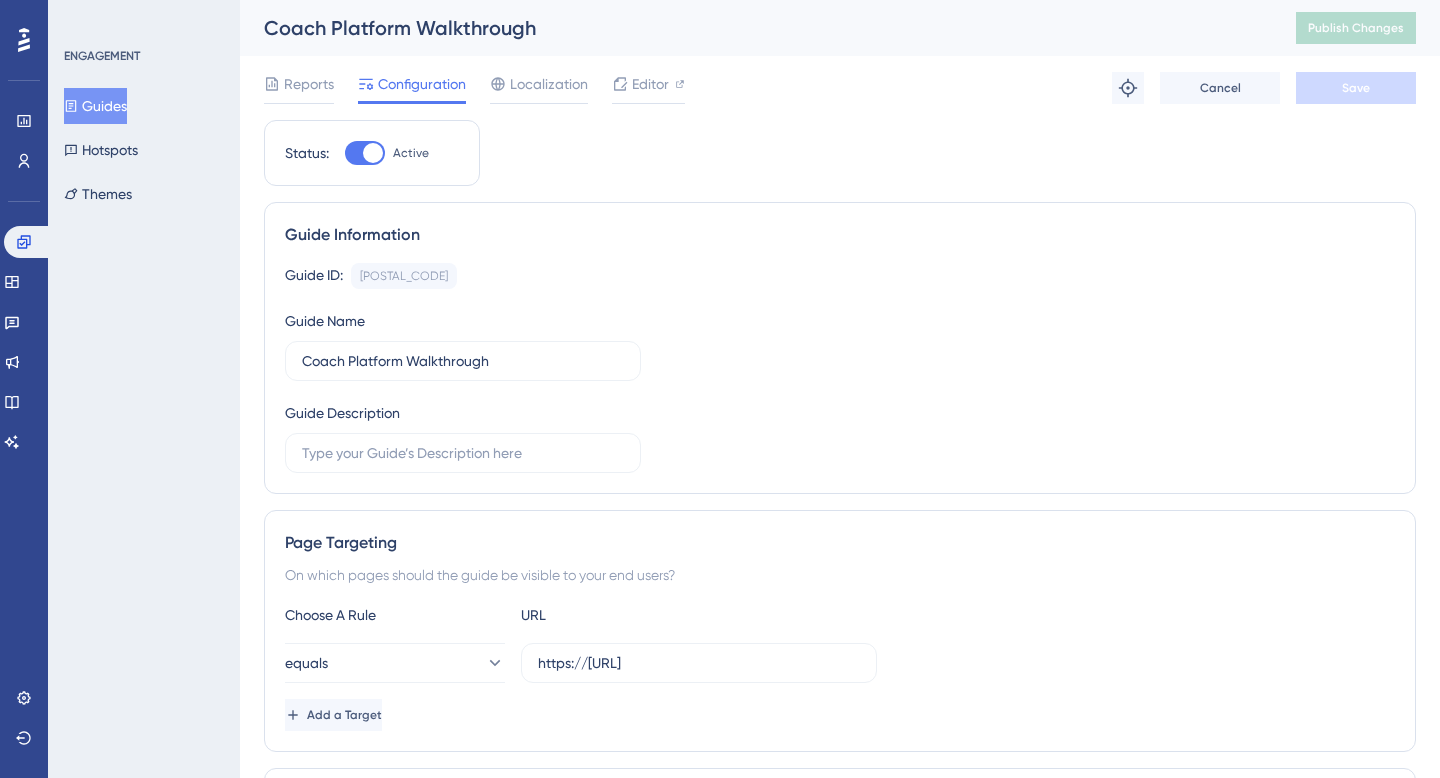 scroll, scrollTop: 0, scrollLeft: 0, axis: both 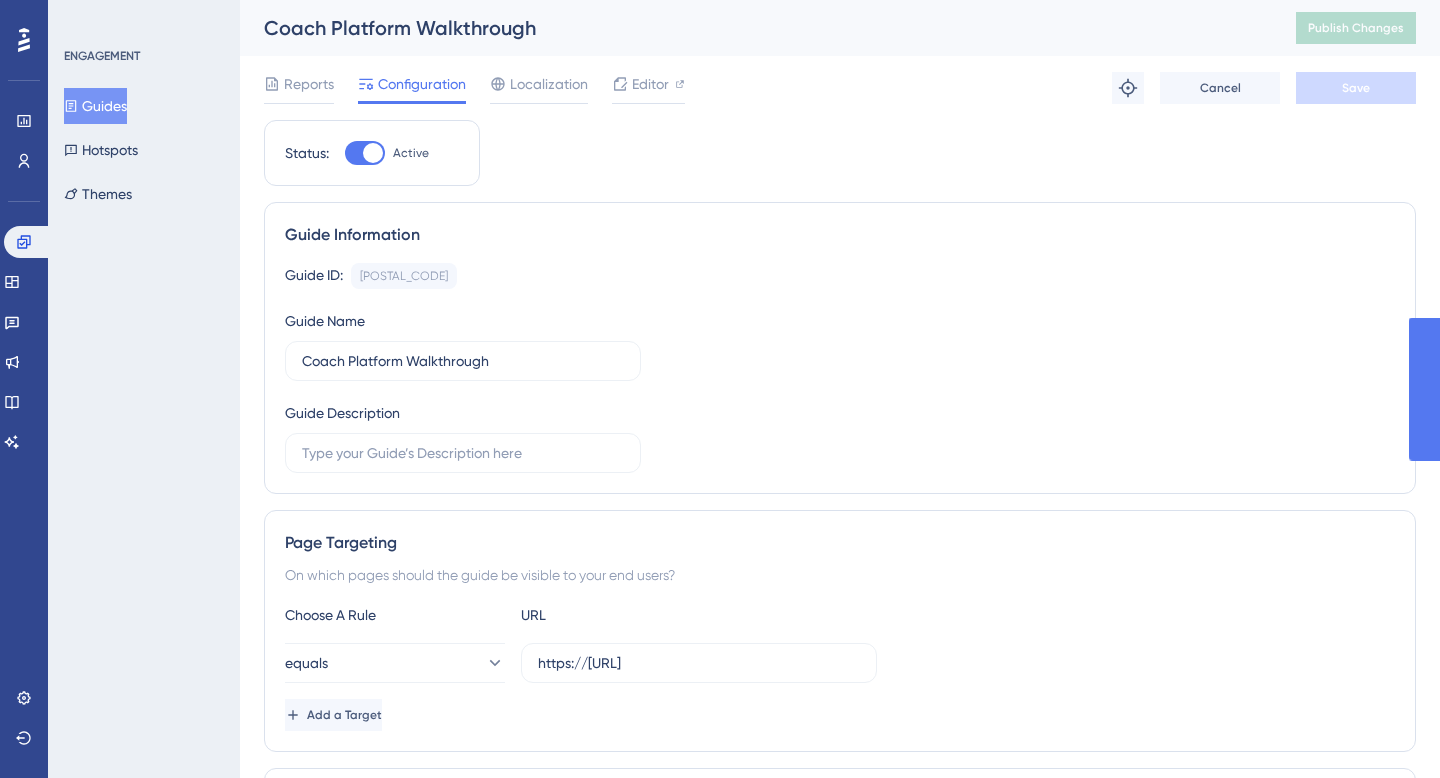 click on "Custom Segment" at bounding box center (515, 881) 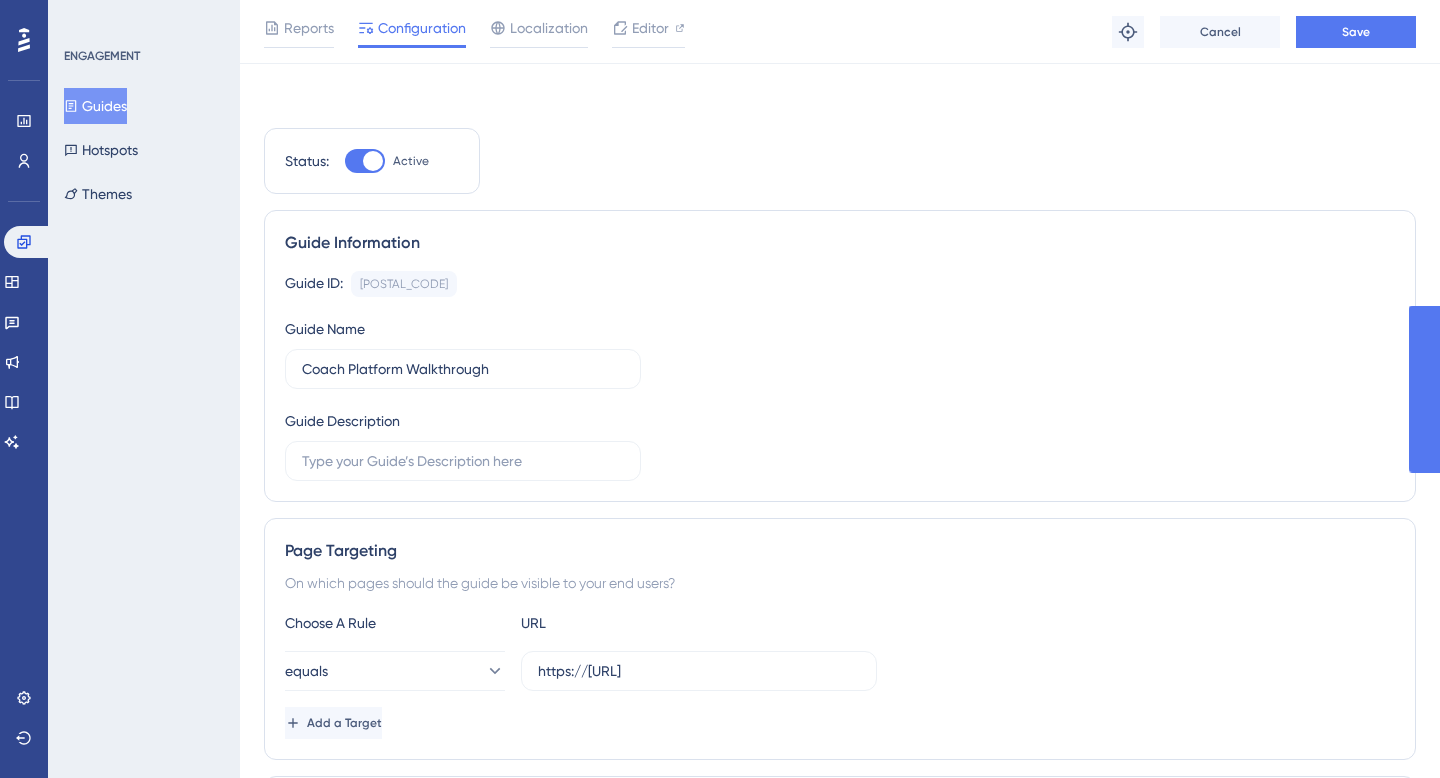 scroll, scrollTop: 495, scrollLeft: 0, axis: vertical 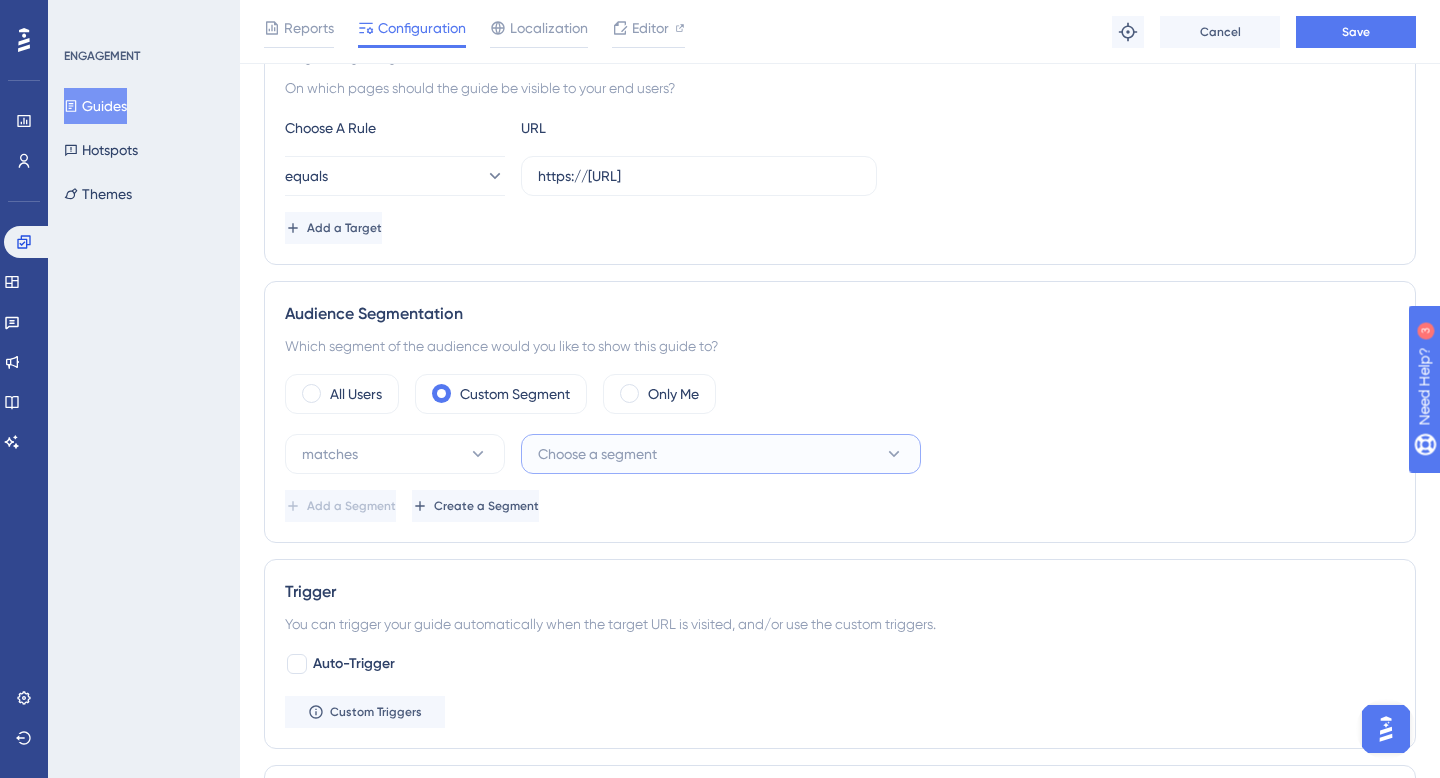 click on "Choose a segment" at bounding box center [597, 454] 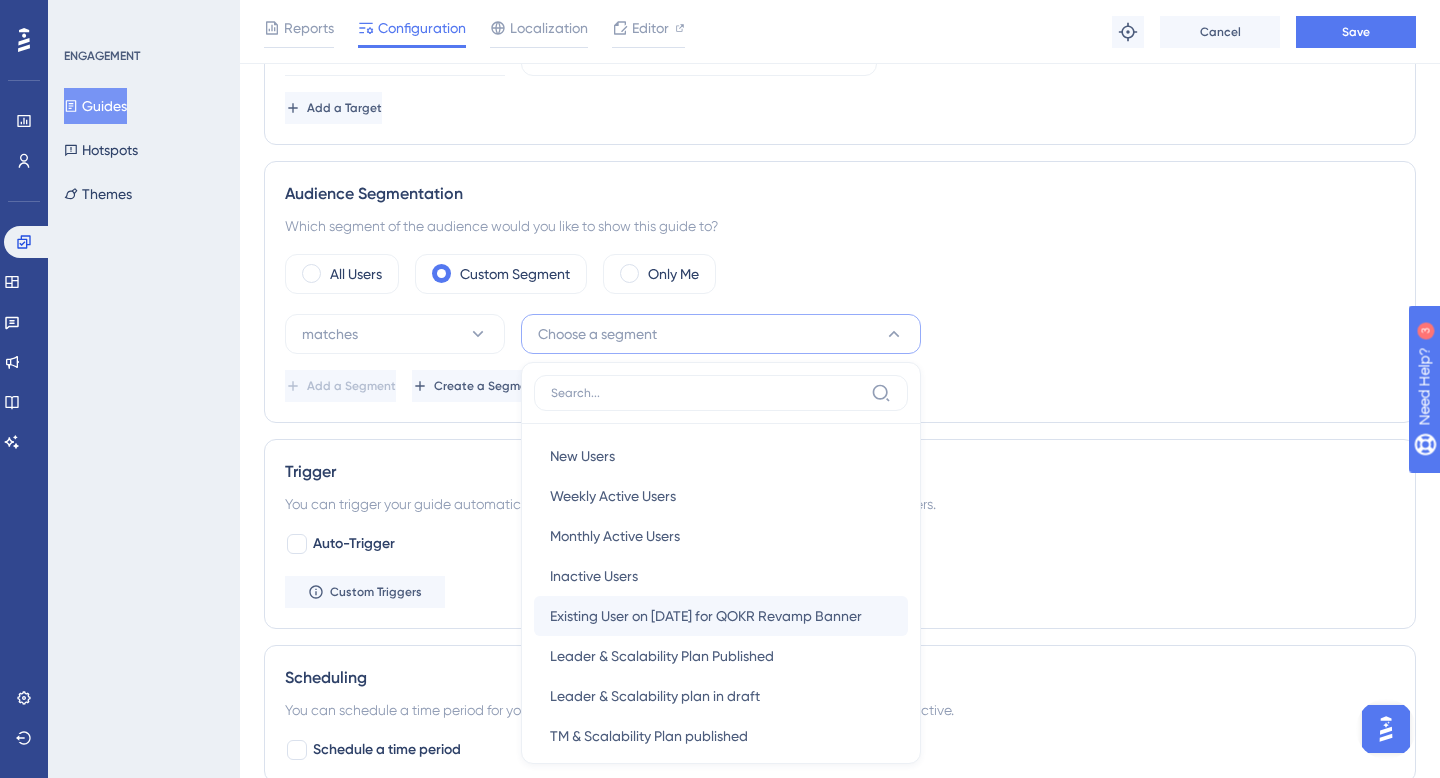 scroll, scrollTop: 785, scrollLeft: 0, axis: vertical 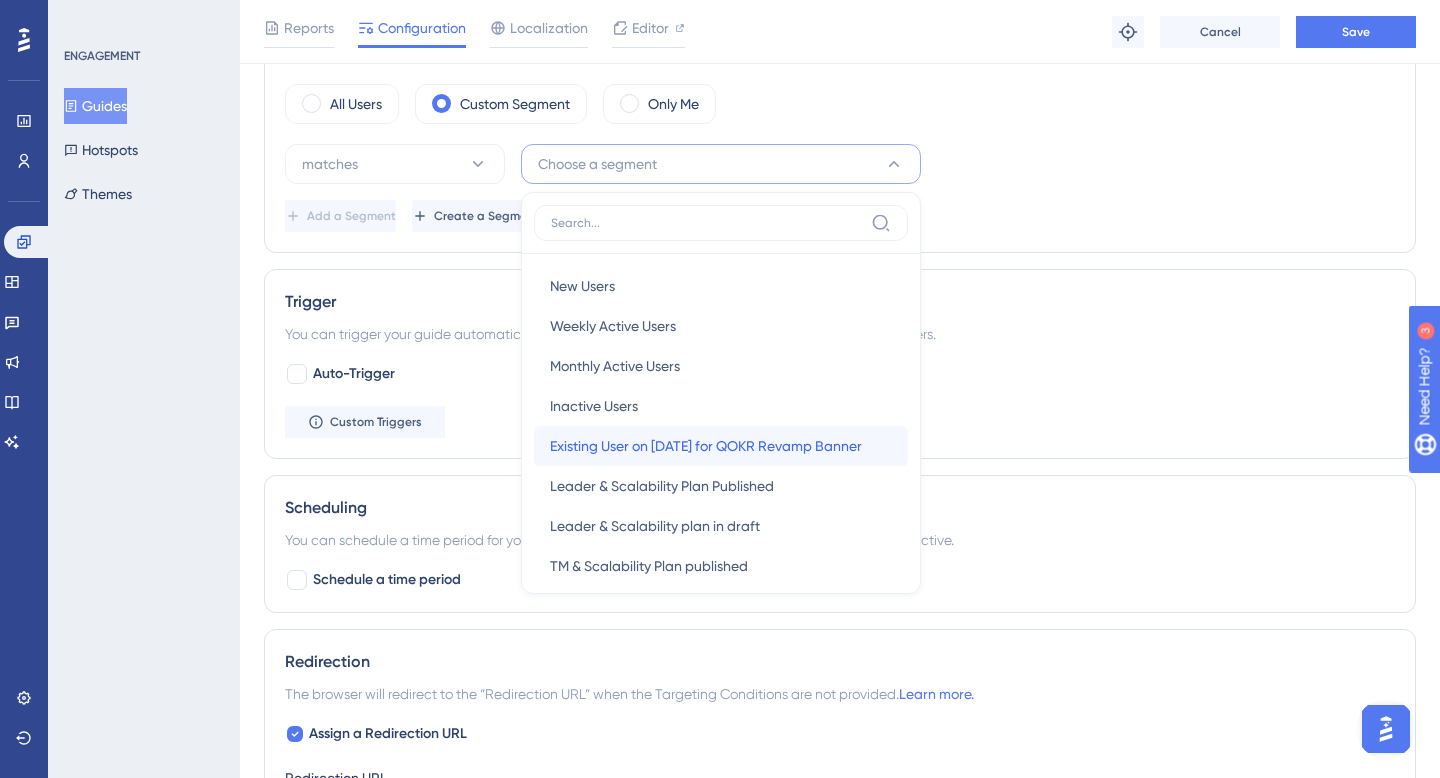 click on "Existing User on [DATE] for QOKR Revamp Banner" at bounding box center [706, 446] 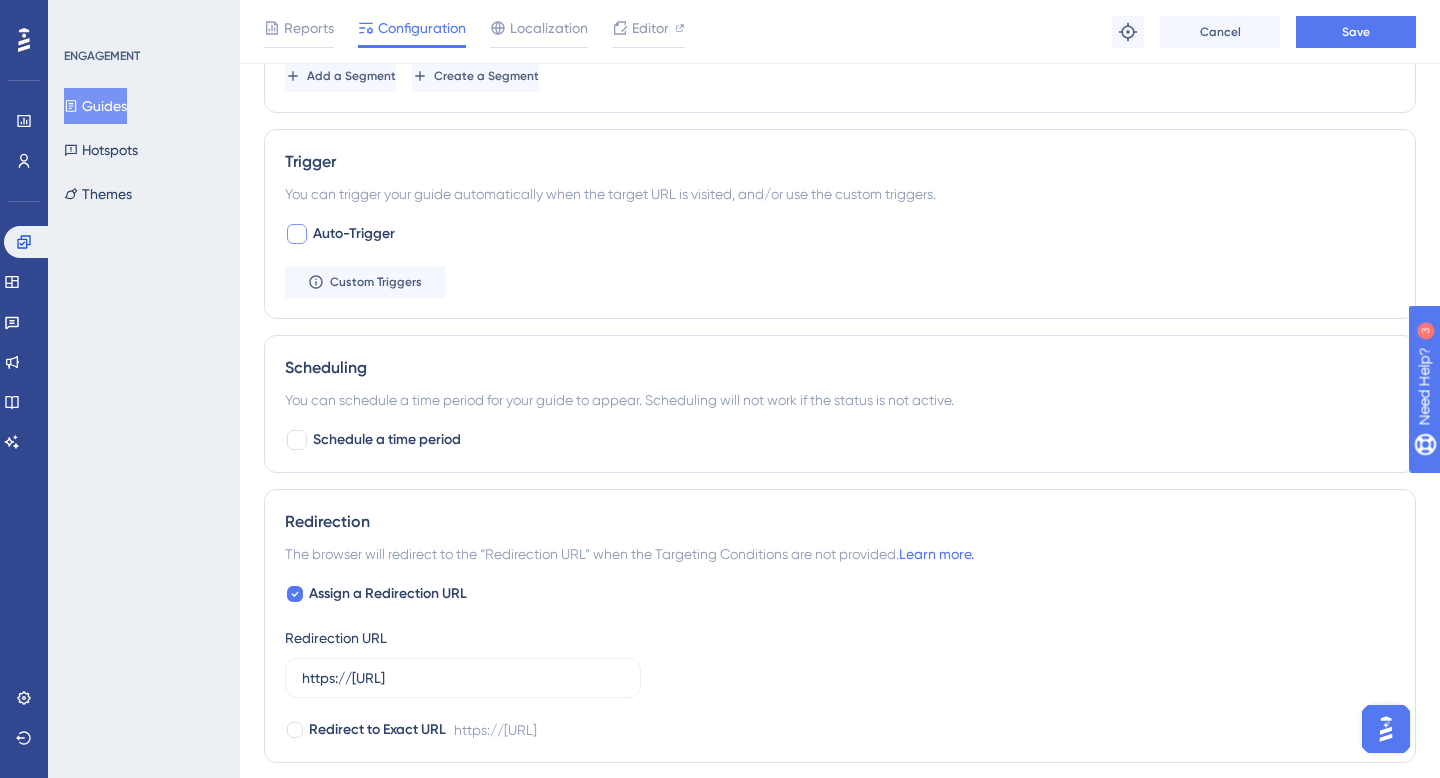scroll, scrollTop: 900, scrollLeft: 0, axis: vertical 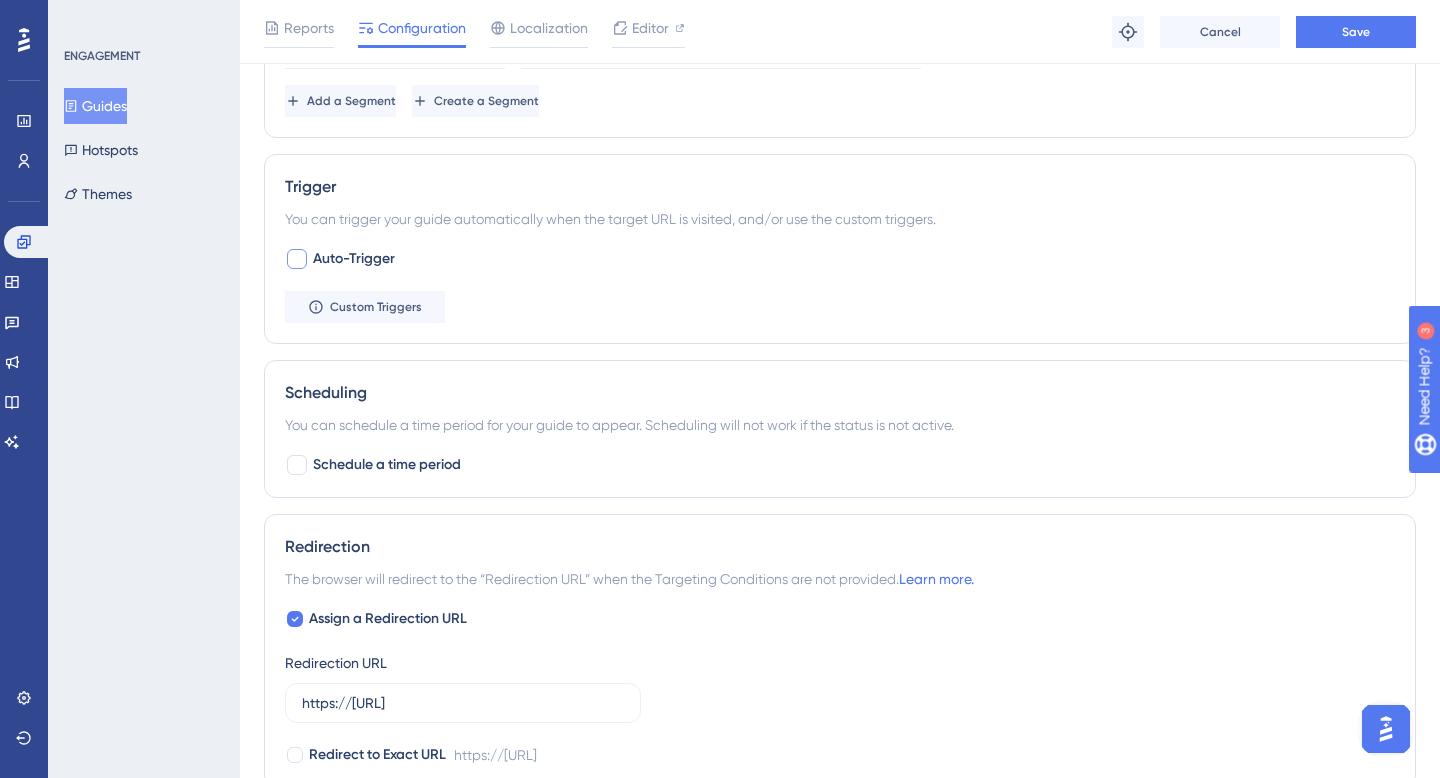 click at bounding box center (297, 259) 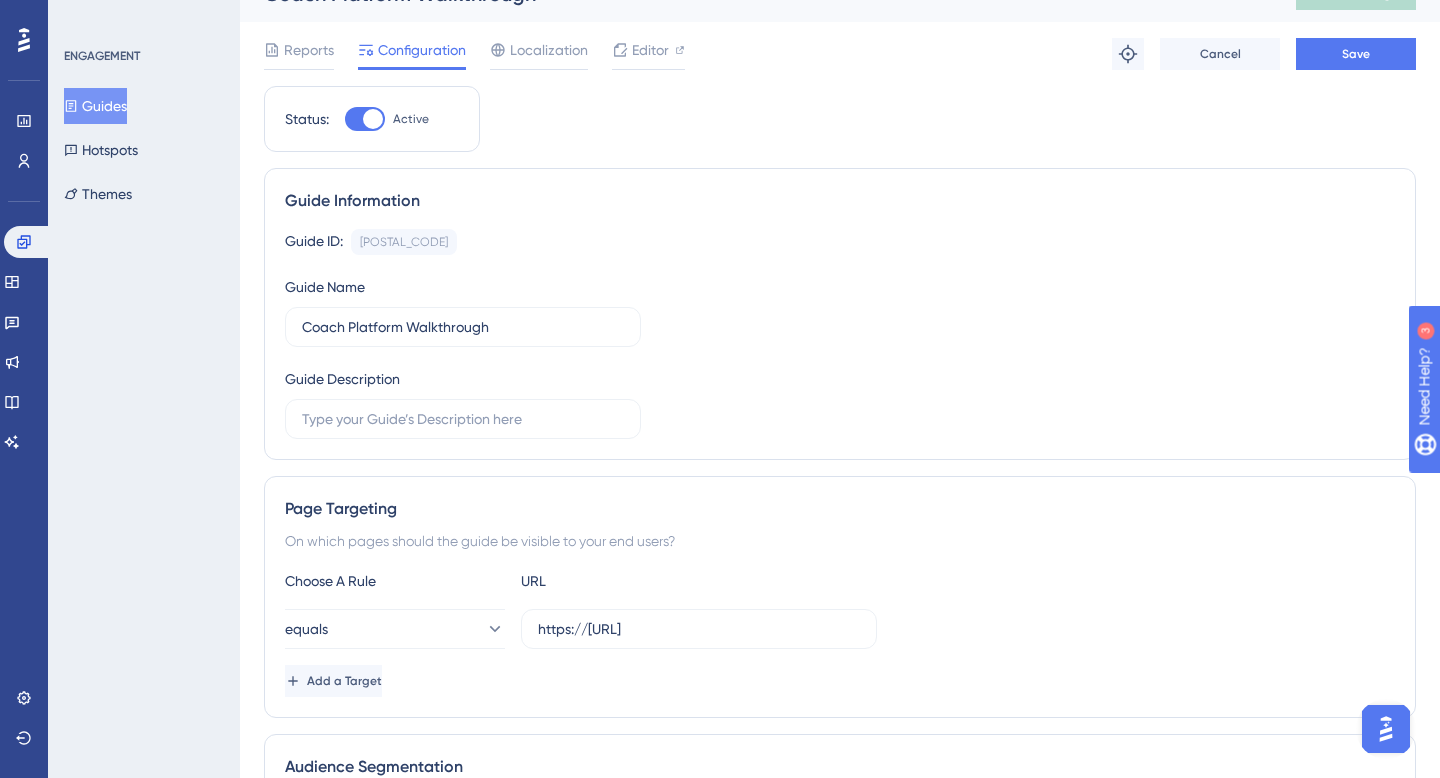 scroll, scrollTop: 0, scrollLeft: 0, axis: both 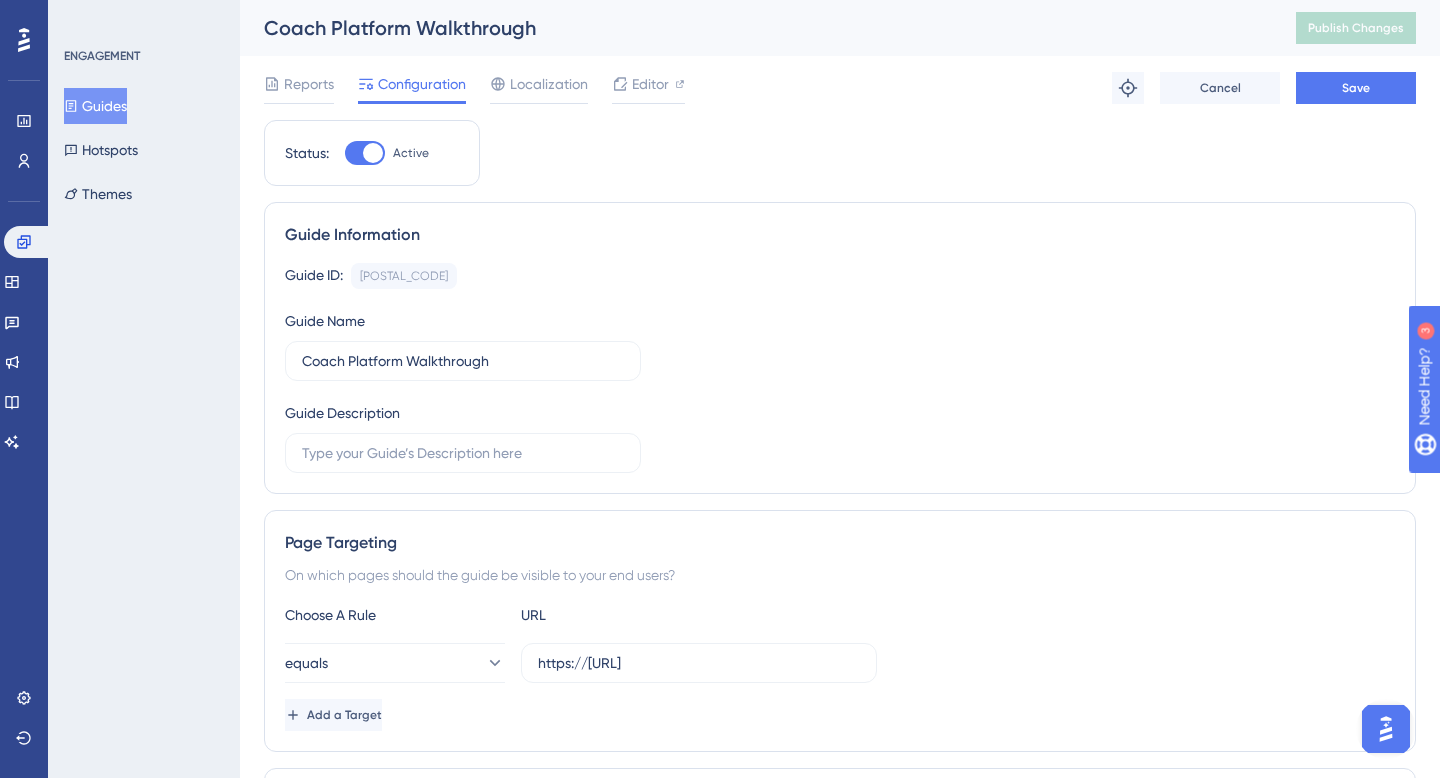 click on "Guides" at bounding box center [95, 106] 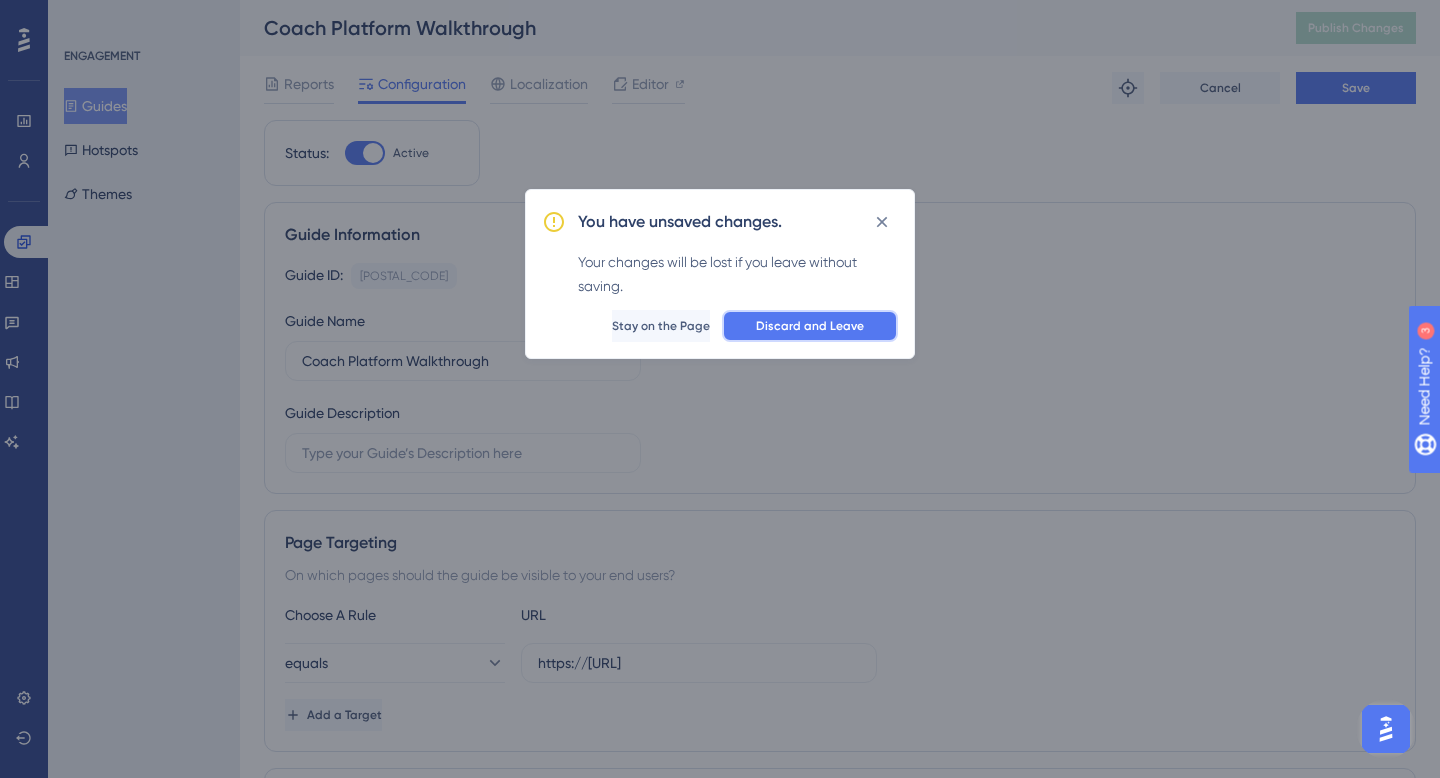 click on "Discard and Leave" at bounding box center (810, 326) 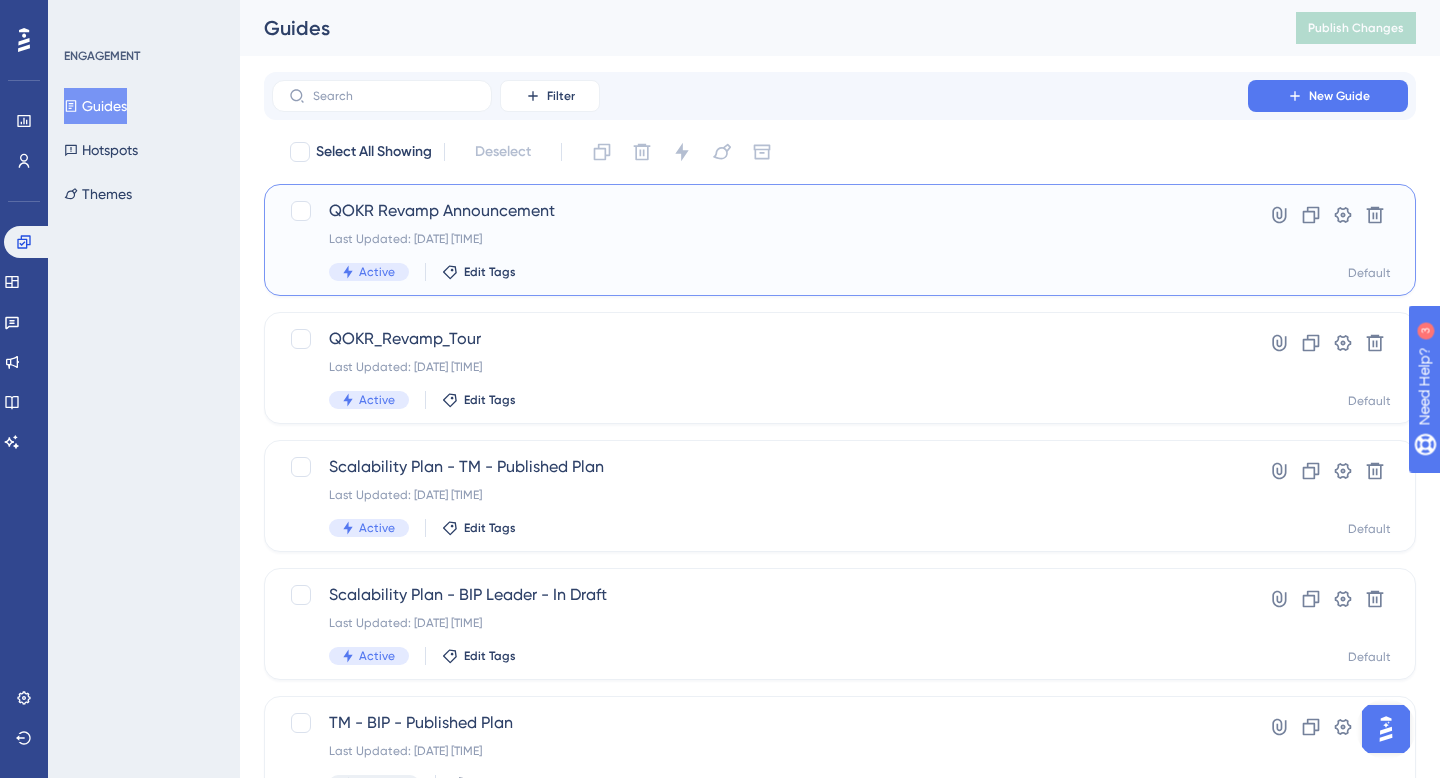 click on "QOKR Revamp Announcement" at bounding box center (760, 211) 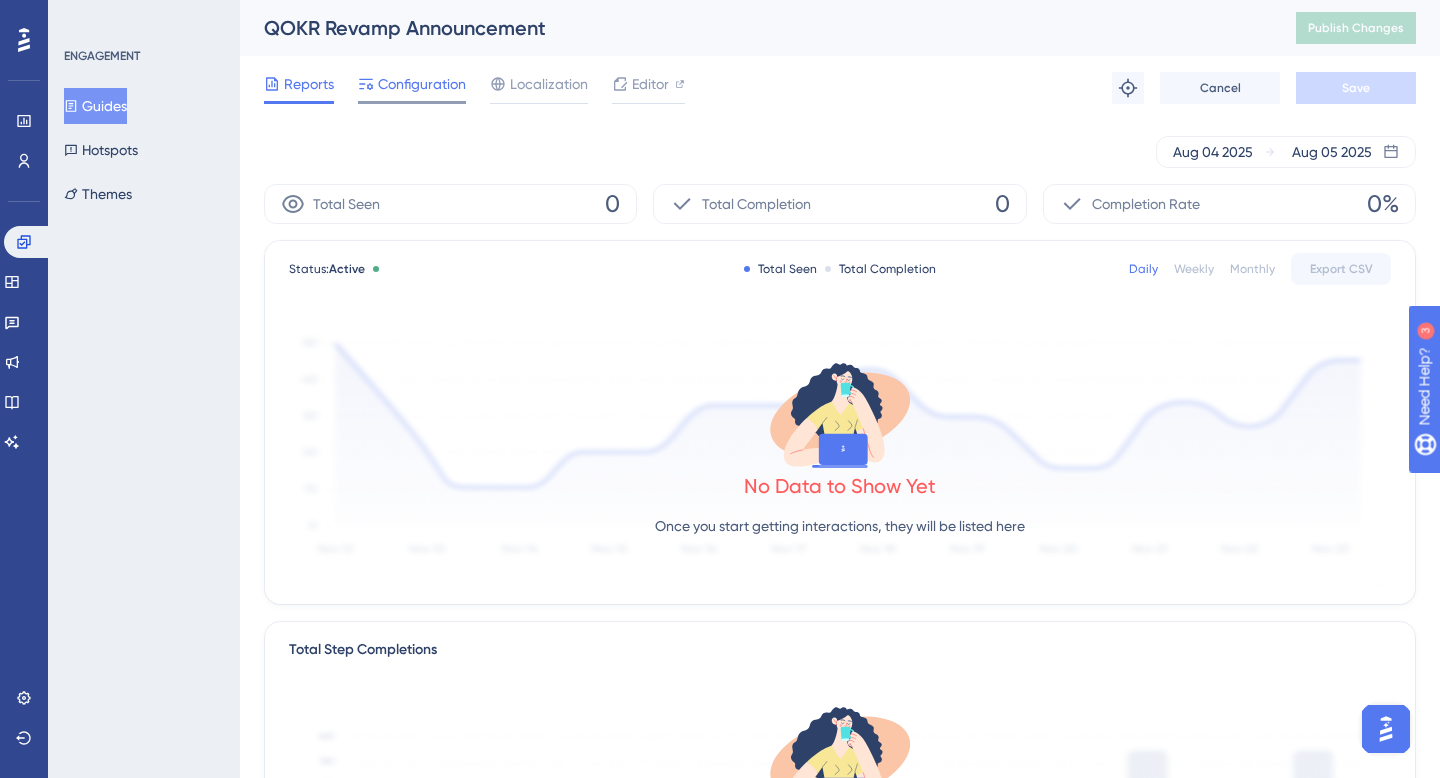 click on "Configuration" at bounding box center [422, 84] 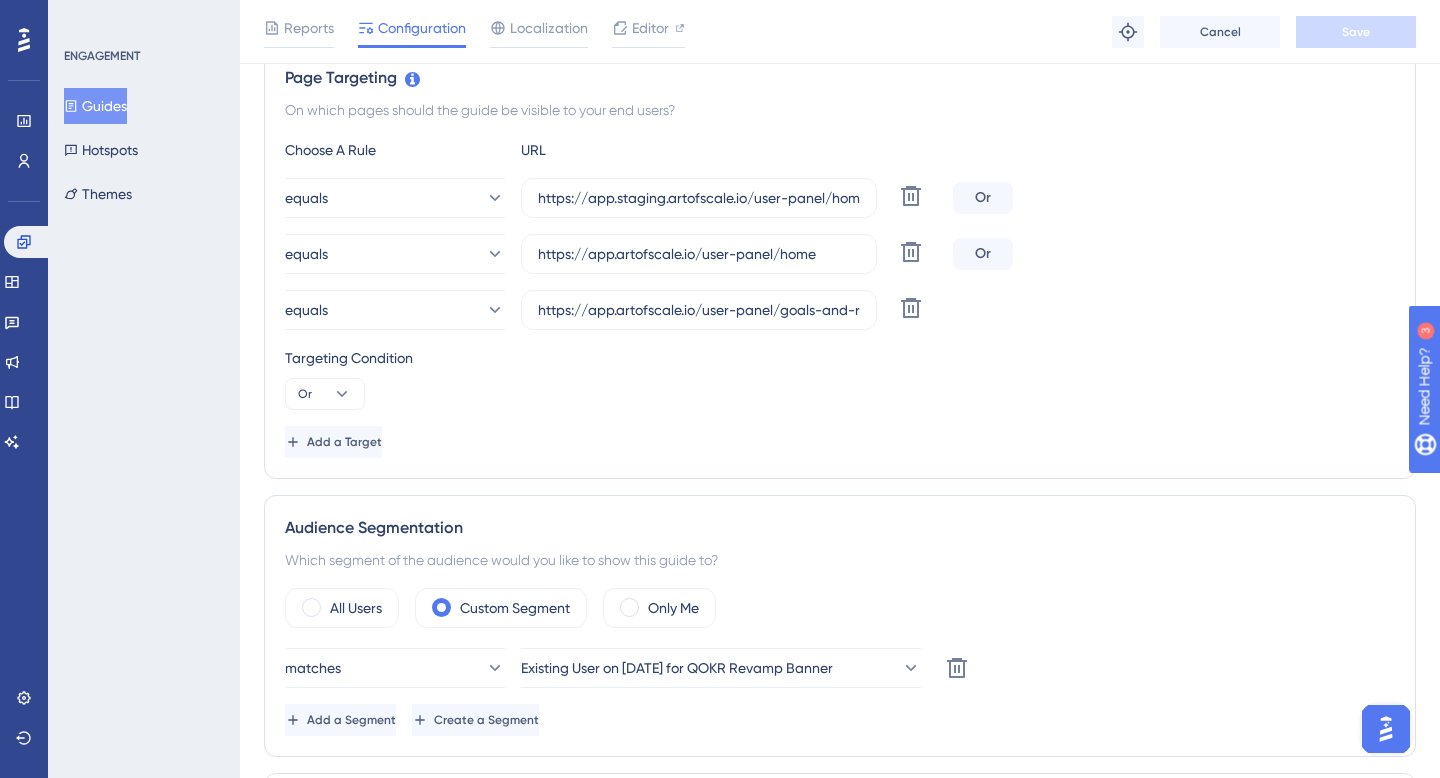 scroll, scrollTop: 448, scrollLeft: 0, axis: vertical 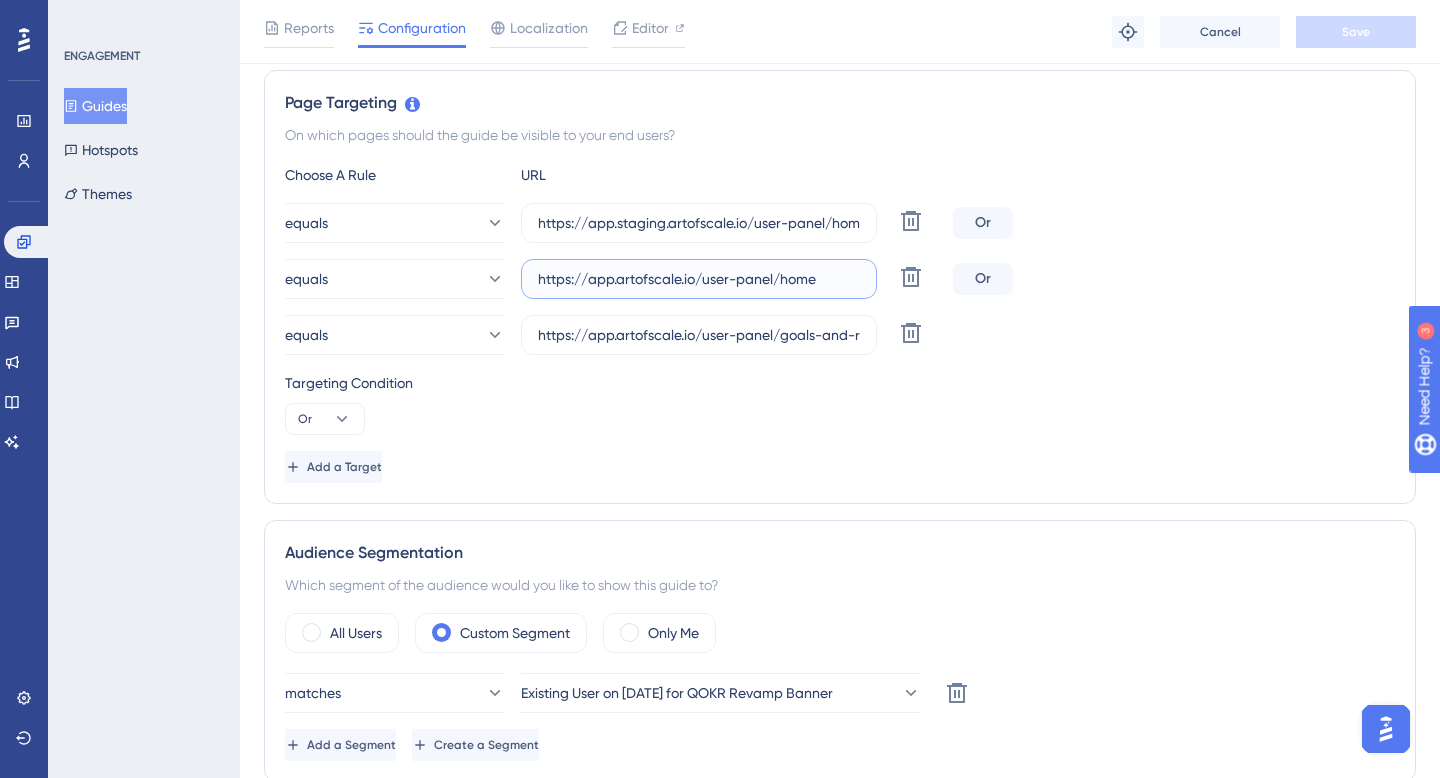 click on "https://app.artofscale.io/user-panel/home" at bounding box center [699, 279] 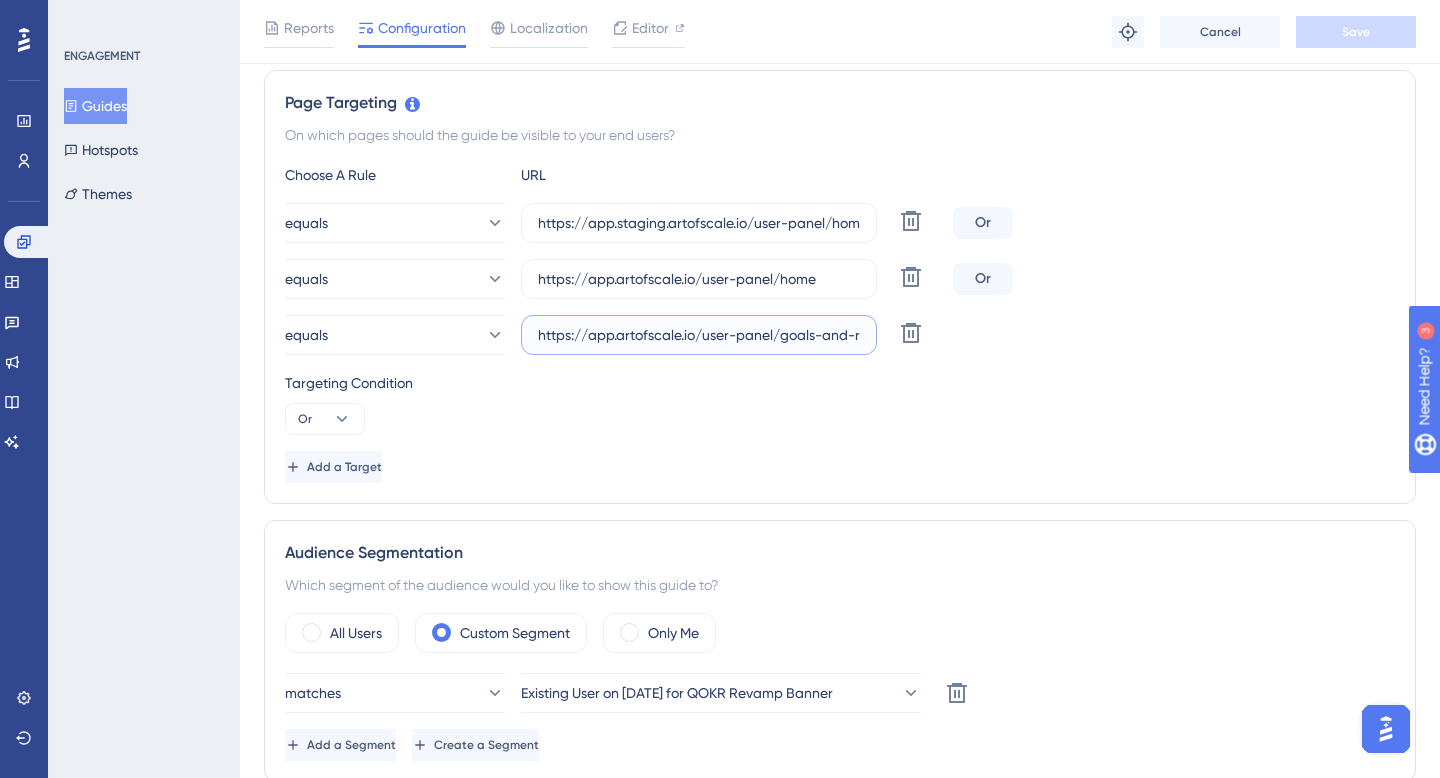 click on "https://app.artofscale.io/user-panel/goals-and-rhythms" at bounding box center (699, 335) 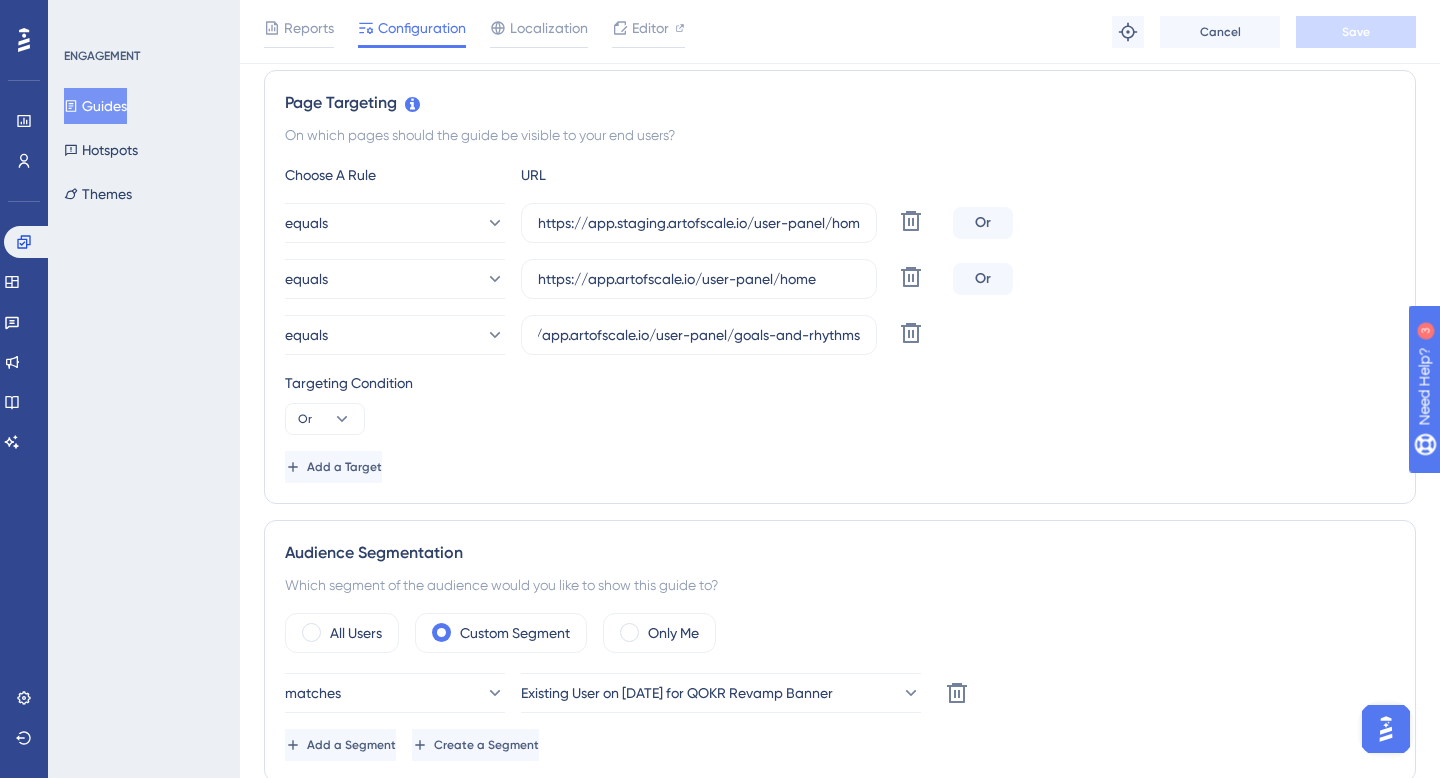 click on "Targeting Condition" at bounding box center (840, 383) 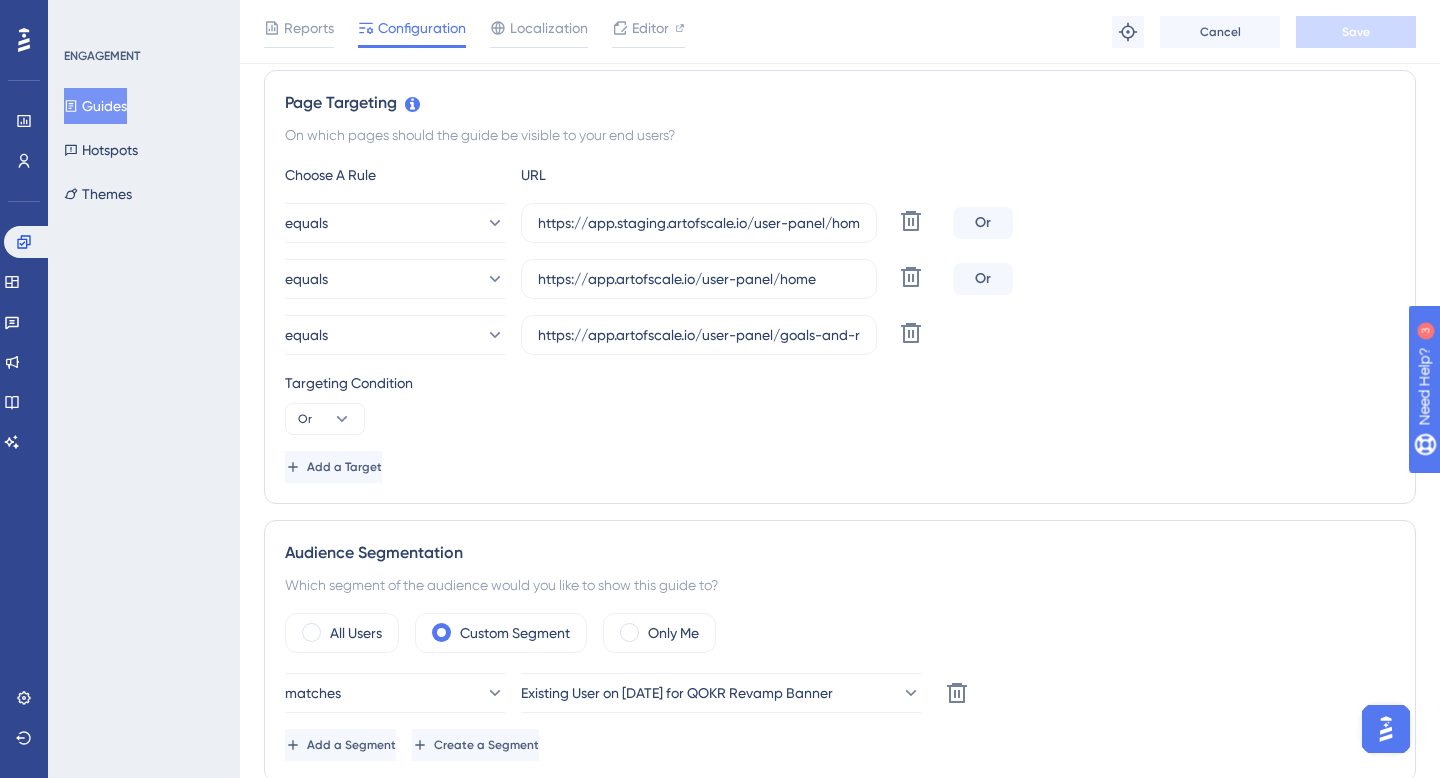 scroll, scrollTop: 0, scrollLeft: 0, axis: both 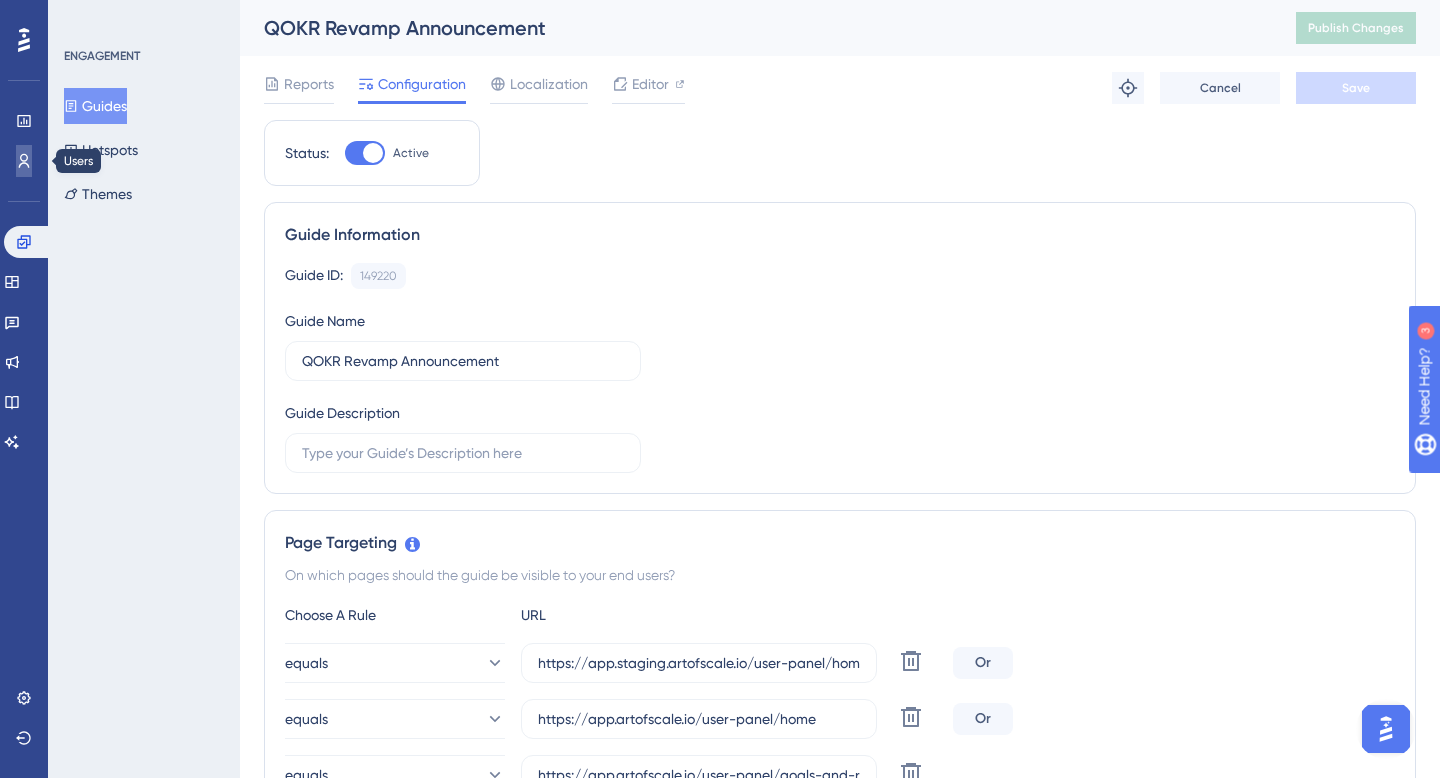 click 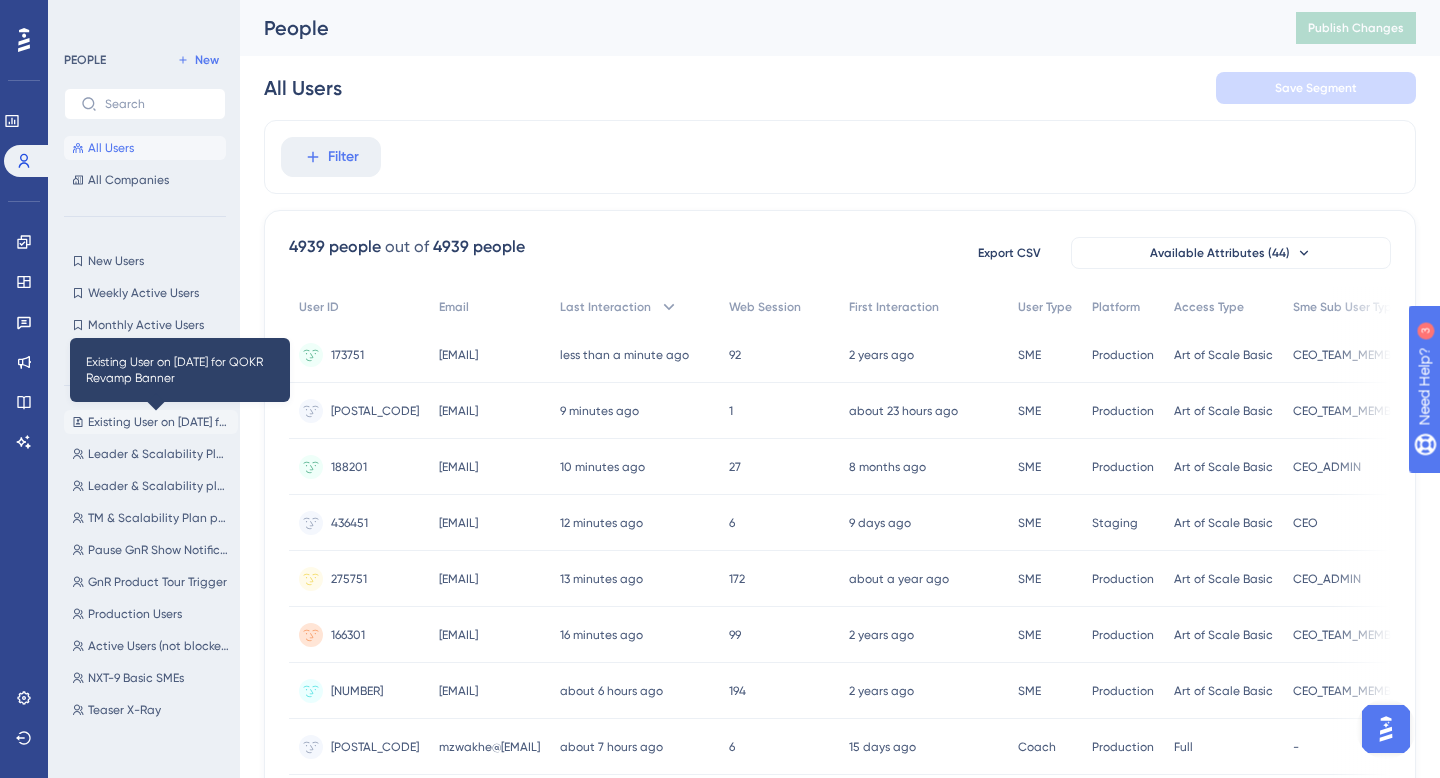 click on "Existing User on [DATE] for QOKR Revamp Banner" at bounding box center [159, 422] 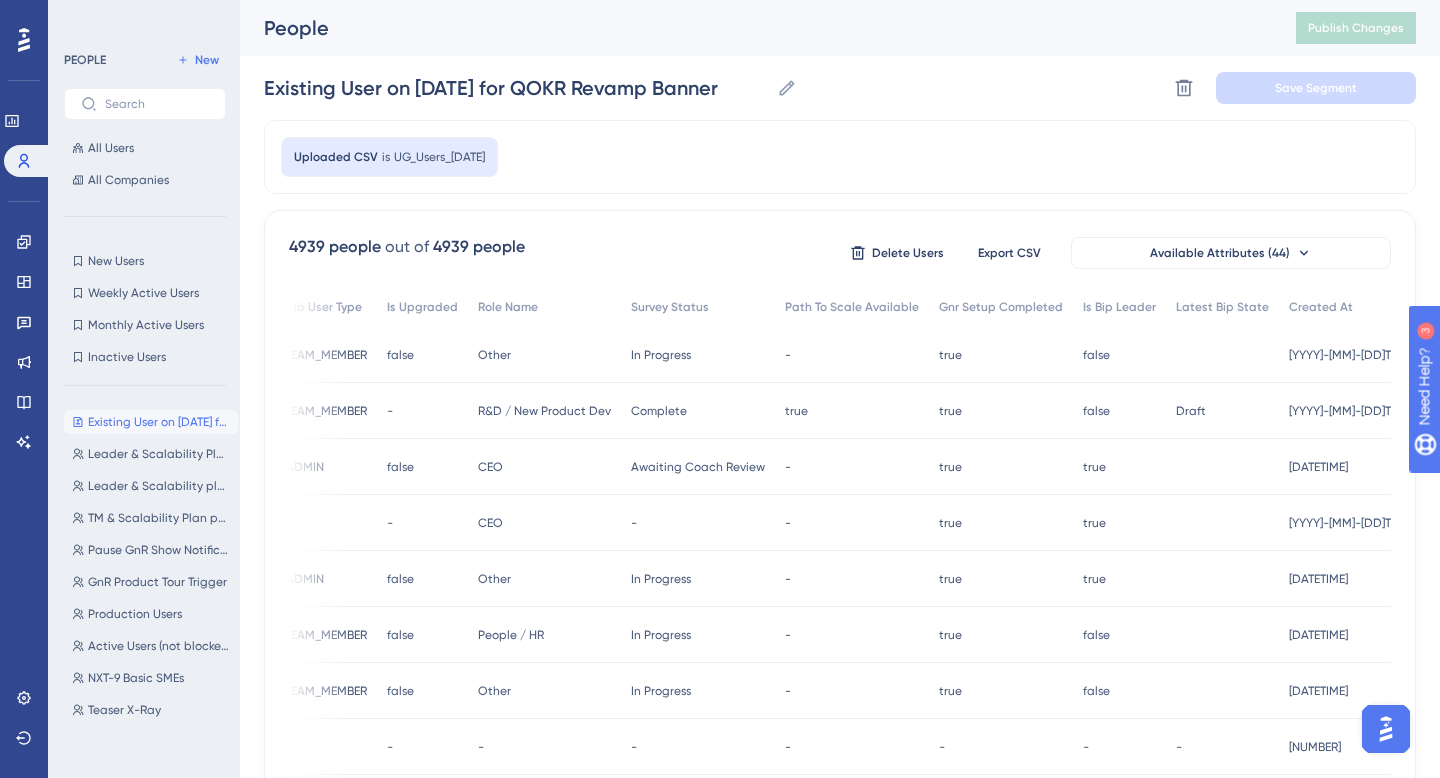 scroll, scrollTop: 0, scrollLeft: 1061, axis: horizontal 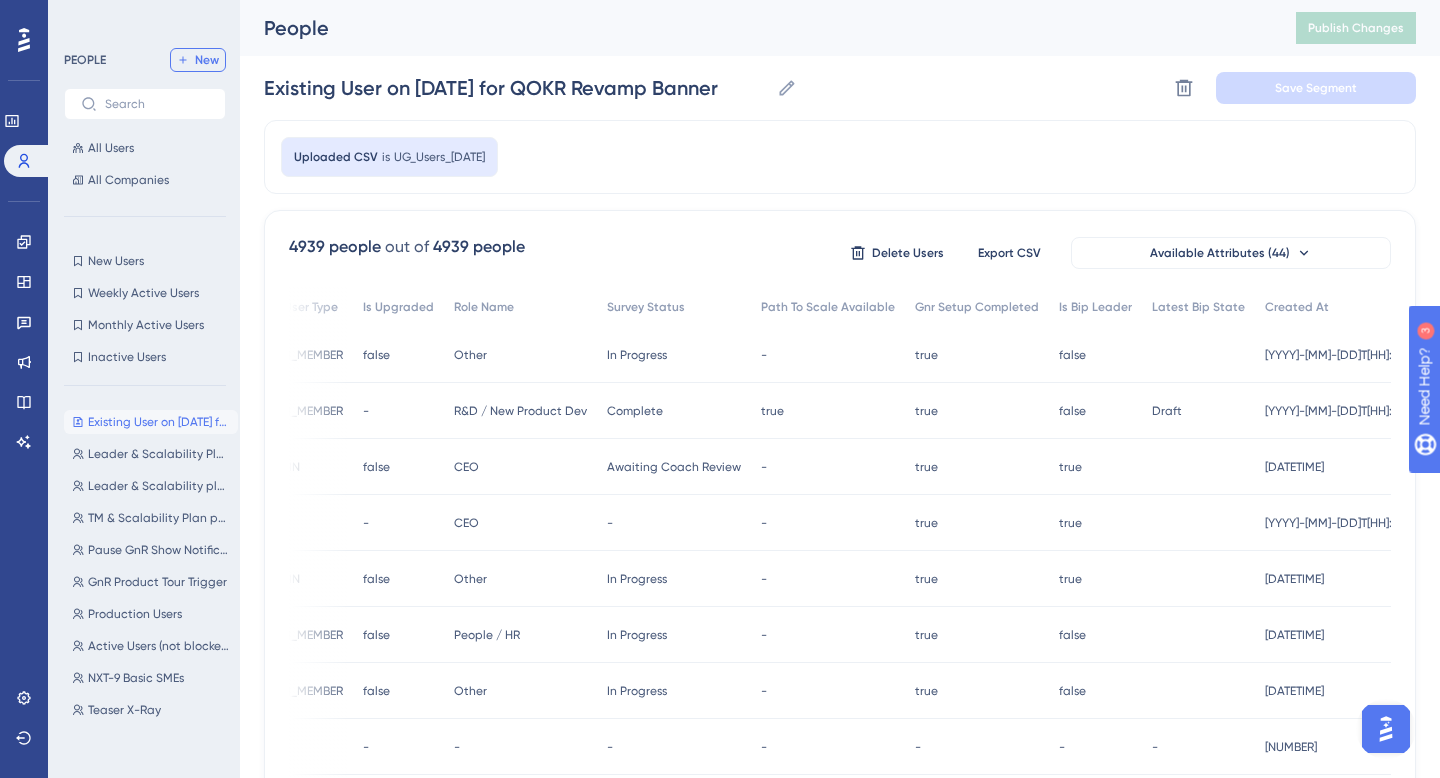 click on "New" at bounding box center [207, 60] 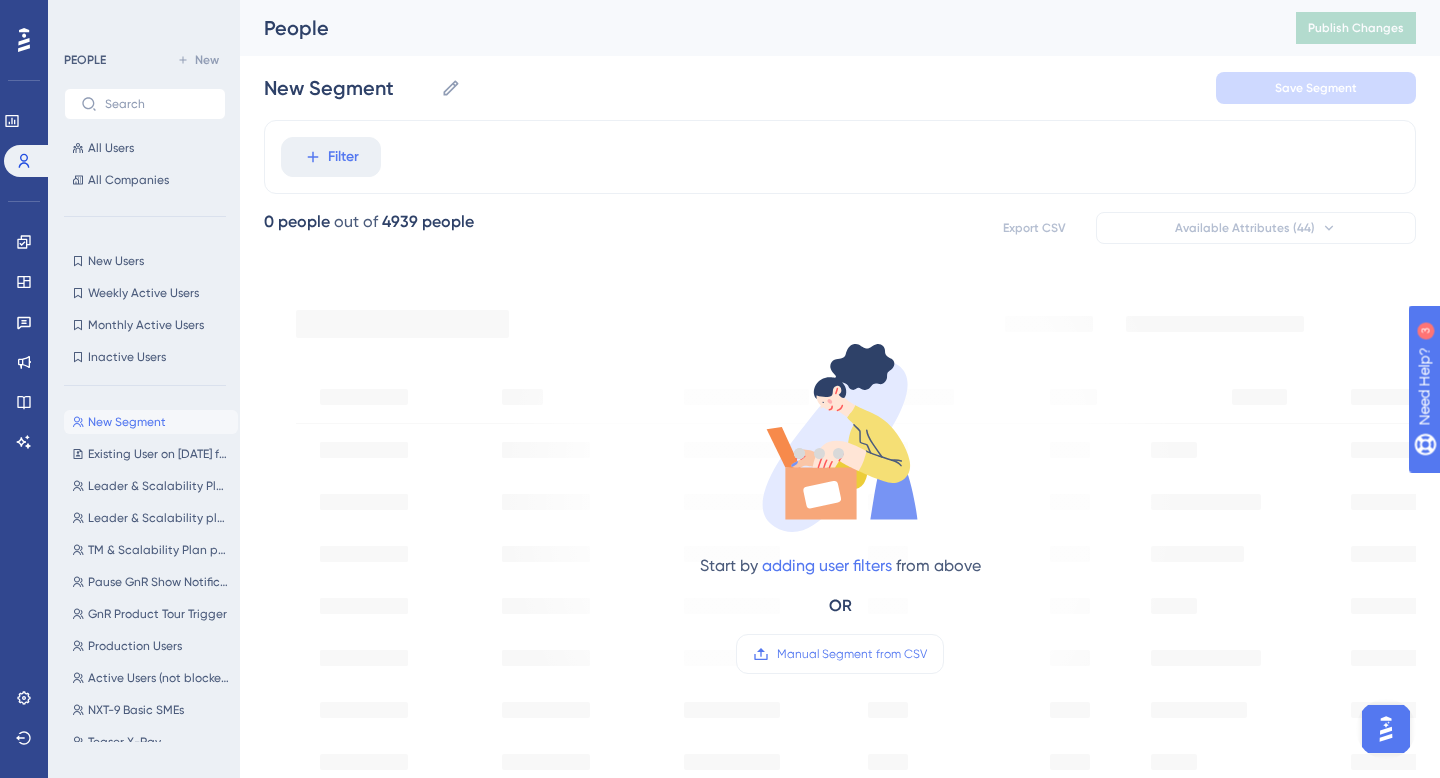 type on "New Segment" 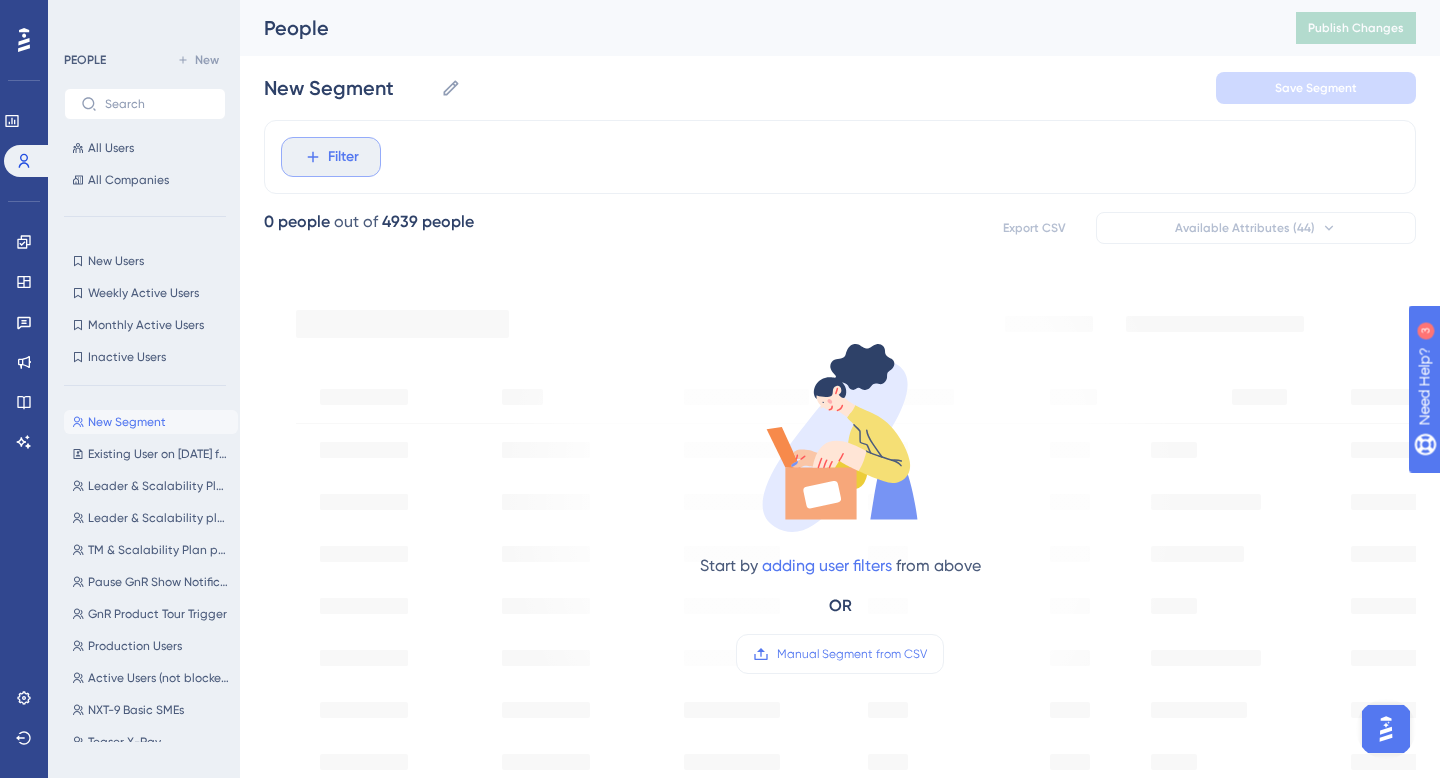 click on "Filter" at bounding box center (343, 157) 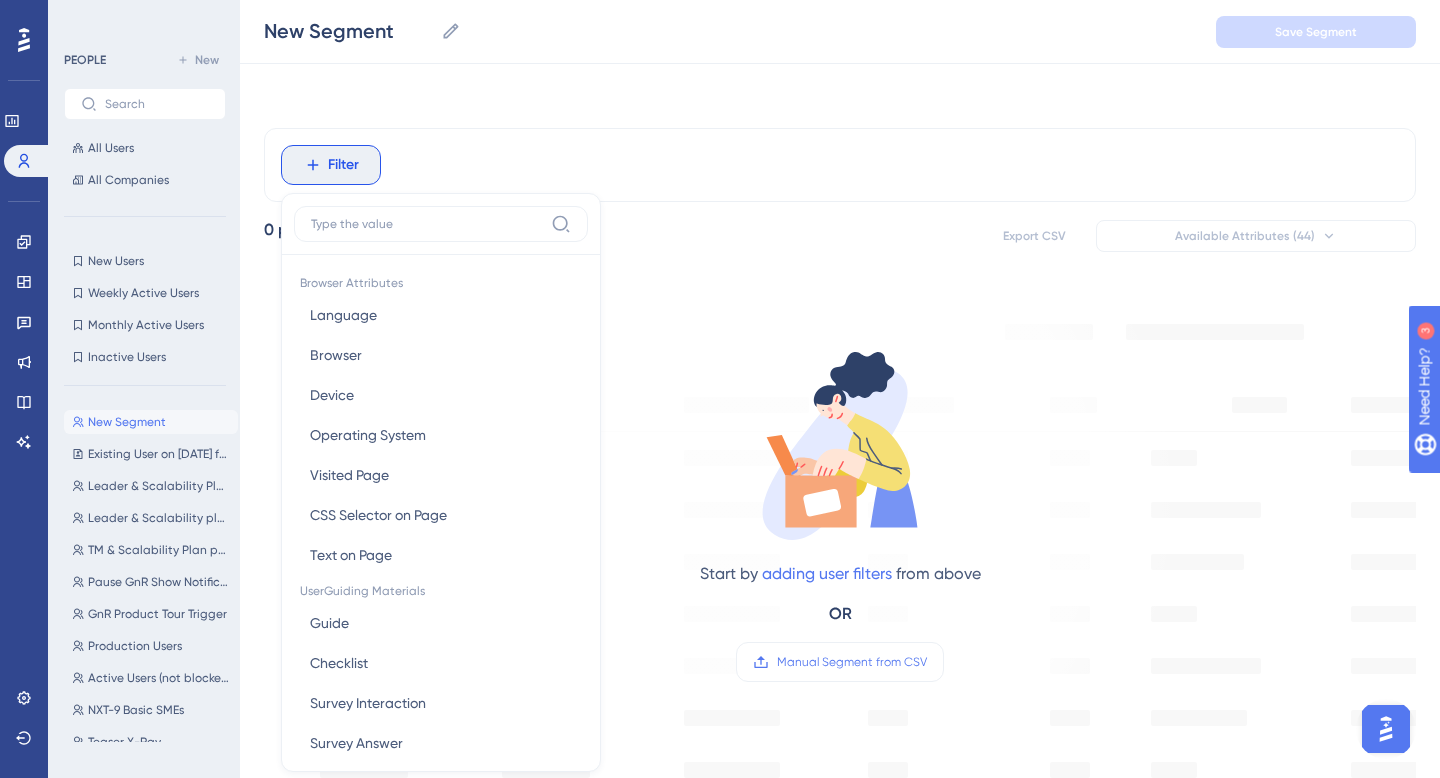 scroll, scrollTop: 86, scrollLeft: 0, axis: vertical 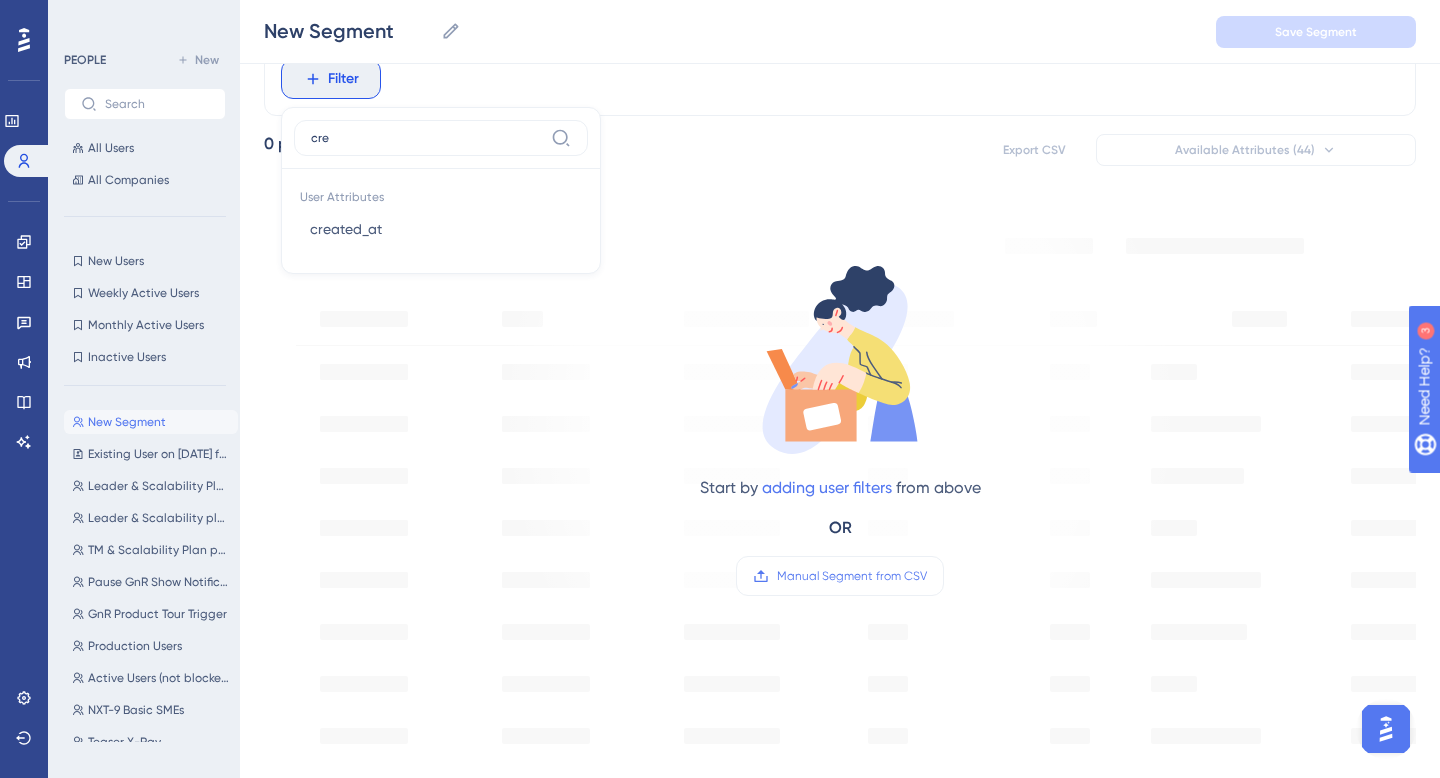 type on "crea" 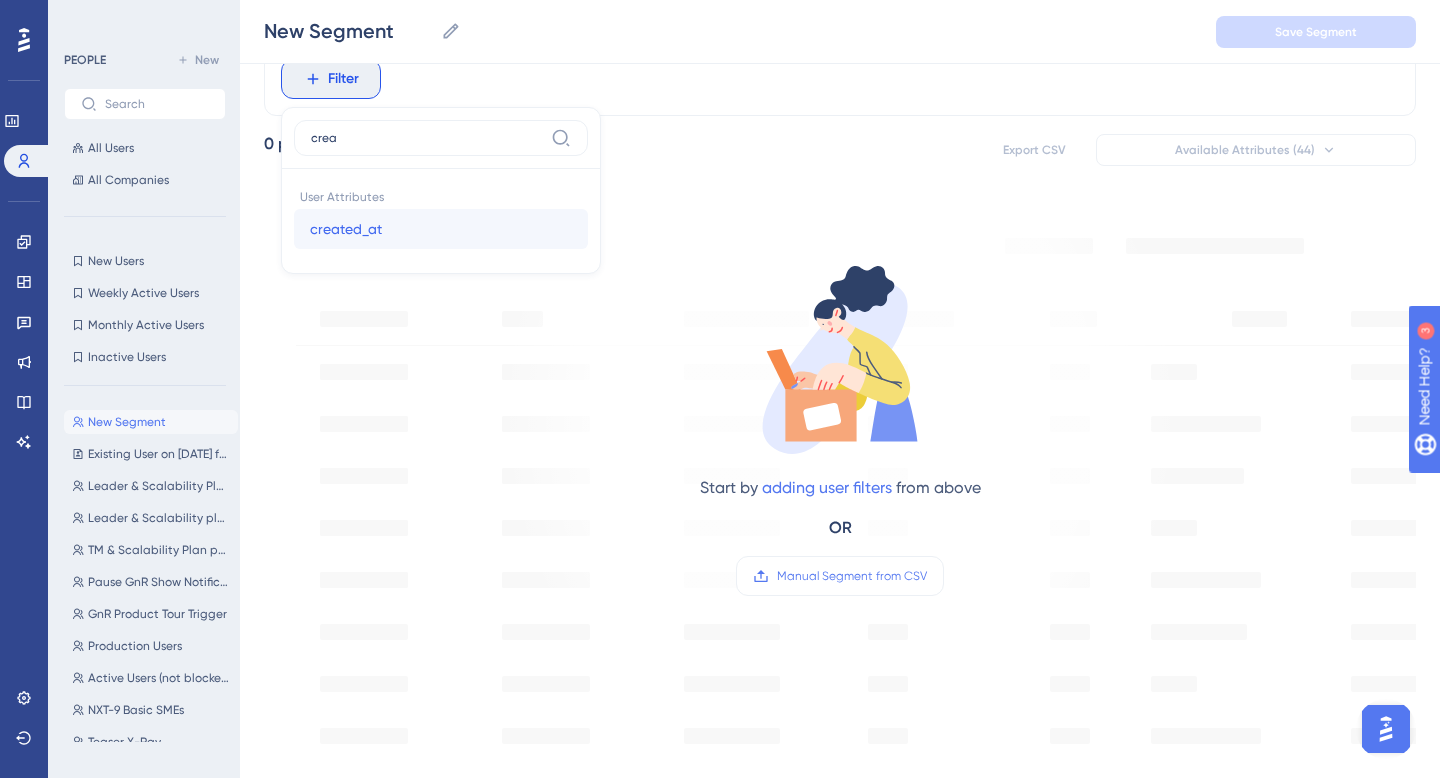 click on "created_at" at bounding box center [346, 229] 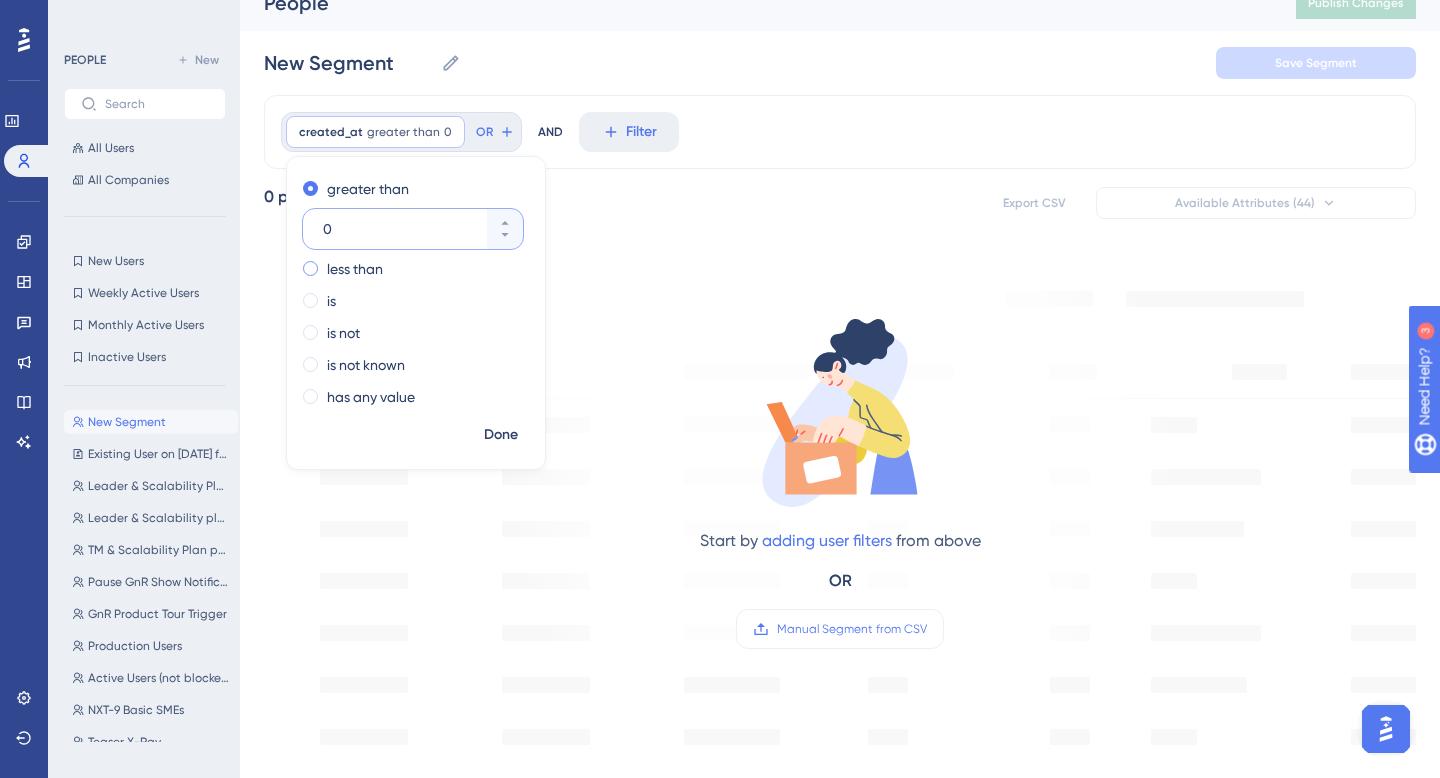 scroll, scrollTop: 15, scrollLeft: 0, axis: vertical 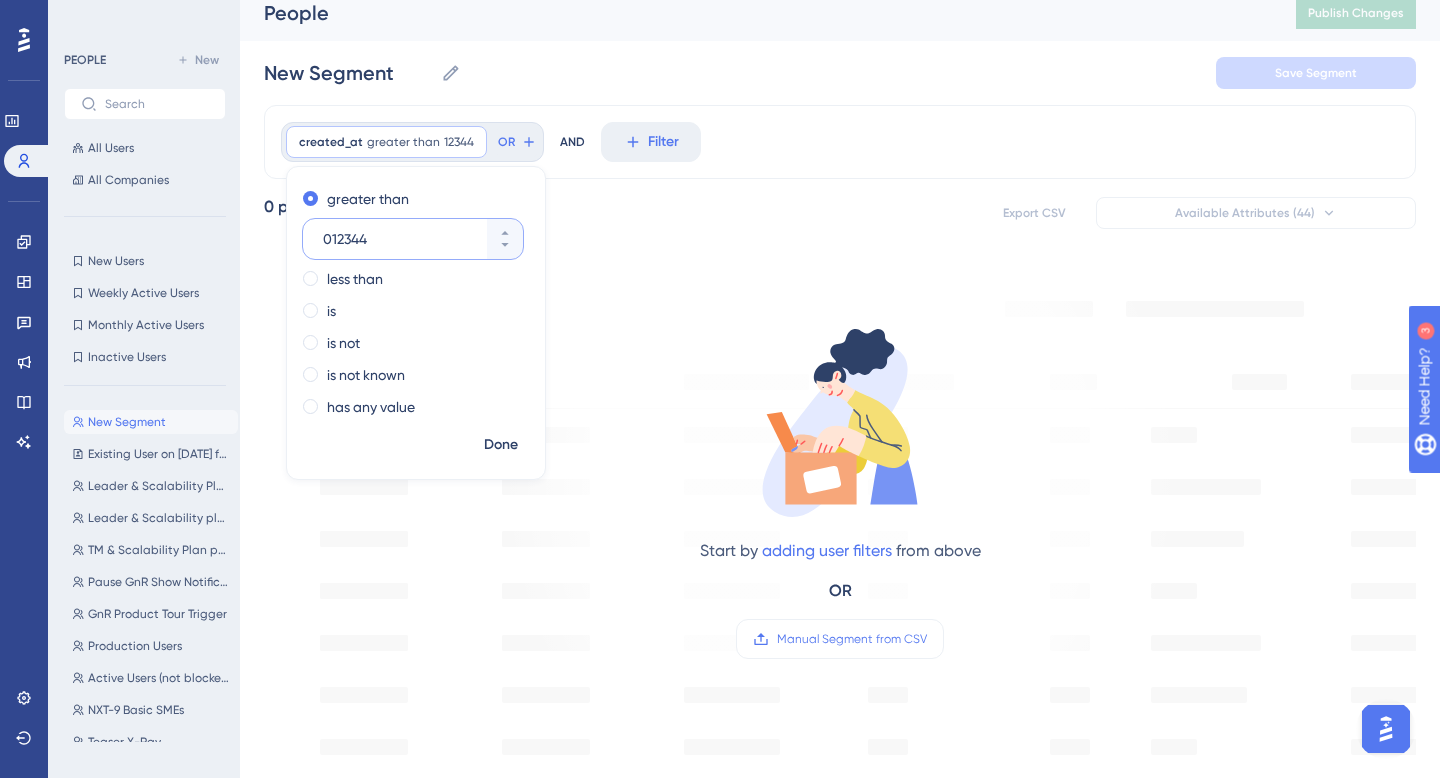 type on "[NUMBER]" 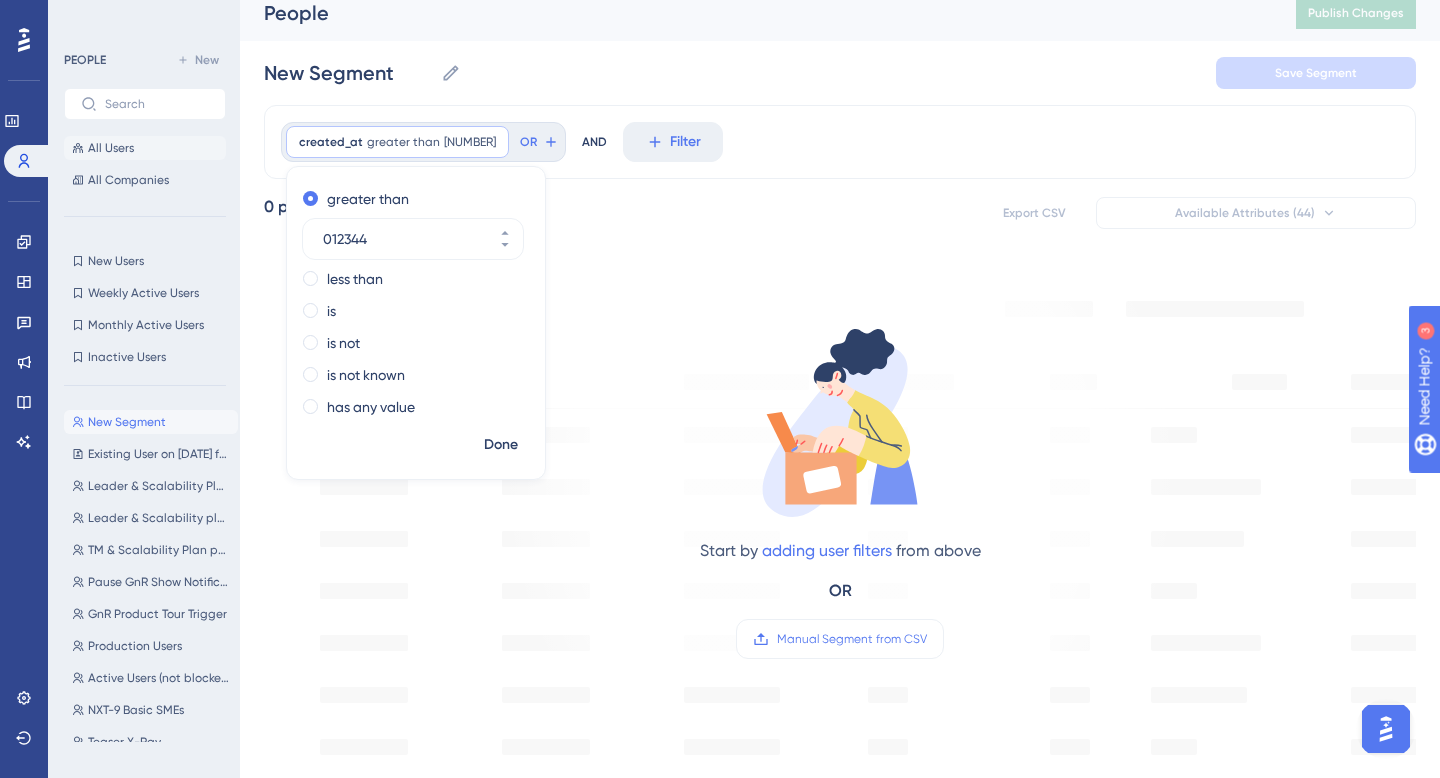click on "All Users" at bounding box center [111, 148] 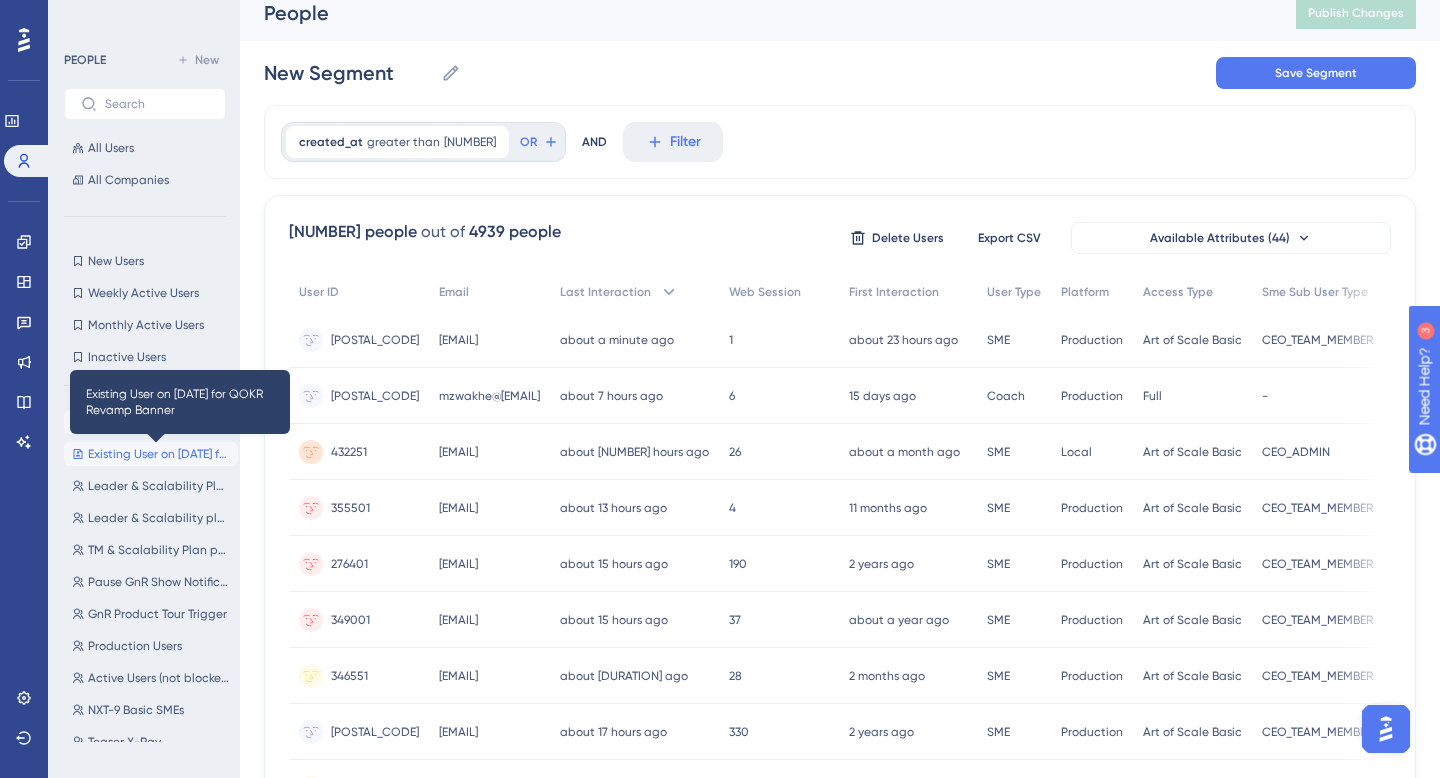 click on "Existing User on [DATE] for QOKR Revamp Banner" at bounding box center [159, 454] 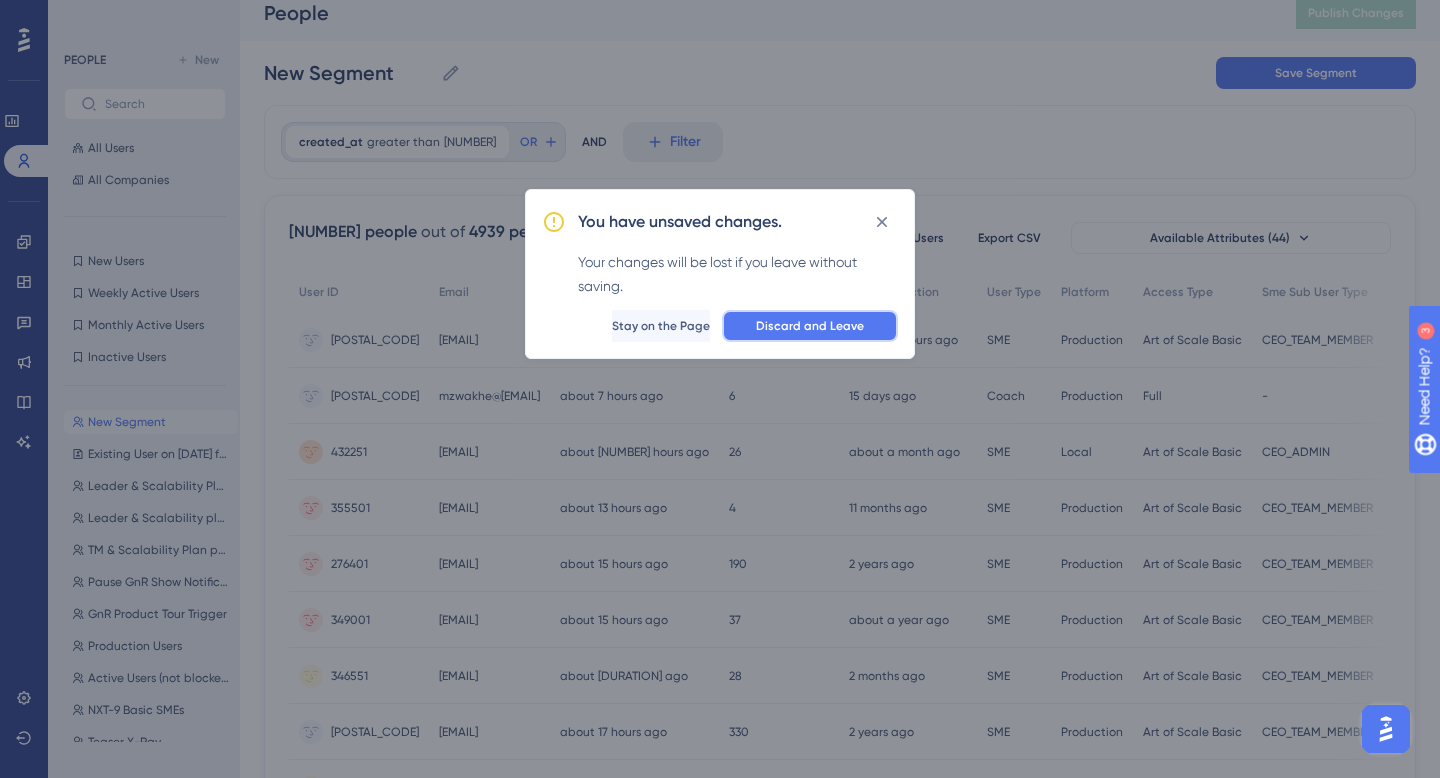 click on "Discard and Leave" at bounding box center [810, 326] 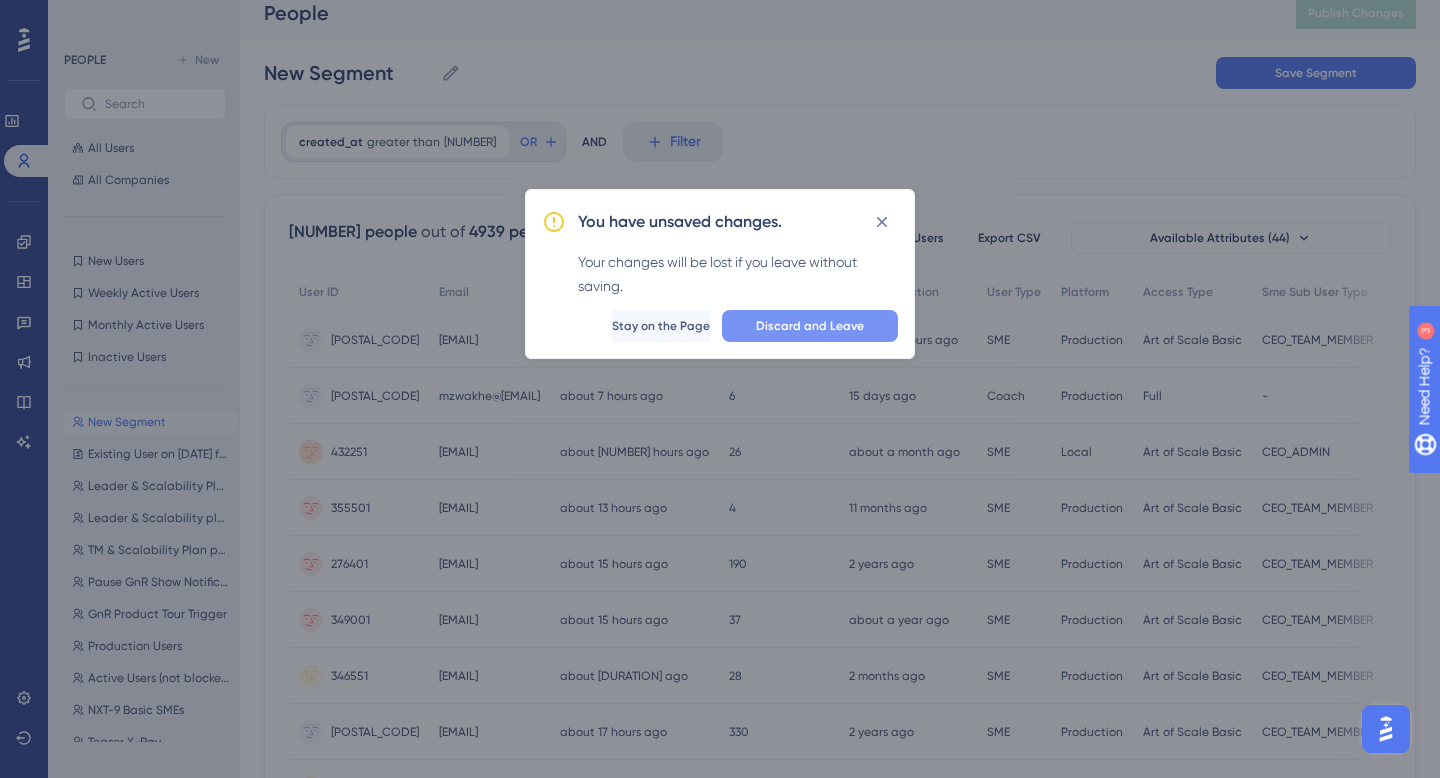 type on "Existing User on [DATE] for QOKR Revamp Banner" 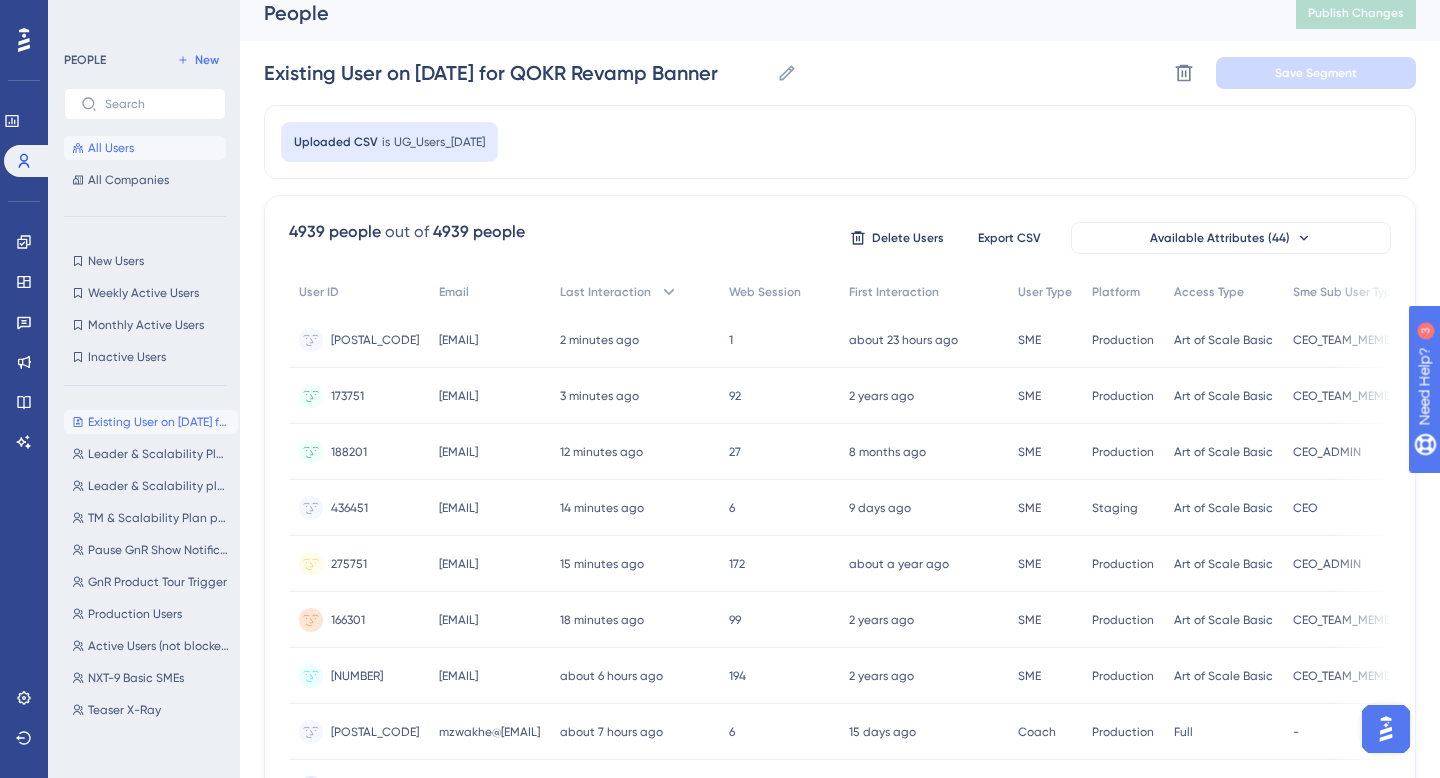click on "All Users" at bounding box center [111, 148] 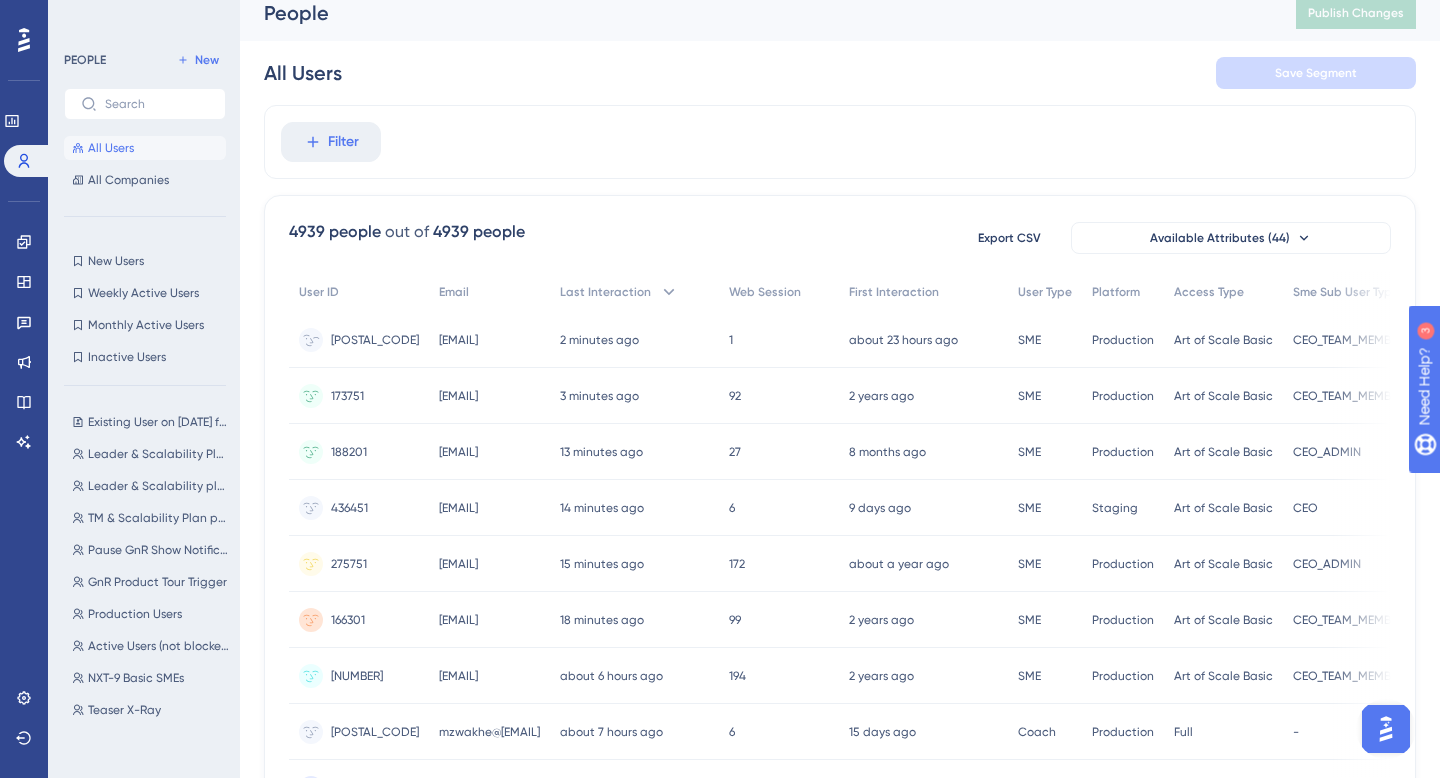 click on "[EMAIL]" at bounding box center [458, 340] 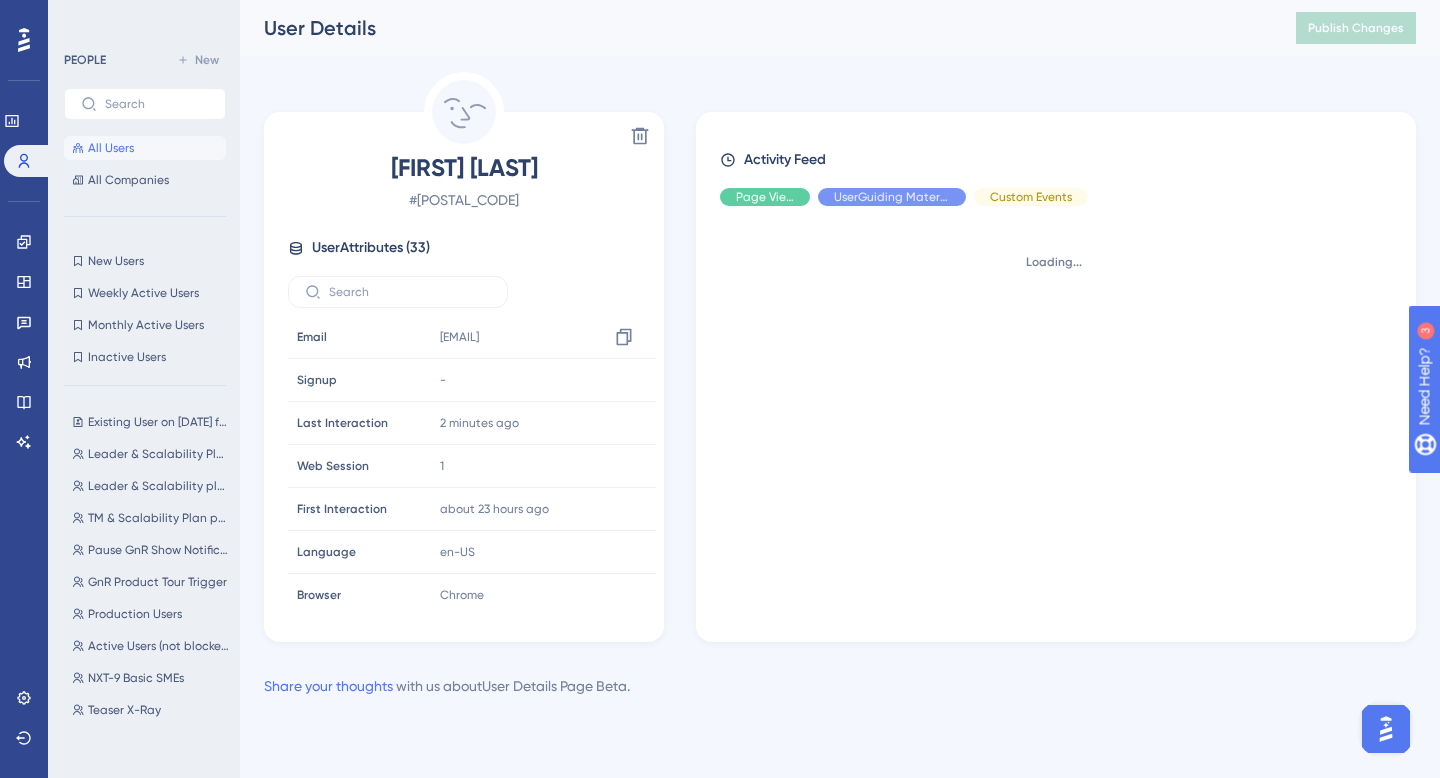 scroll, scrollTop: 0, scrollLeft: 0, axis: both 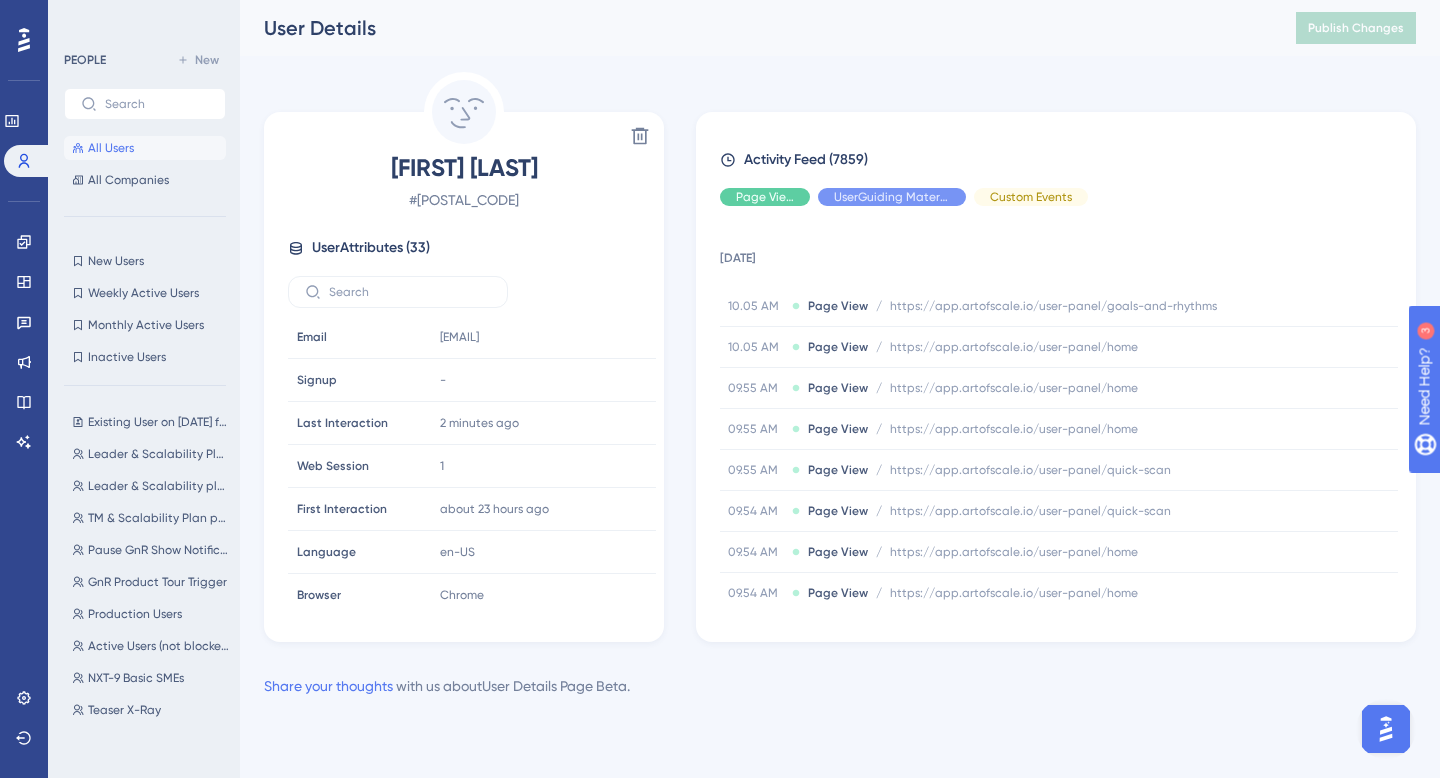click 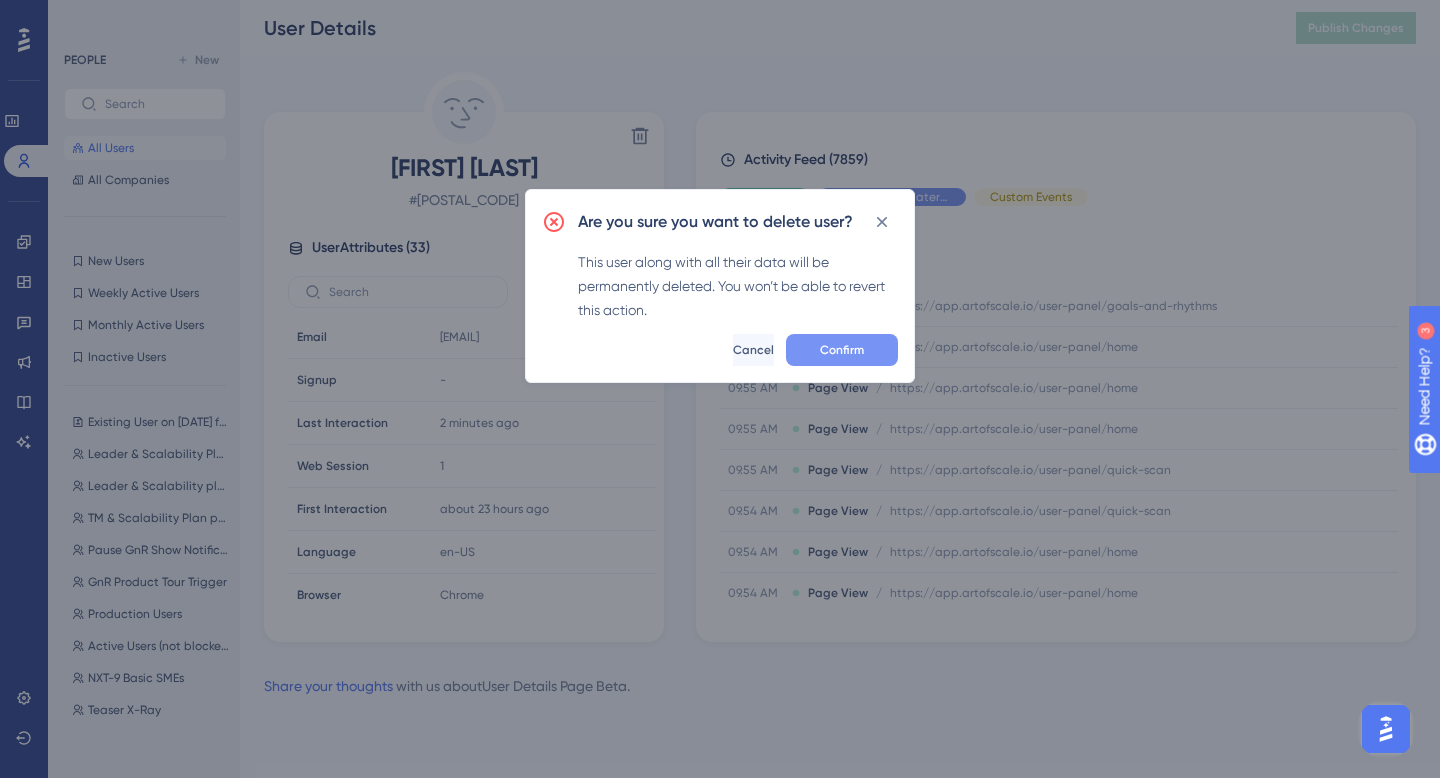 click on "Confirm" at bounding box center (842, 350) 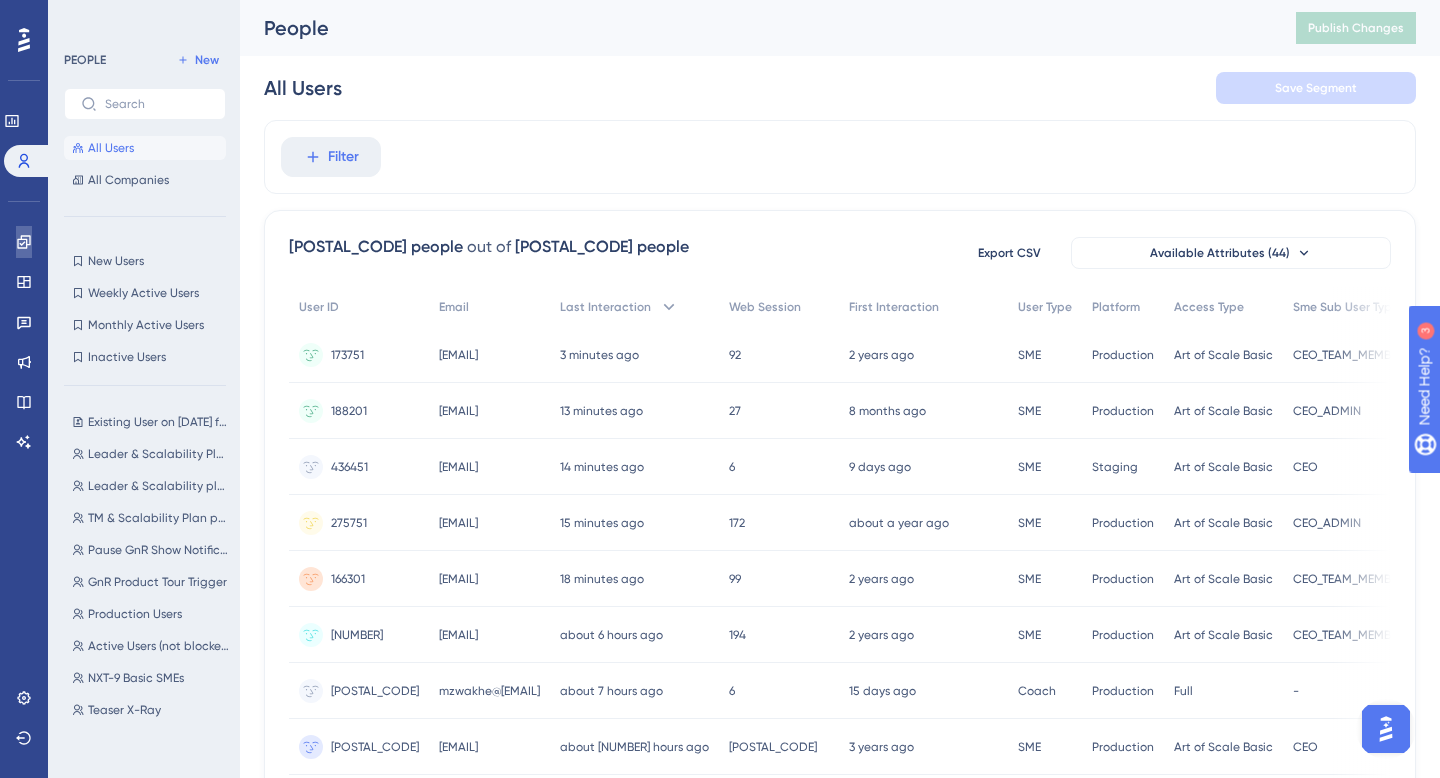 click 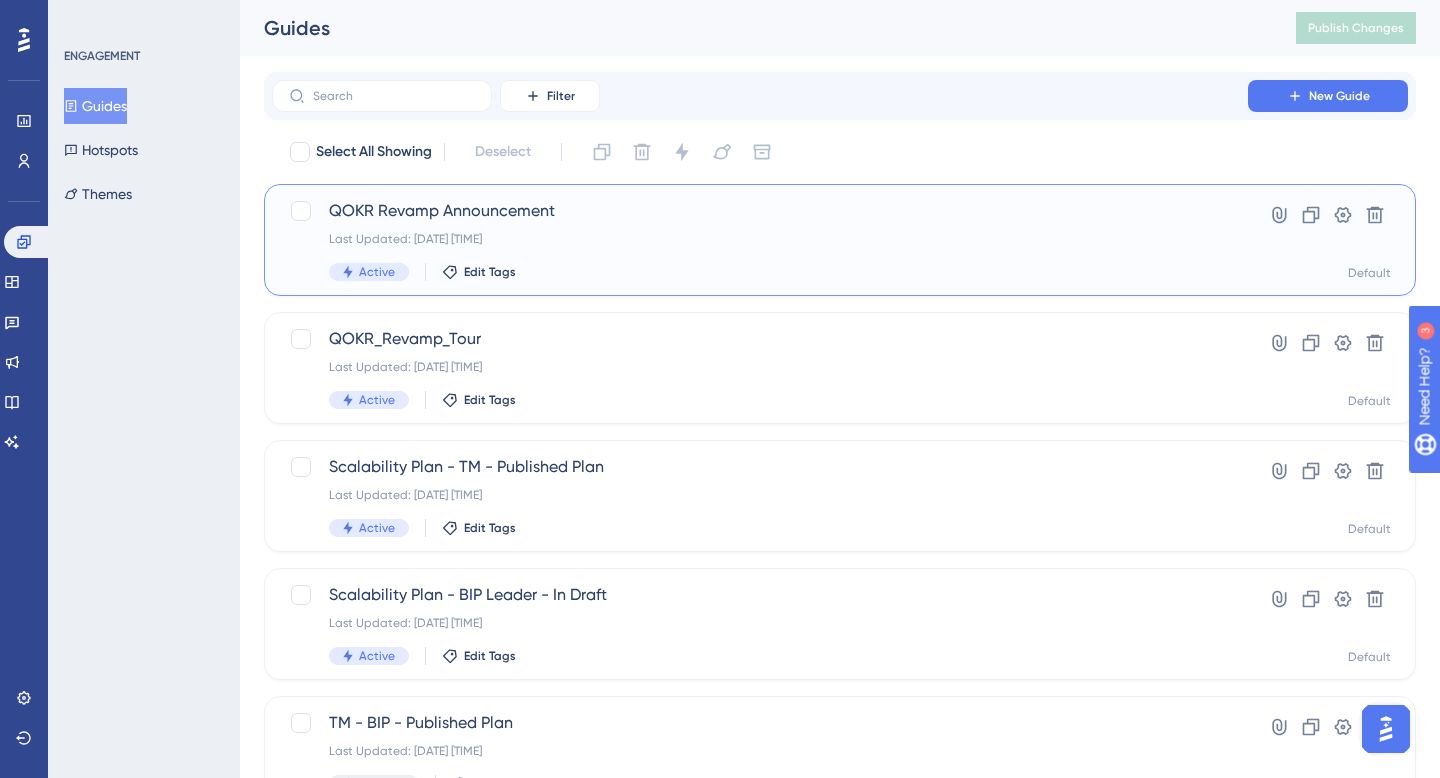 click on "Last Updated: [DATE] [TIME]" at bounding box center [760, 239] 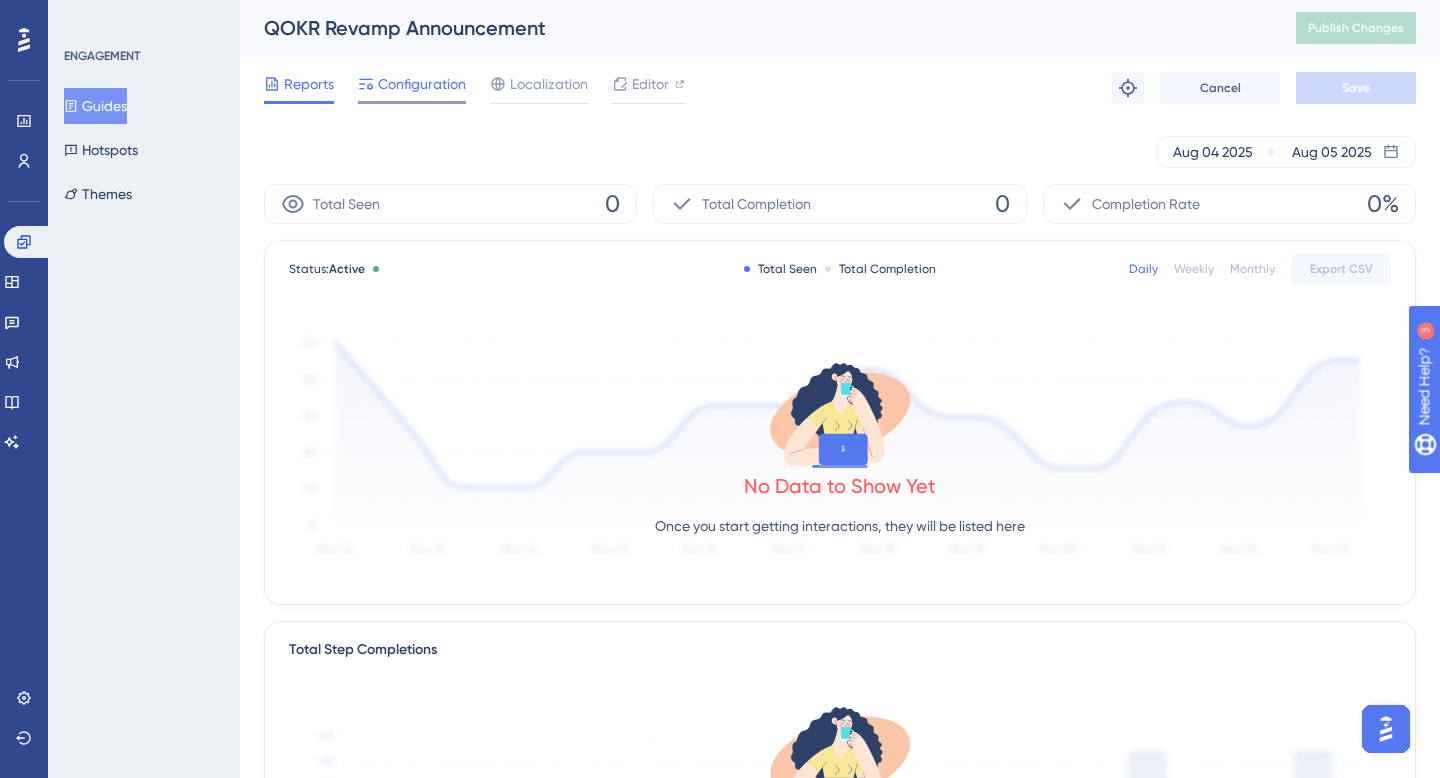 click on "Configuration" at bounding box center [422, 84] 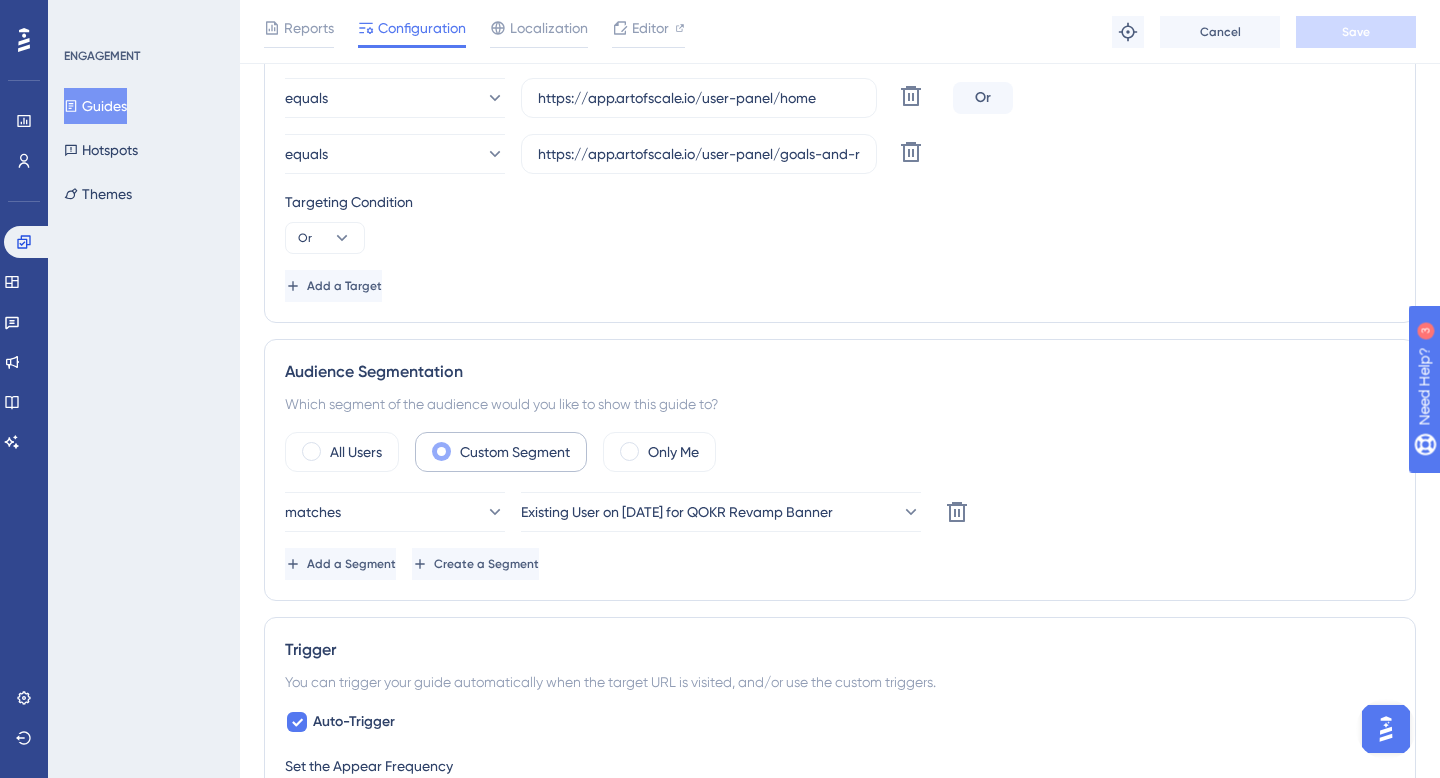 scroll, scrollTop: 617, scrollLeft: 0, axis: vertical 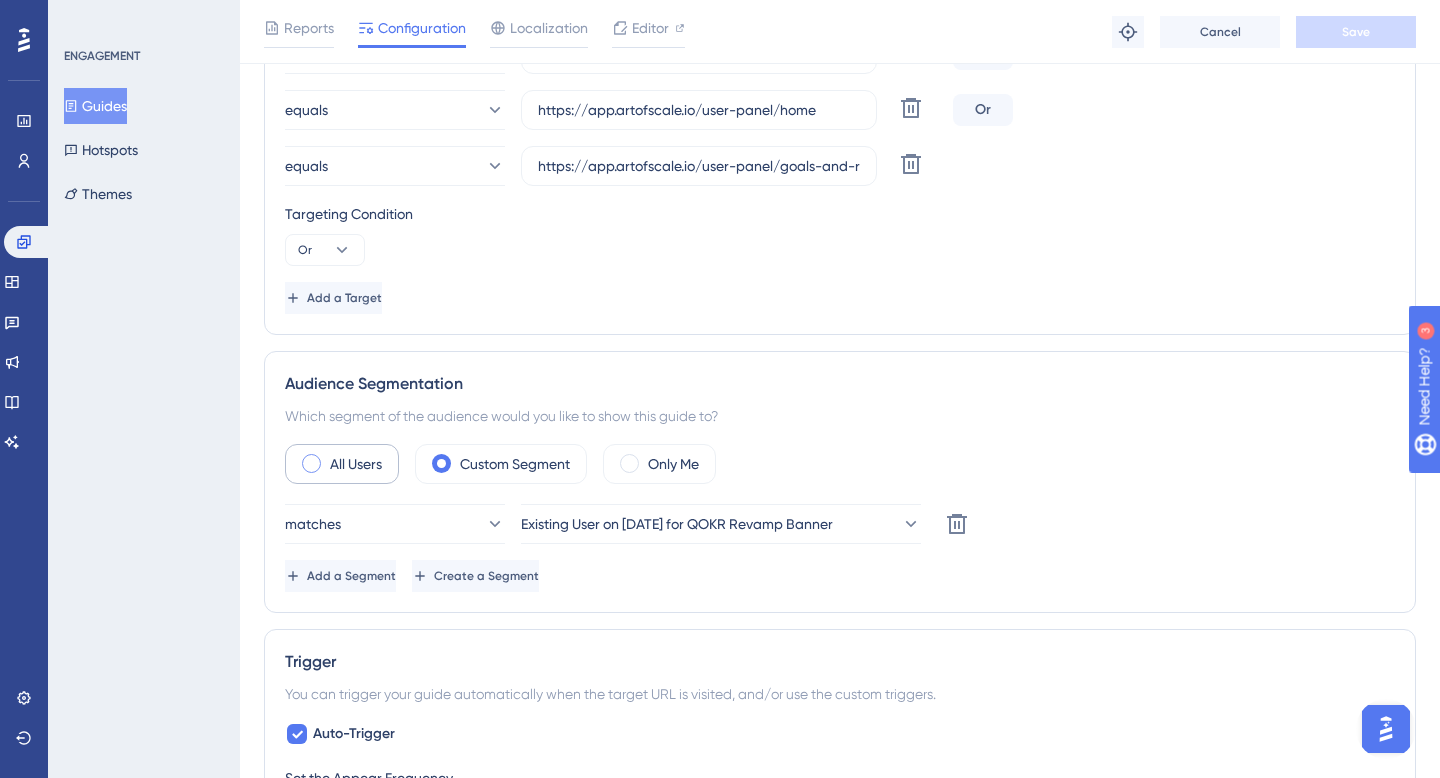 click on "All Users" at bounding box center (356, 464) 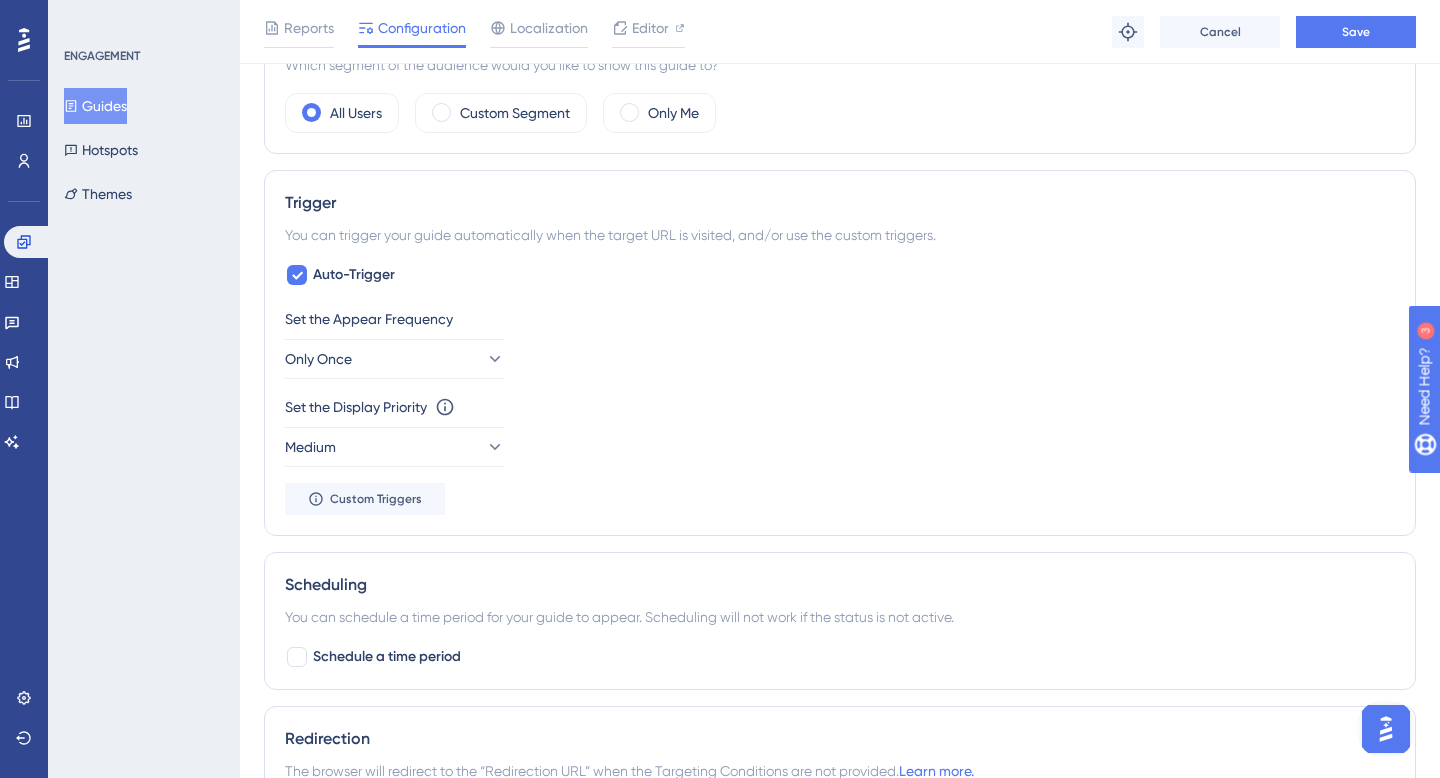 scroll, scrollTop: 698, scrollLeft: 0, axis: vertical 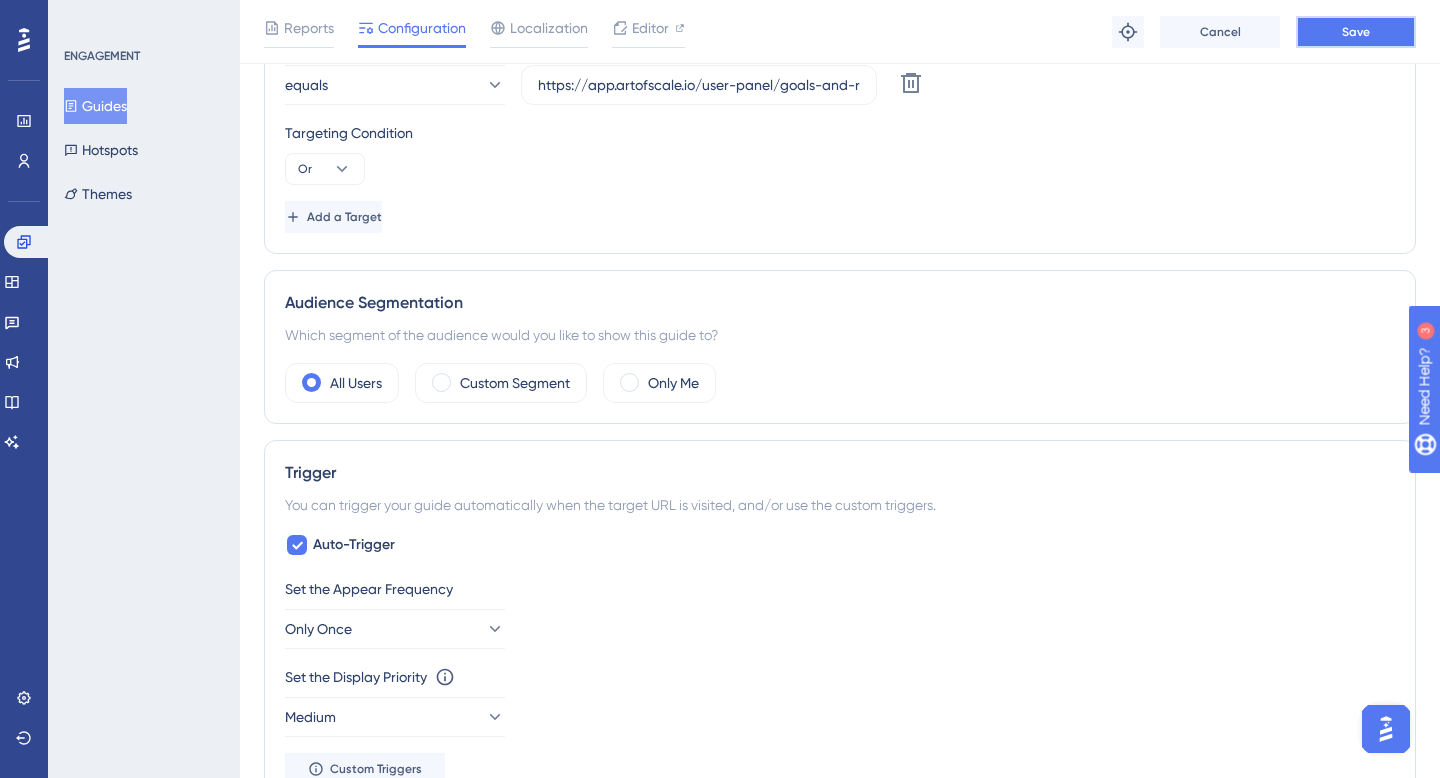 click on "Save" at bounding box center [1356, 32] 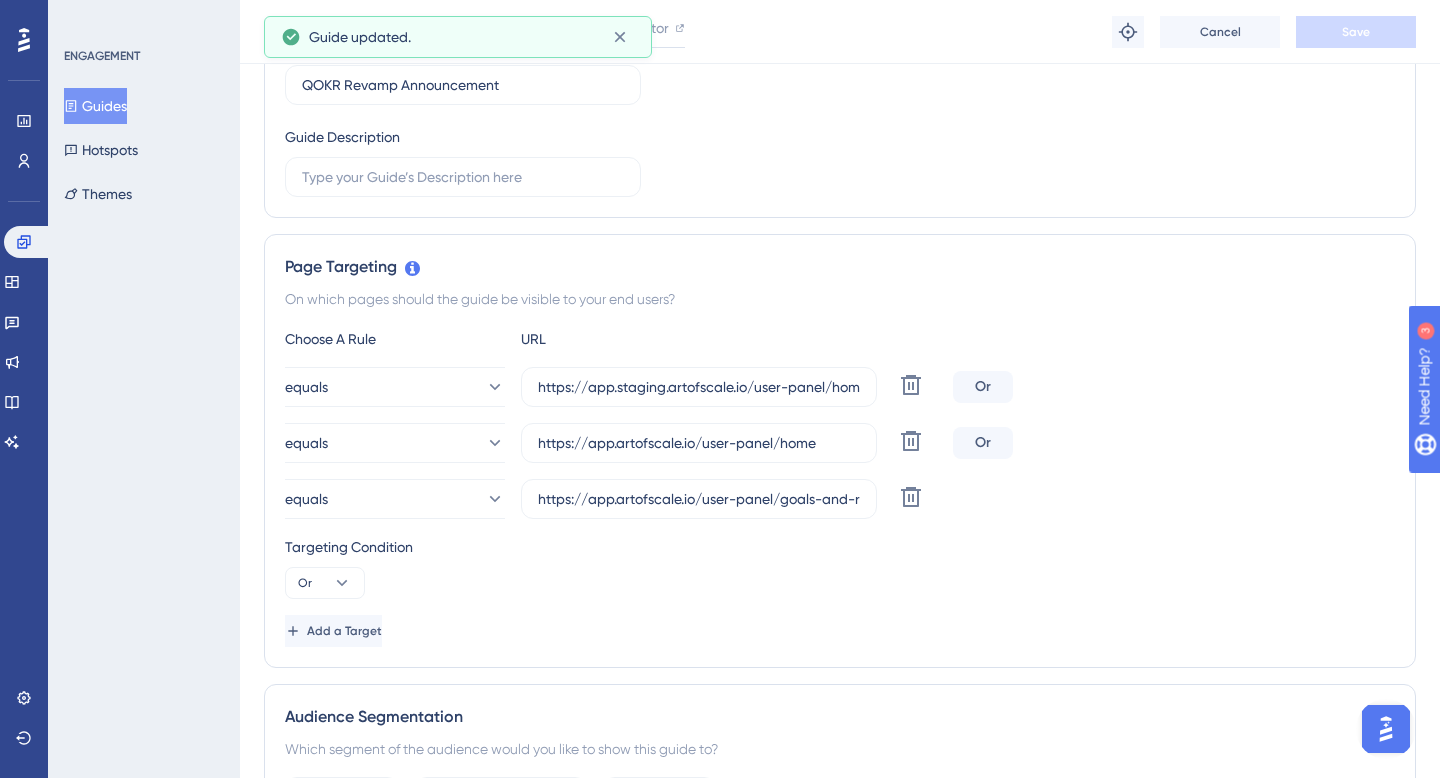 scroll, scrollTop: 0, scrollLeft: 0, axis: both 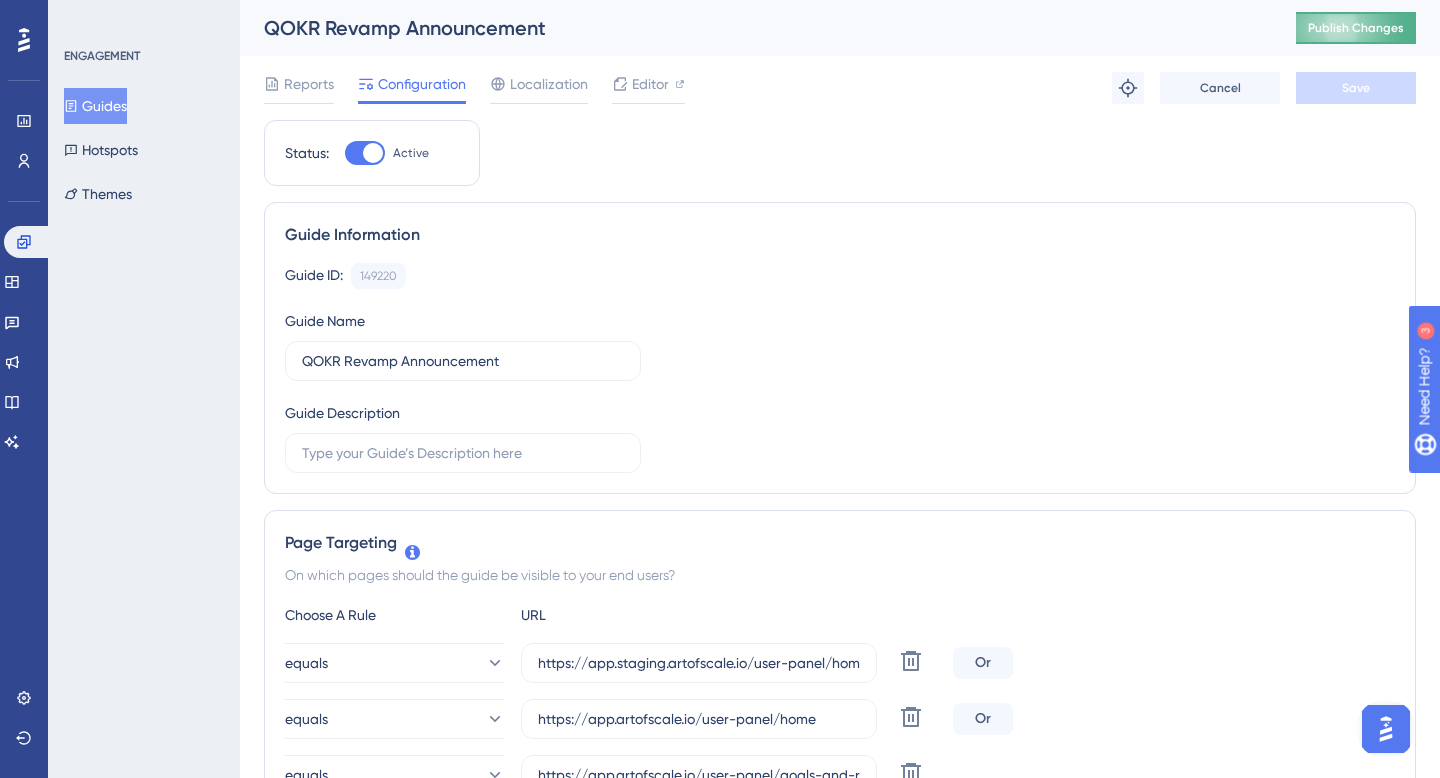 click on "Publish Changes" at bounding box center (1356, 28) 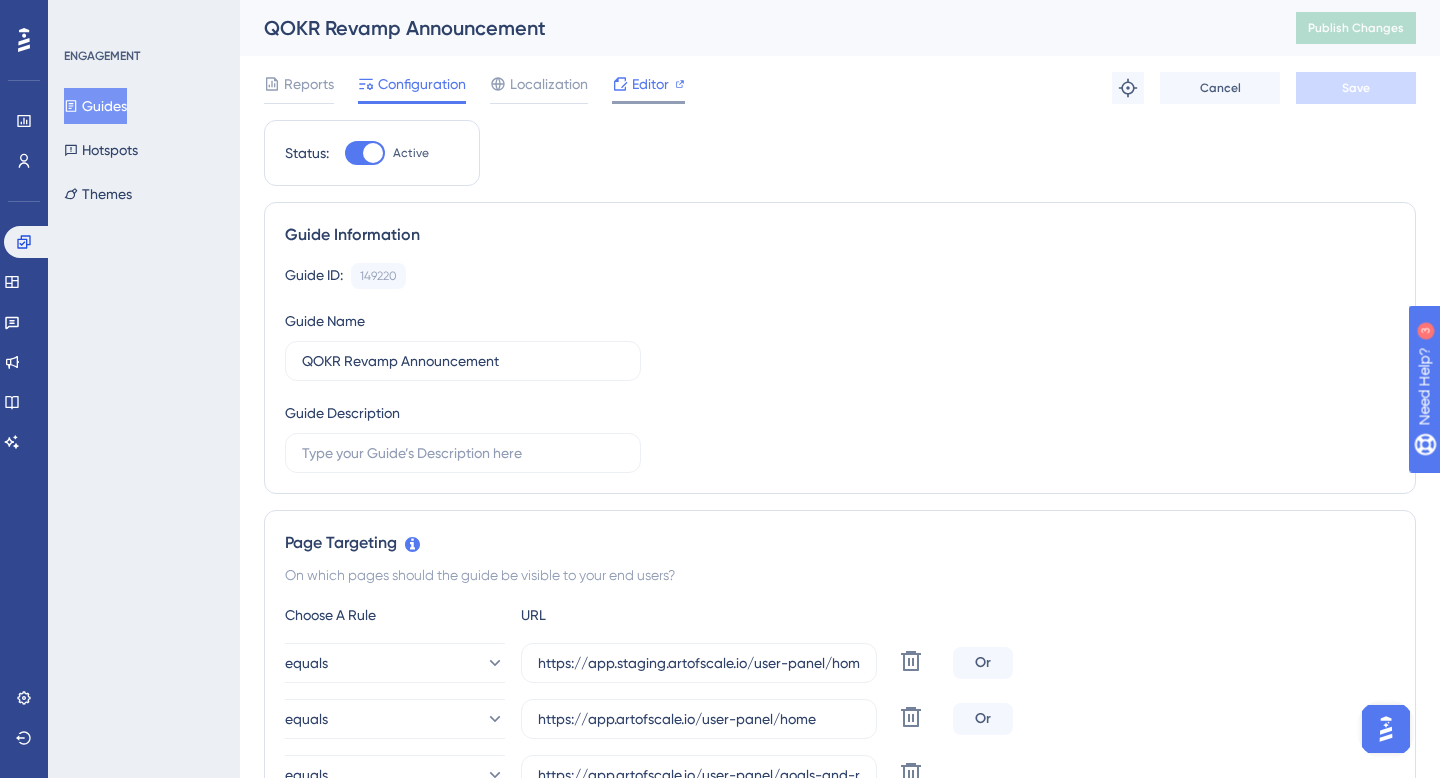 click on "Editor" at bounding box center [650, 84] 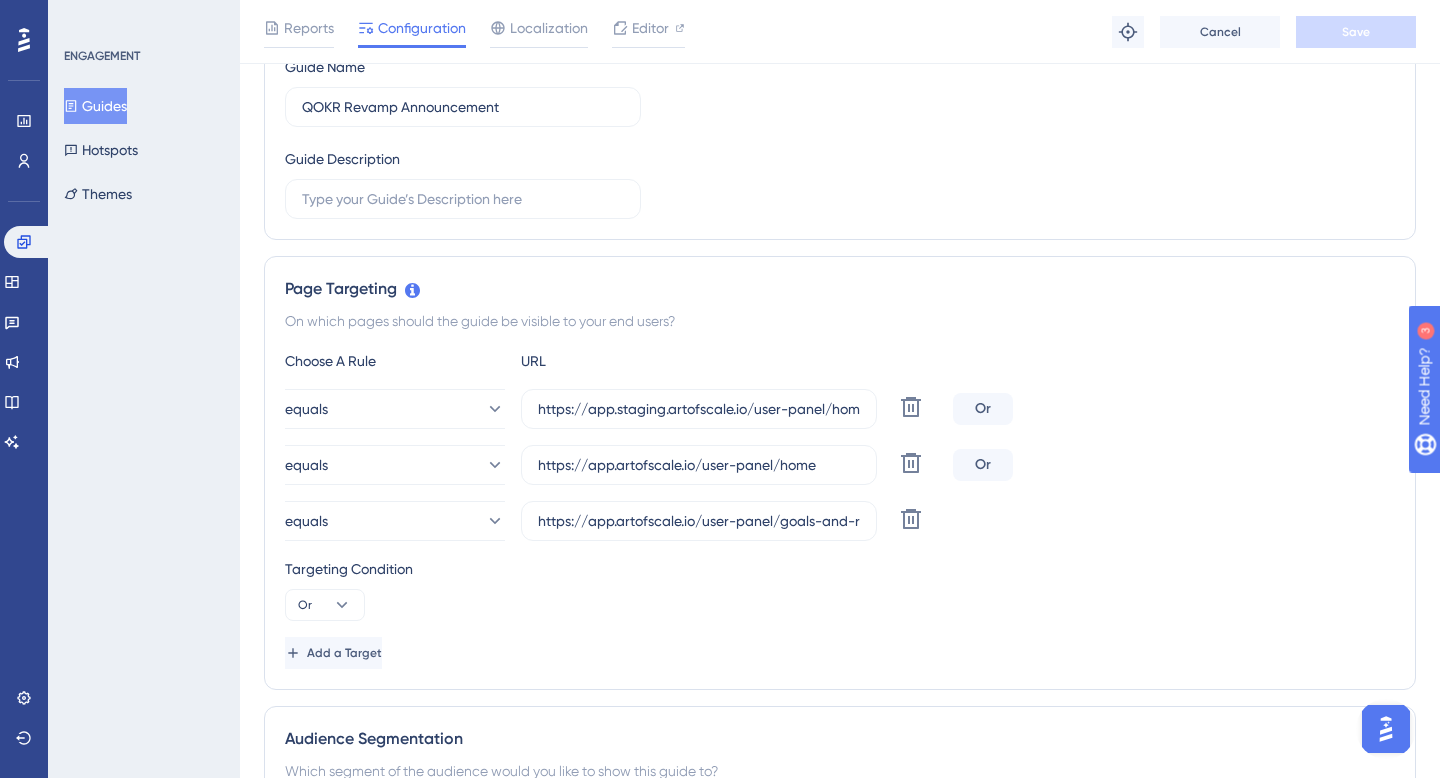 scroll, scrollTop: 857, scrollLeft: 0, axis: vertical 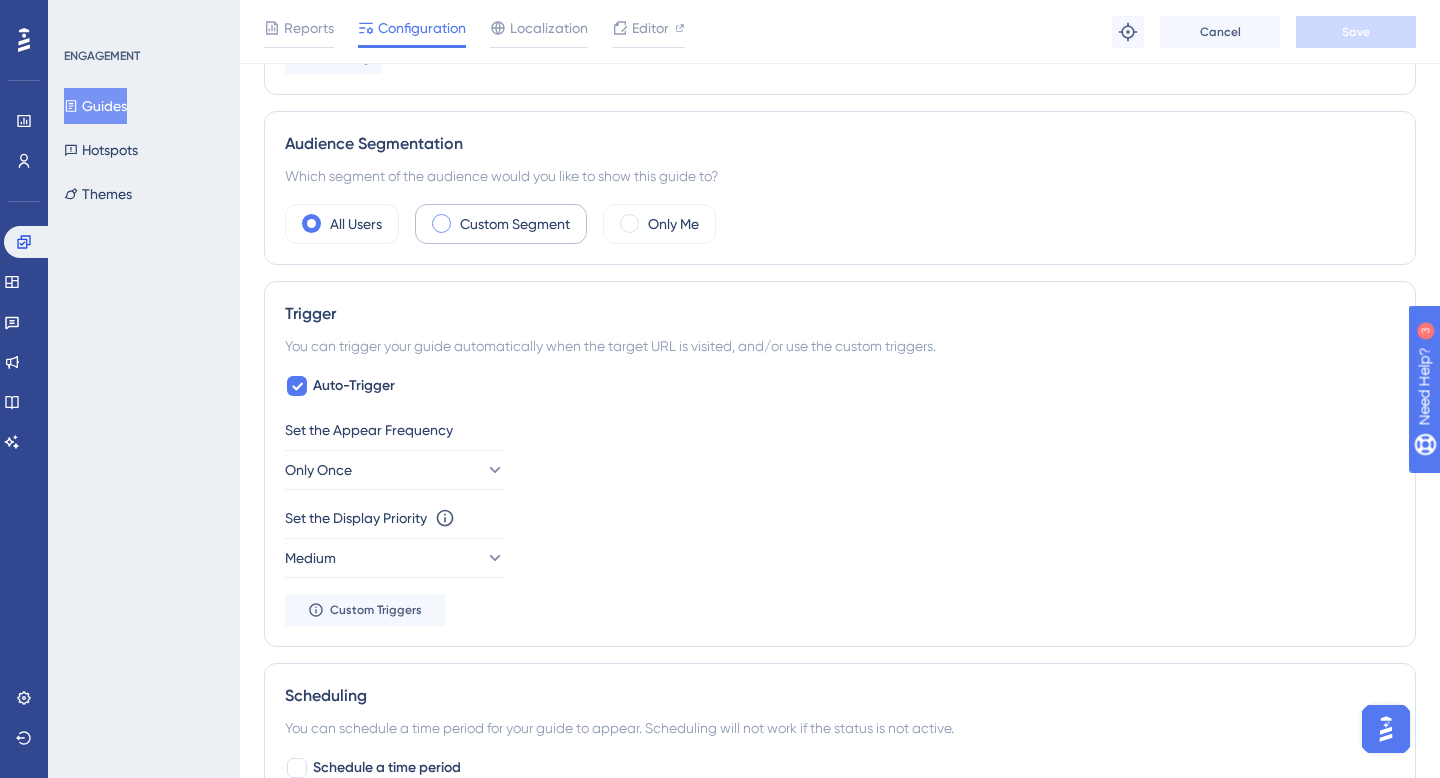click on "Custom Segment" at bounding box center [515, 224] 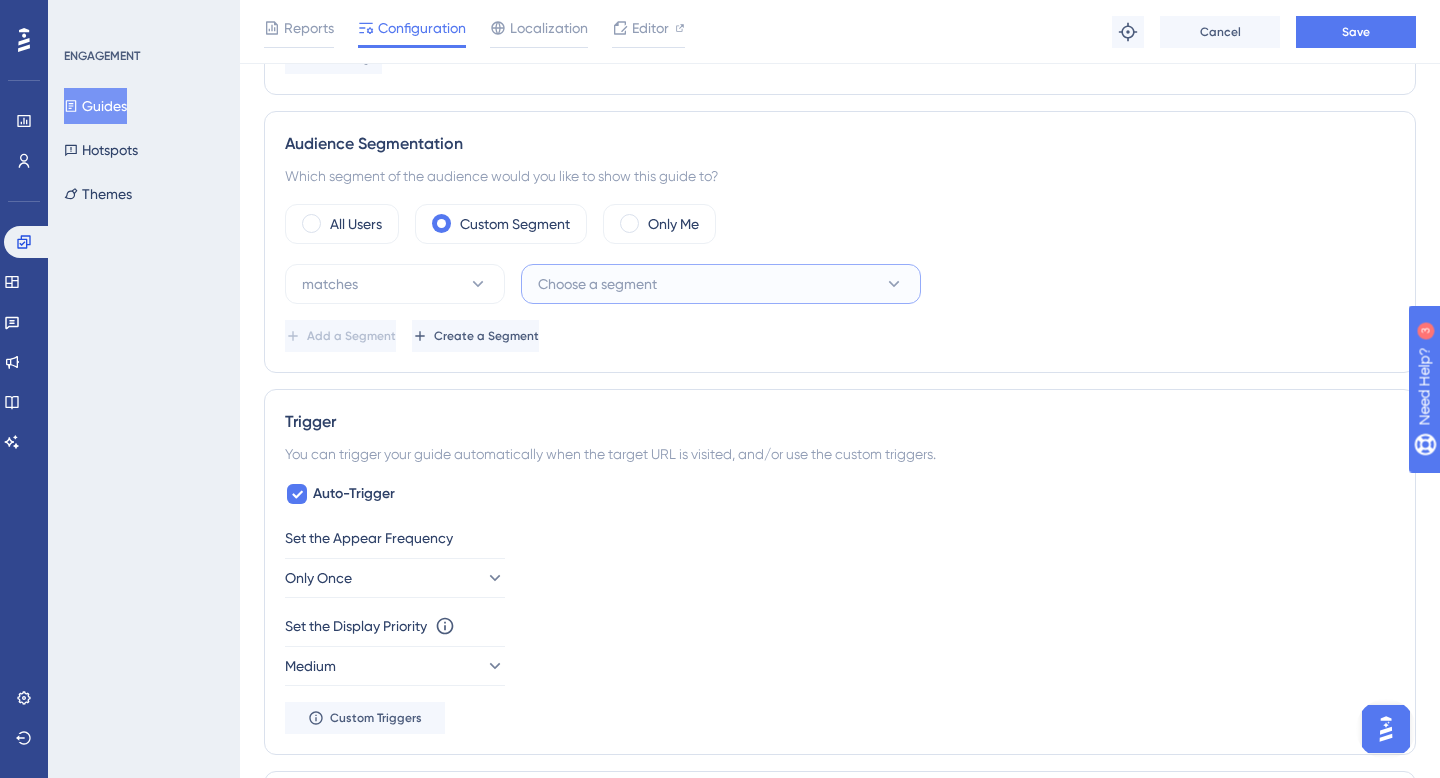 click on "Choose a segment" at bounding box center (597, 284) 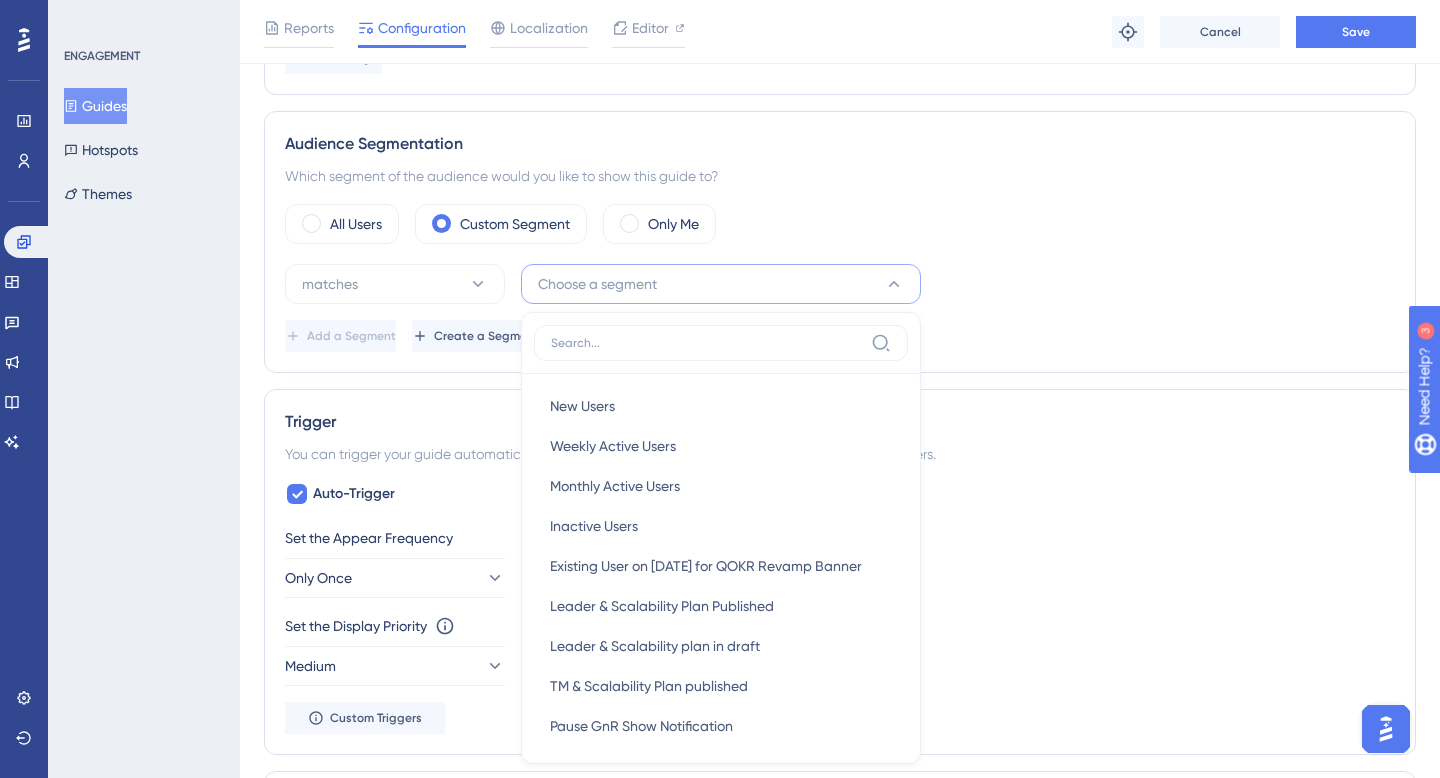 click on "Existing User on [DATE] for QOKR Revamp Banner Existing User on [DATE] for QOKR Revamp Banner Leader & Scalability Plan Published Leader & Scalability Plan Published Leader & Scalability plan in draft Leader & Scalability plan in draft TM & Scalability Plan published TM & Scalability Plan published Pause GnR Show Notification Pause GnR Show Notification GnR Product Tour Trigger GnR Product Tour Trigger Production Users Production Users Active Users (not blocked) Active Users (not blocked) NXT-9 Basic SMEs NXT-9 Basic SMEs Teaser X-Ray Teaser X-Ray" at bounding box center (840, 284) 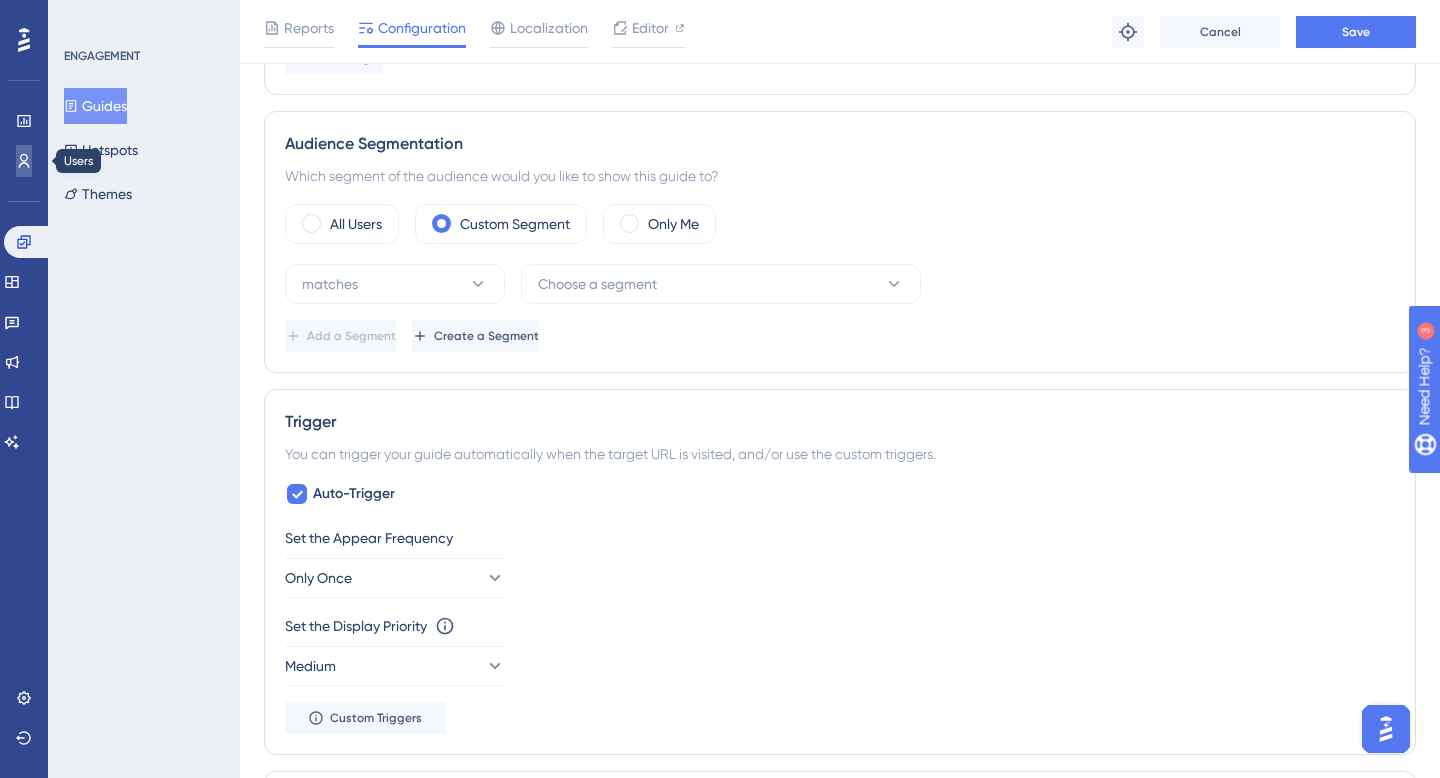 click 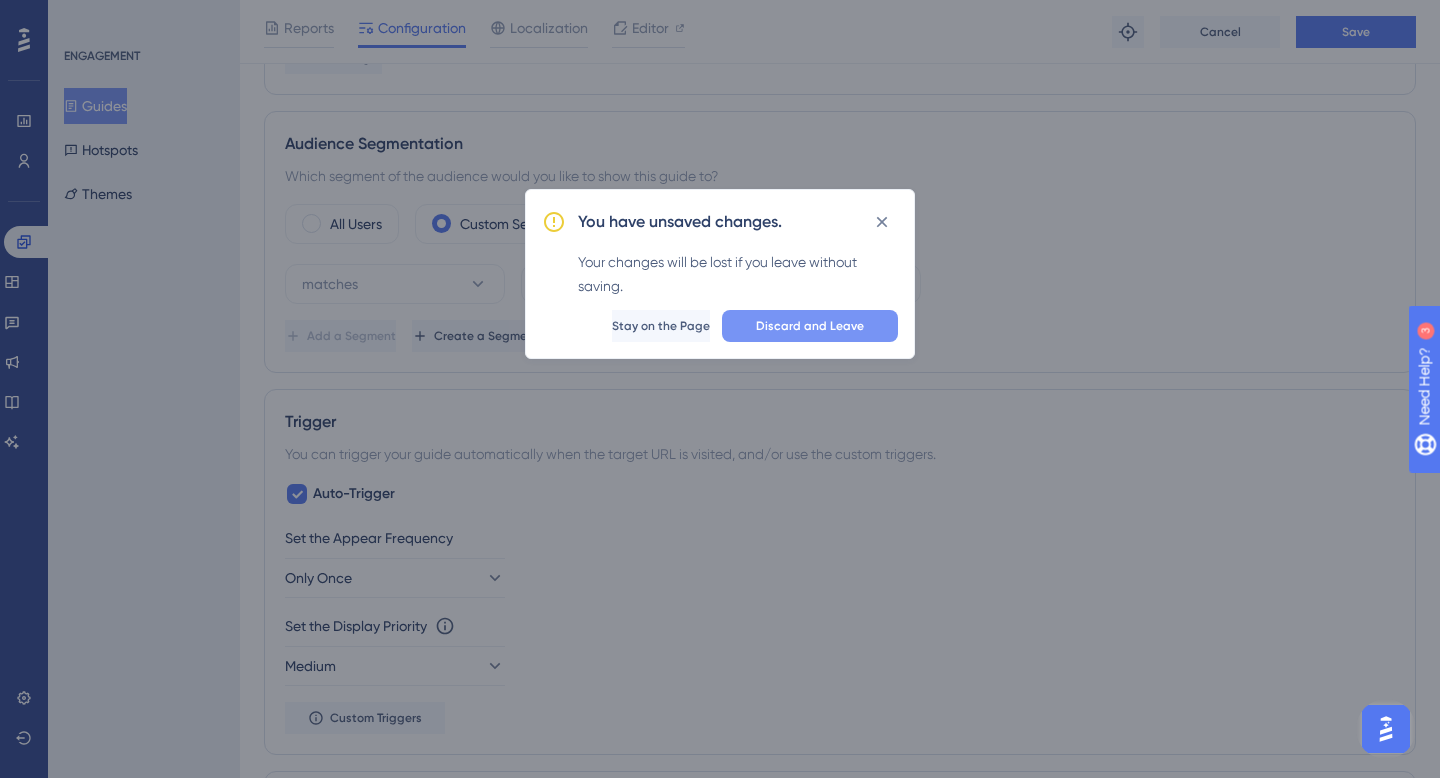 click on "Discard and Leave" at bounding box center (810, 326) 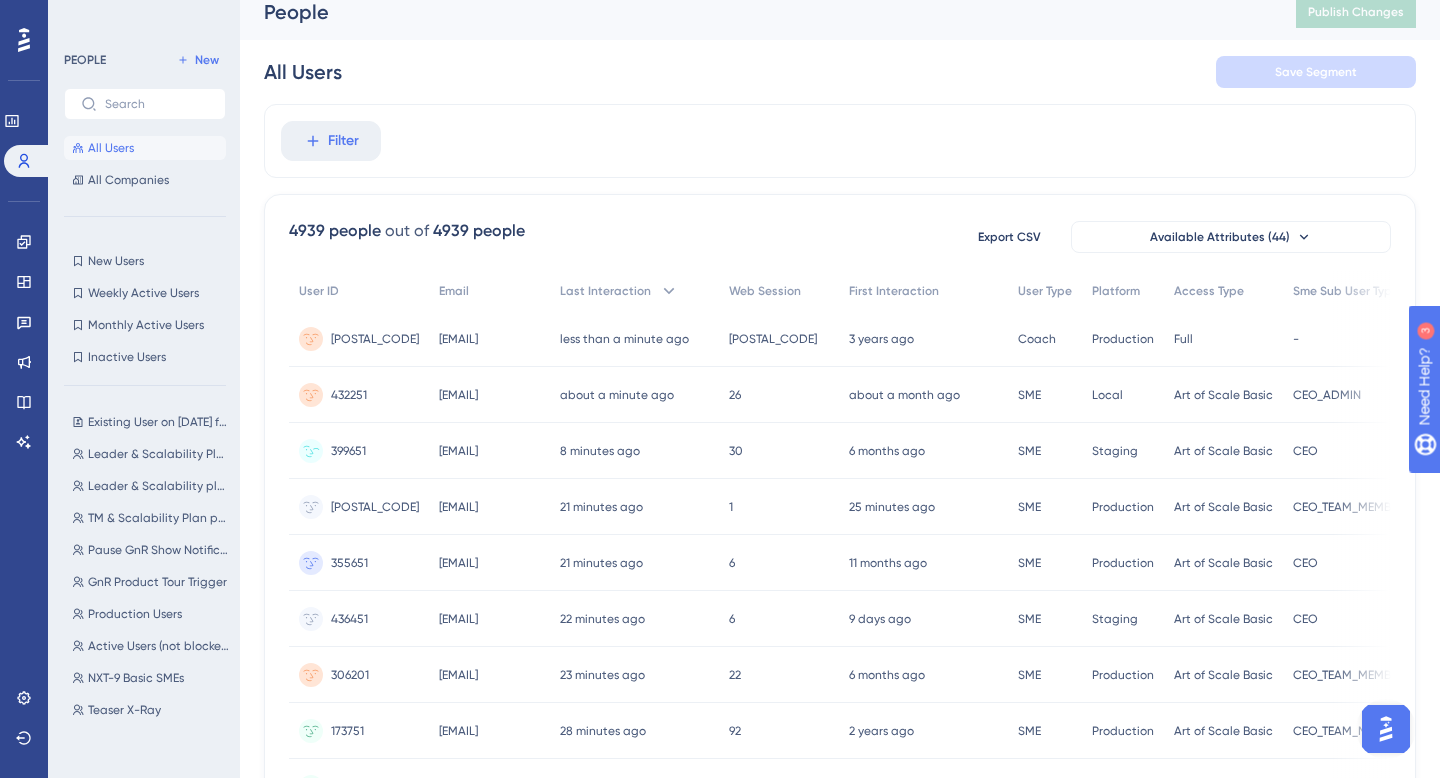 scroll, scrollTop: 15, scrollLeft: 0, axis: vertical 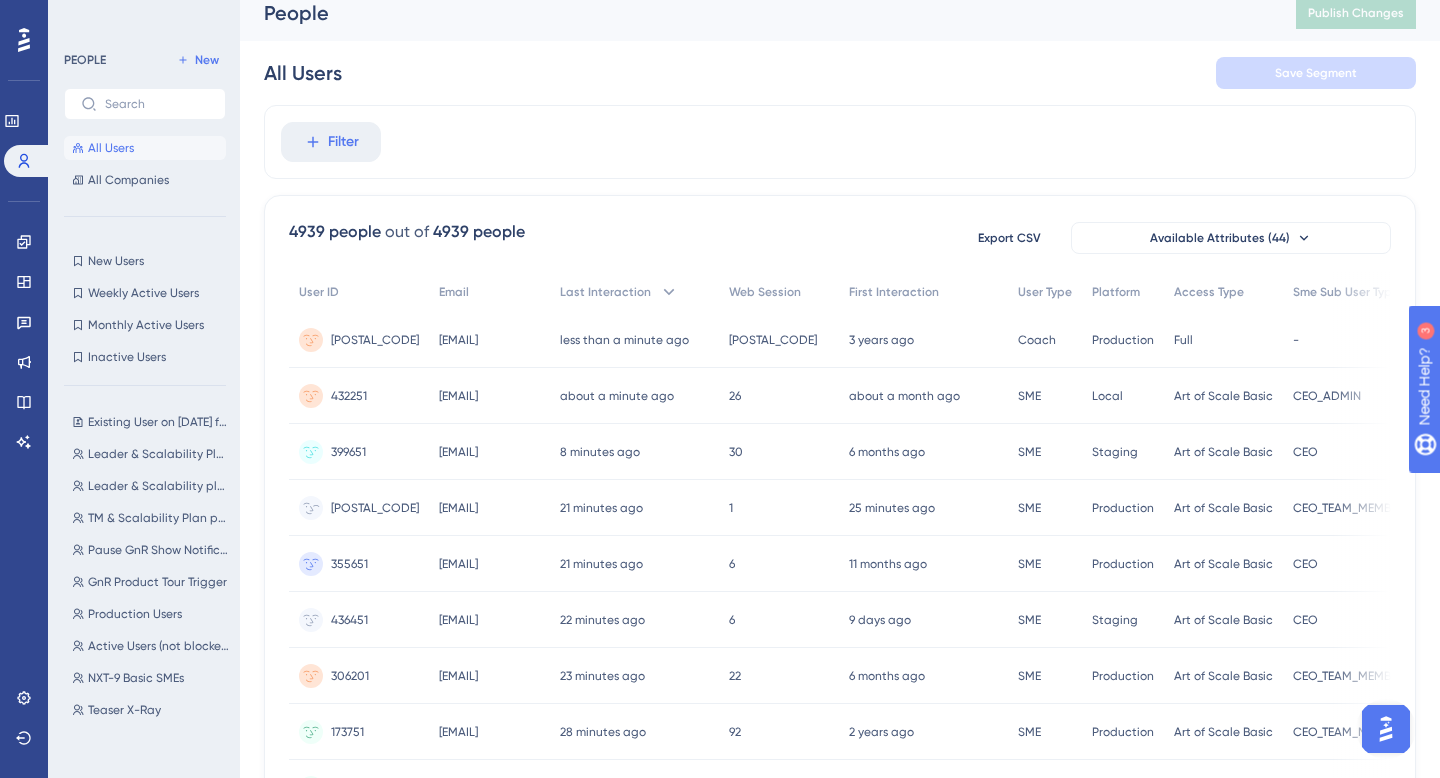 click on "[EMAIL]" at bounding box center (458, 508) 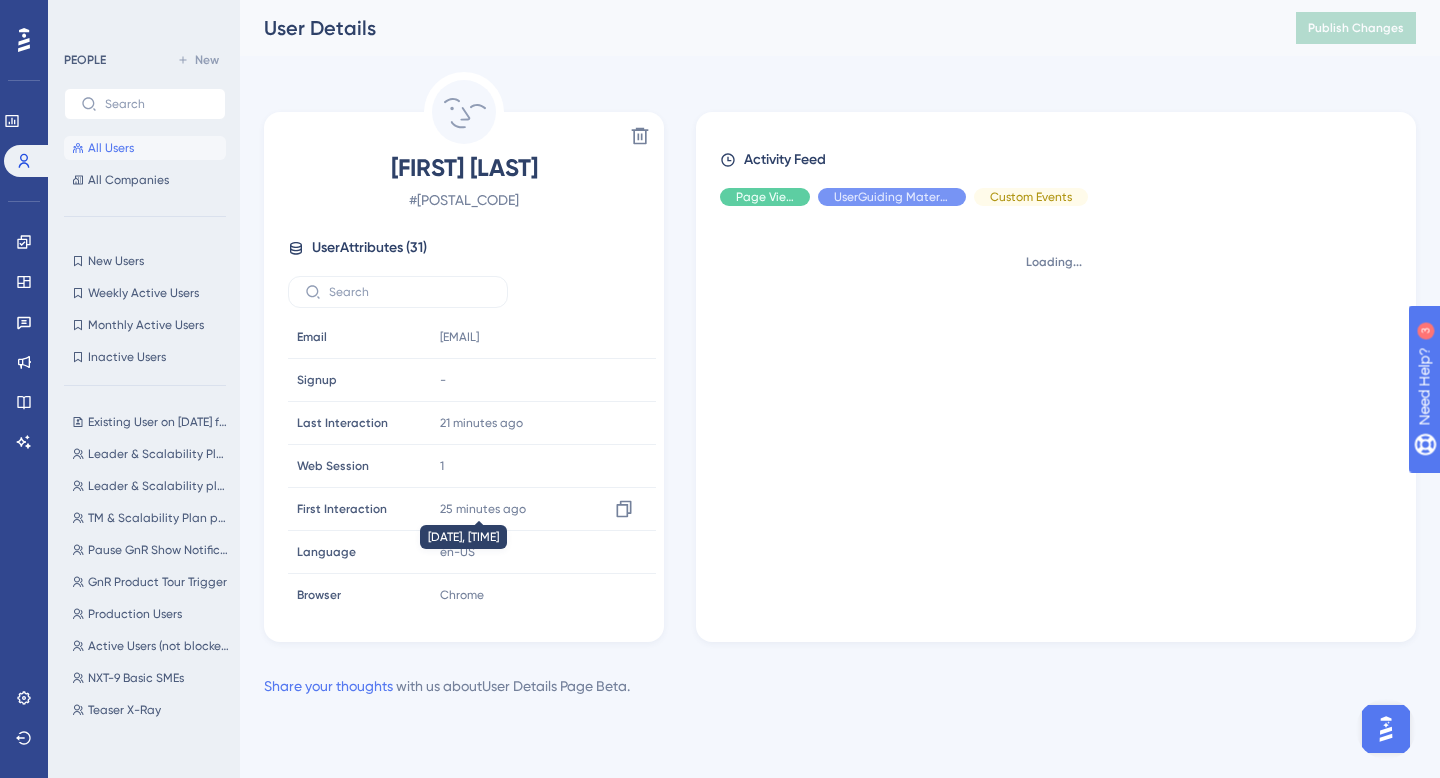 scroll, scrollTop: 0, scrollLeft: 0, axis: both 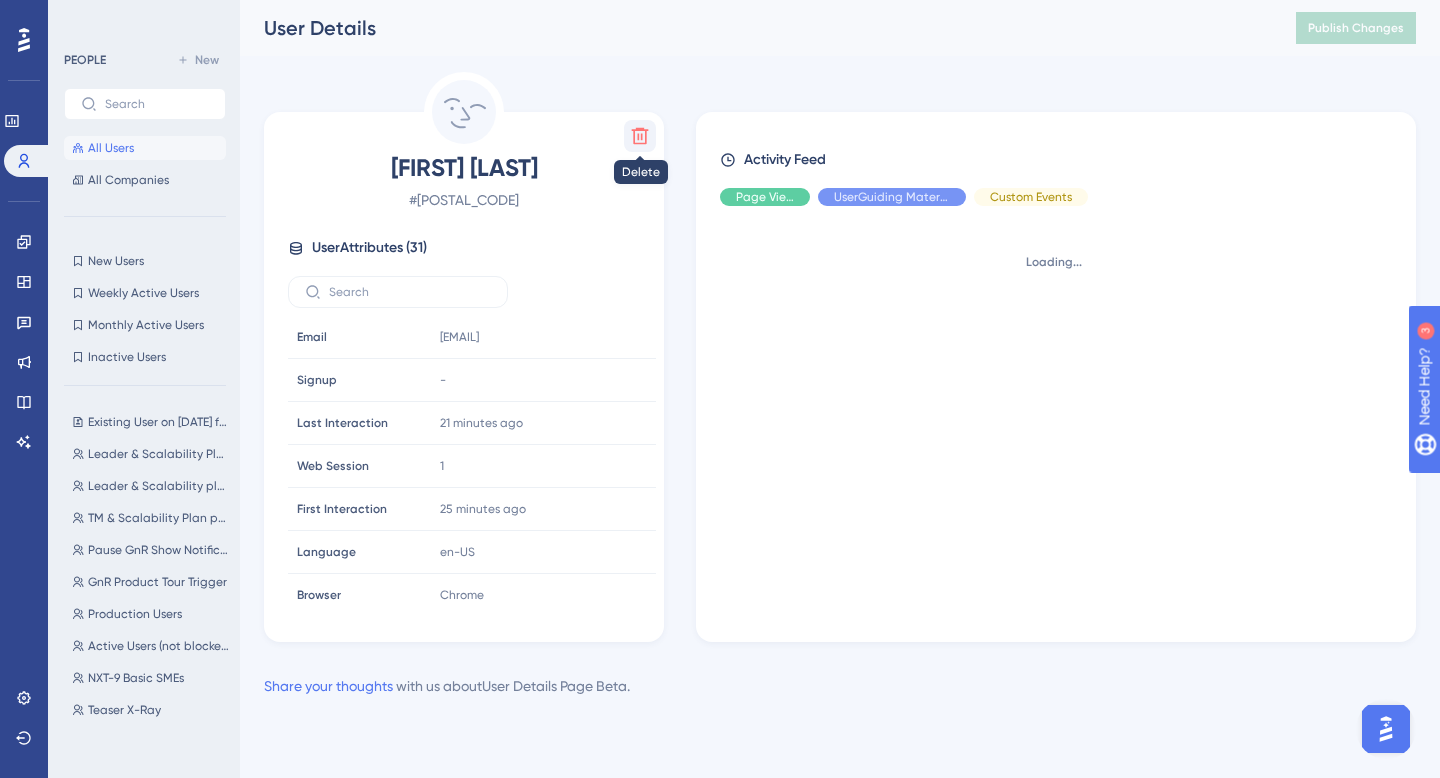click 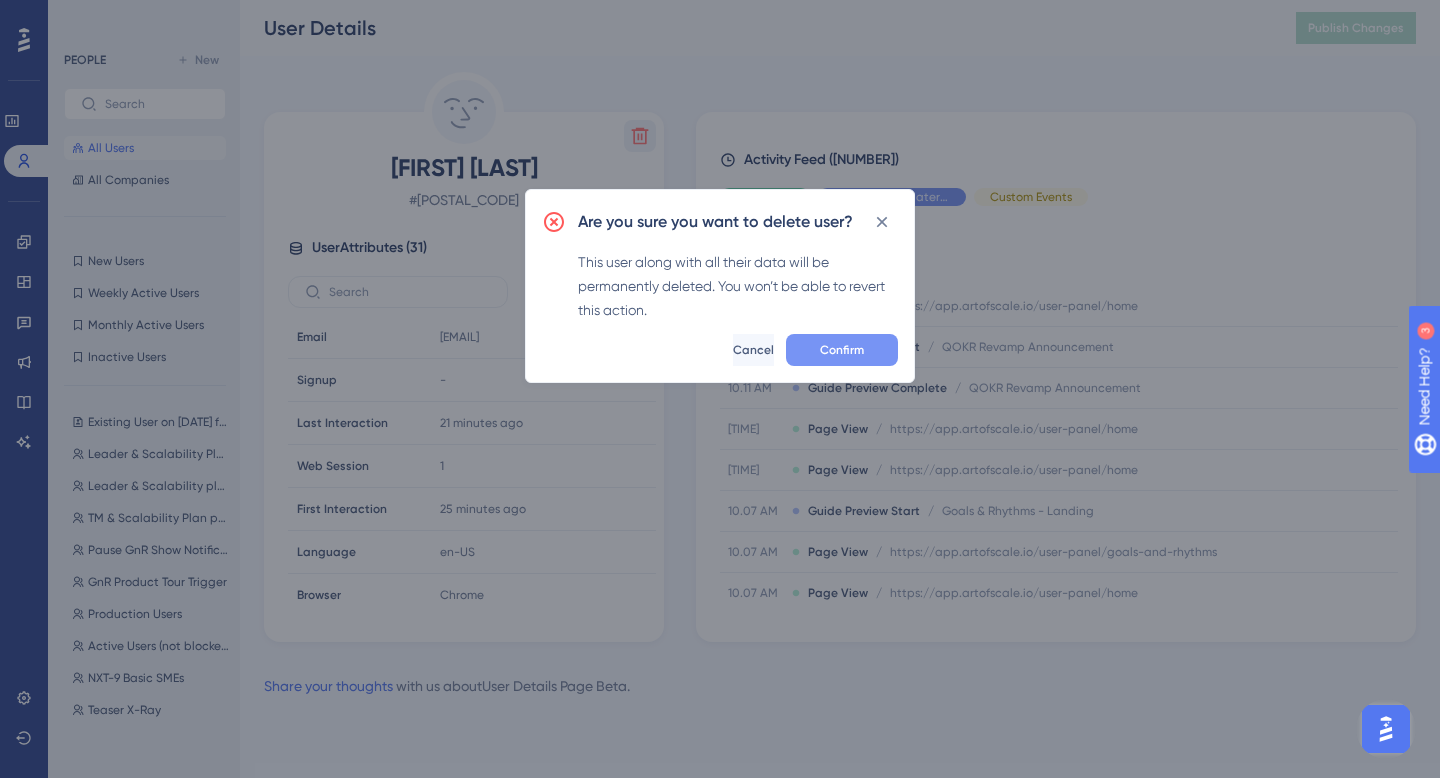 click on "Confirm" at bounding box center [842, 350] 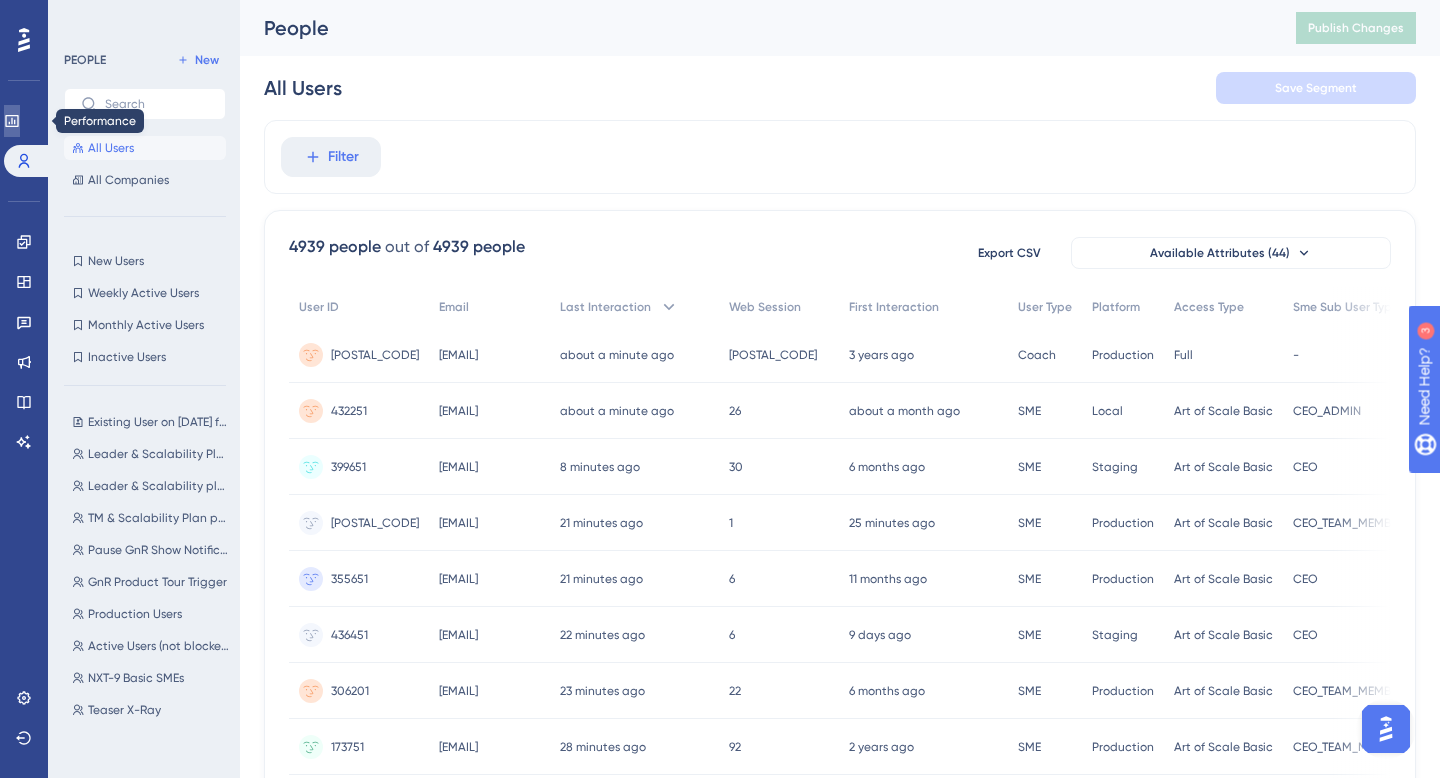 click 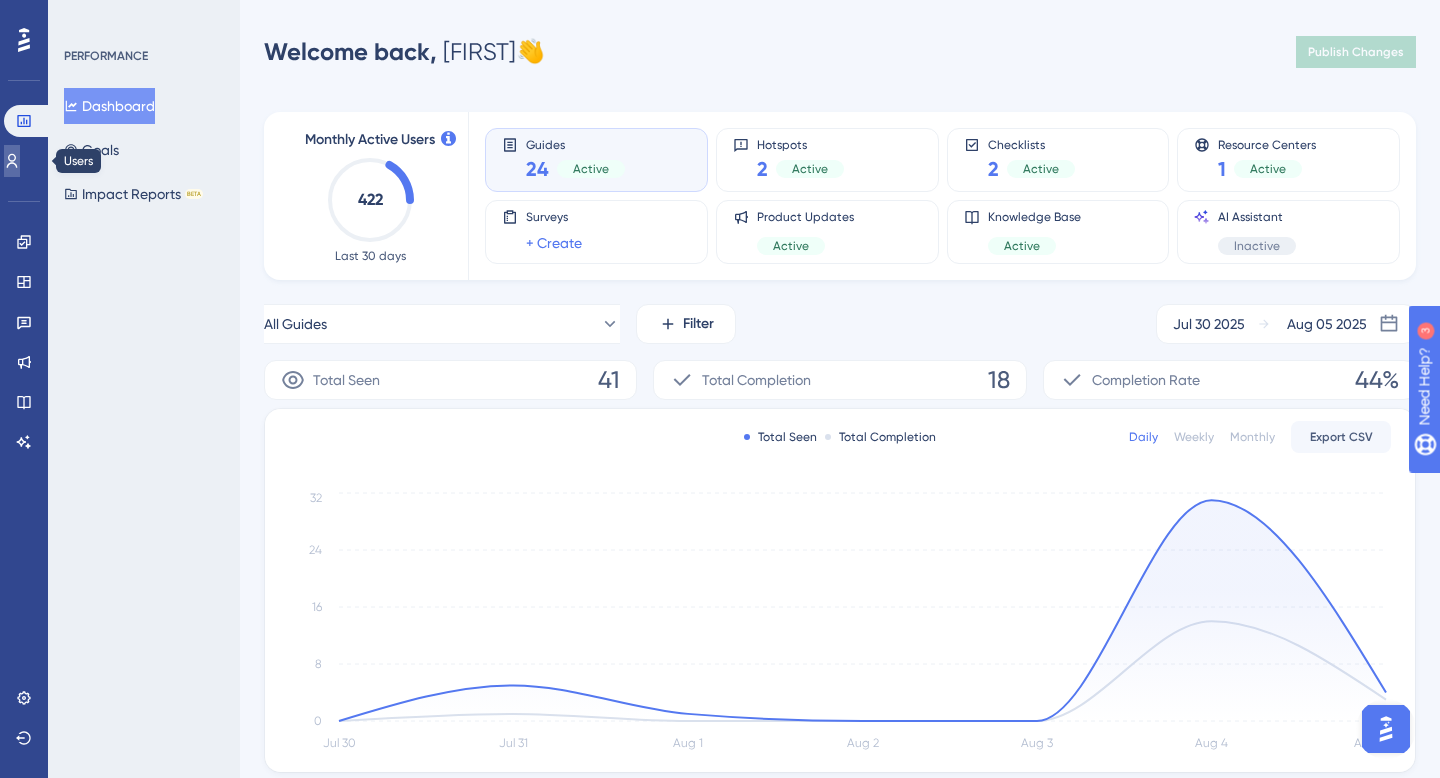 click 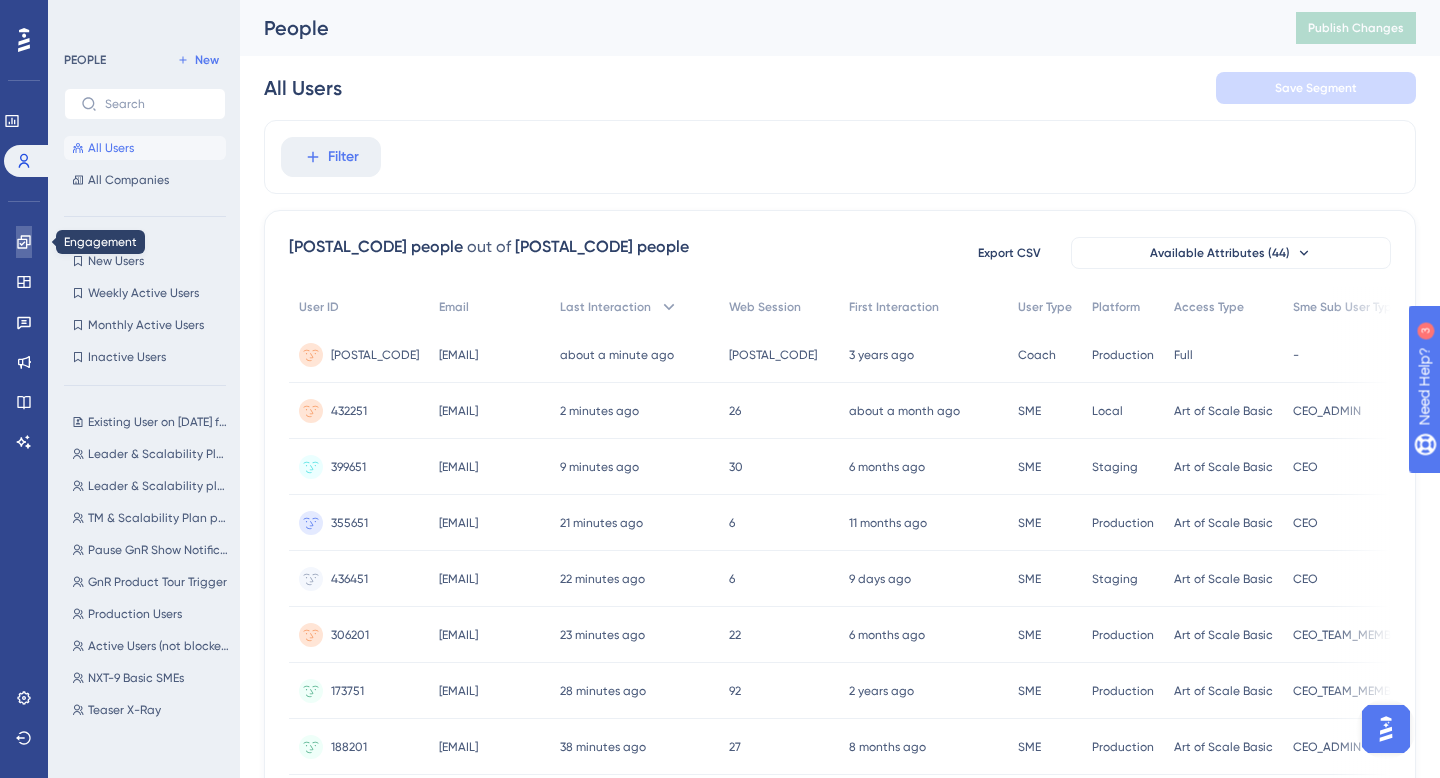 click 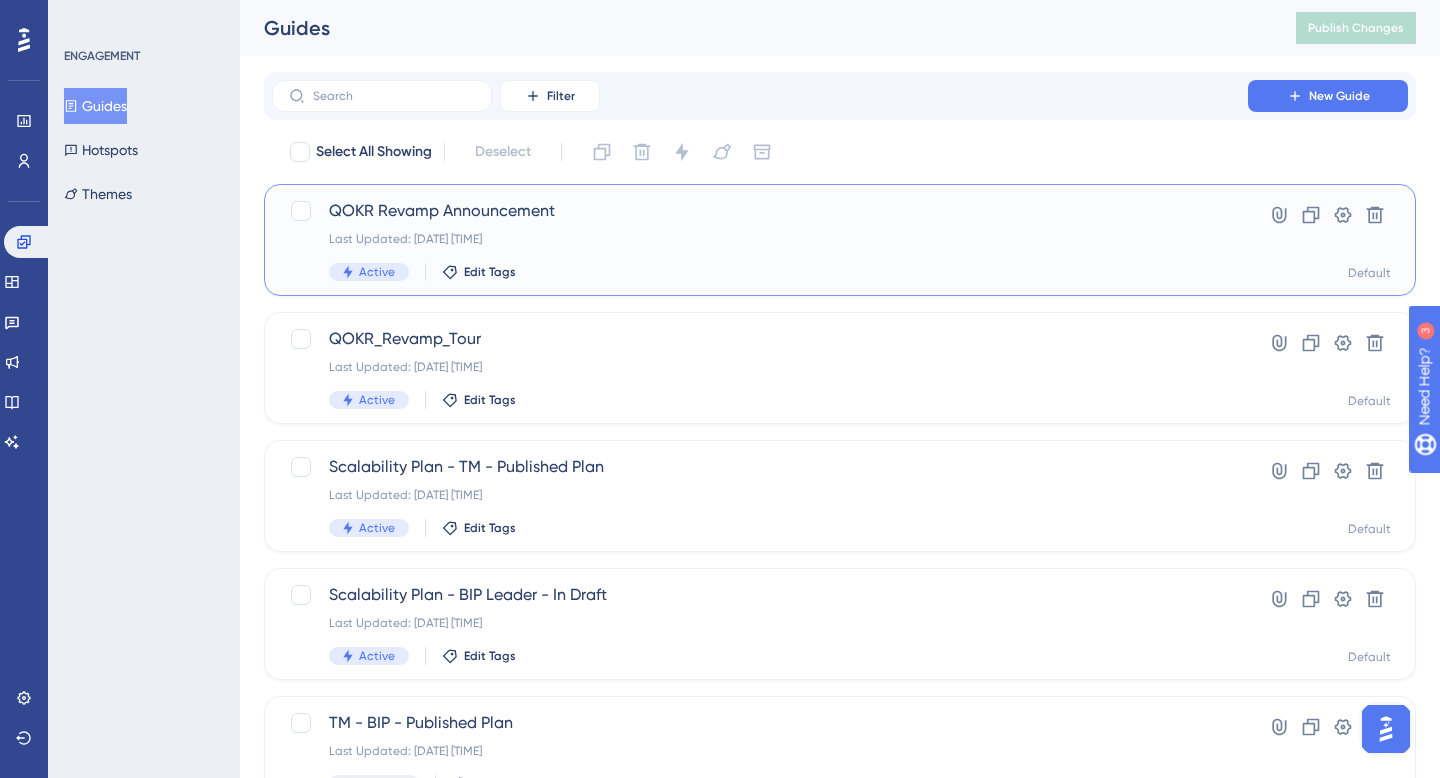click on "QOKR Revamp Announcement Last Updated: [DATE] [TIME] Active Edit Tags" at bounding box center [760, 240] 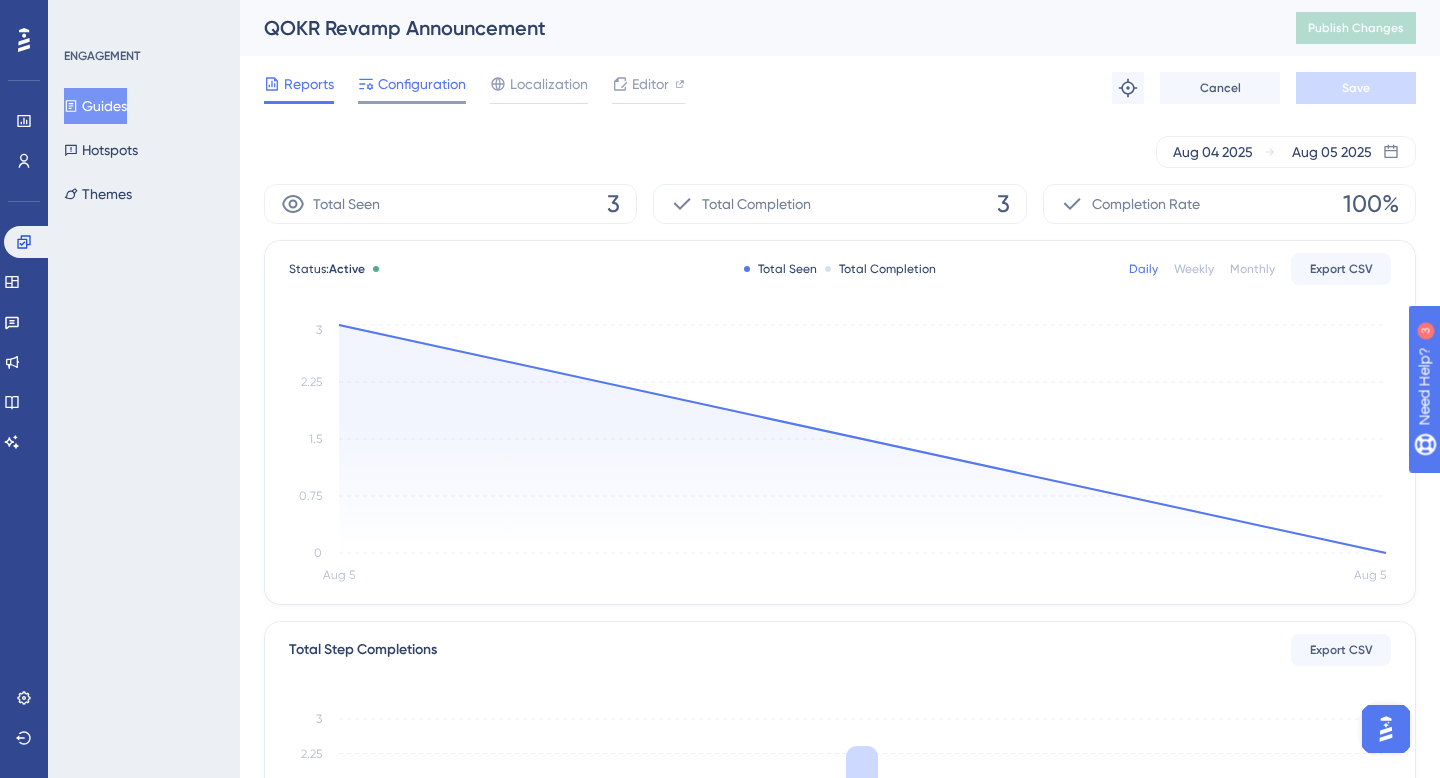 click on "Configuration" at bounding box center [412, 88] 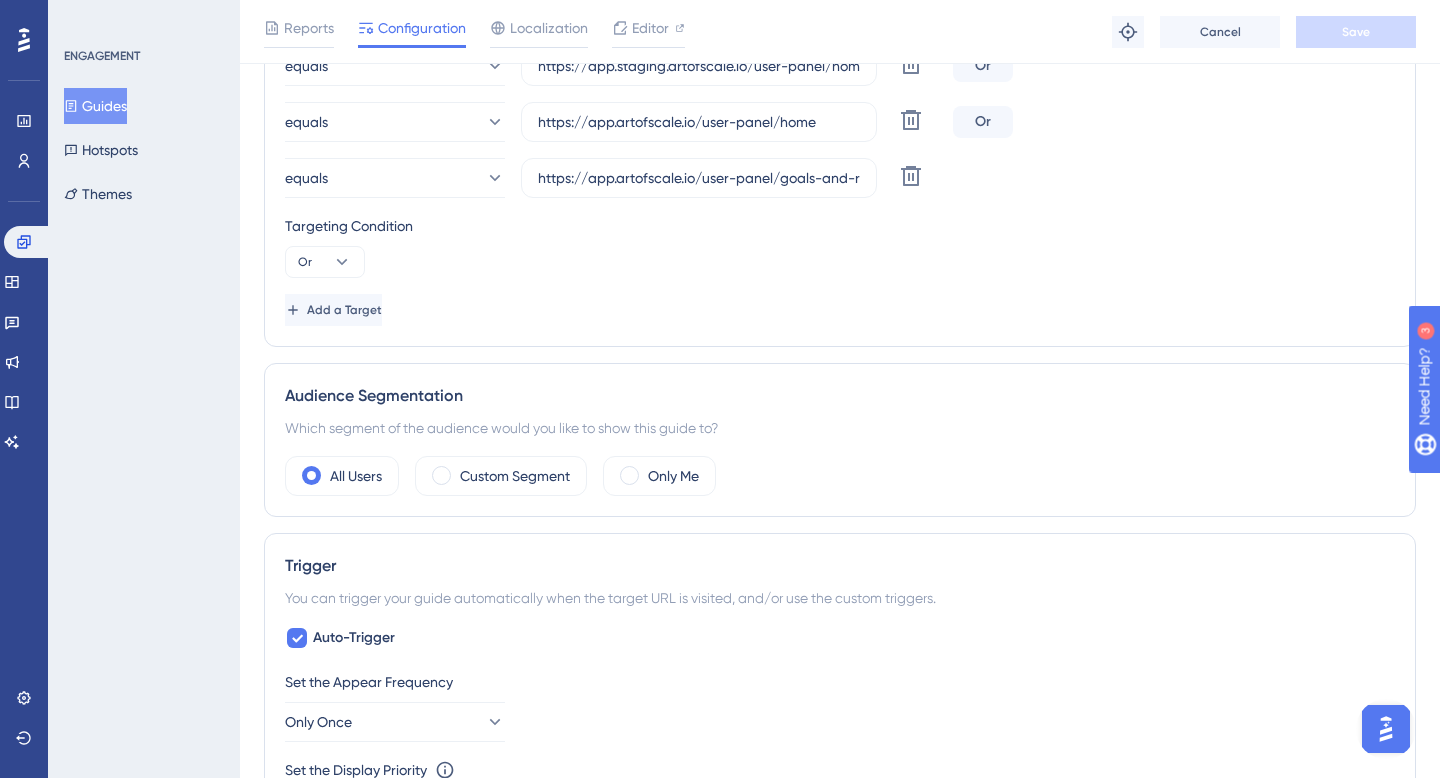 scroll, scrollTop: 691, scrollLeft: 0, axis: vertical 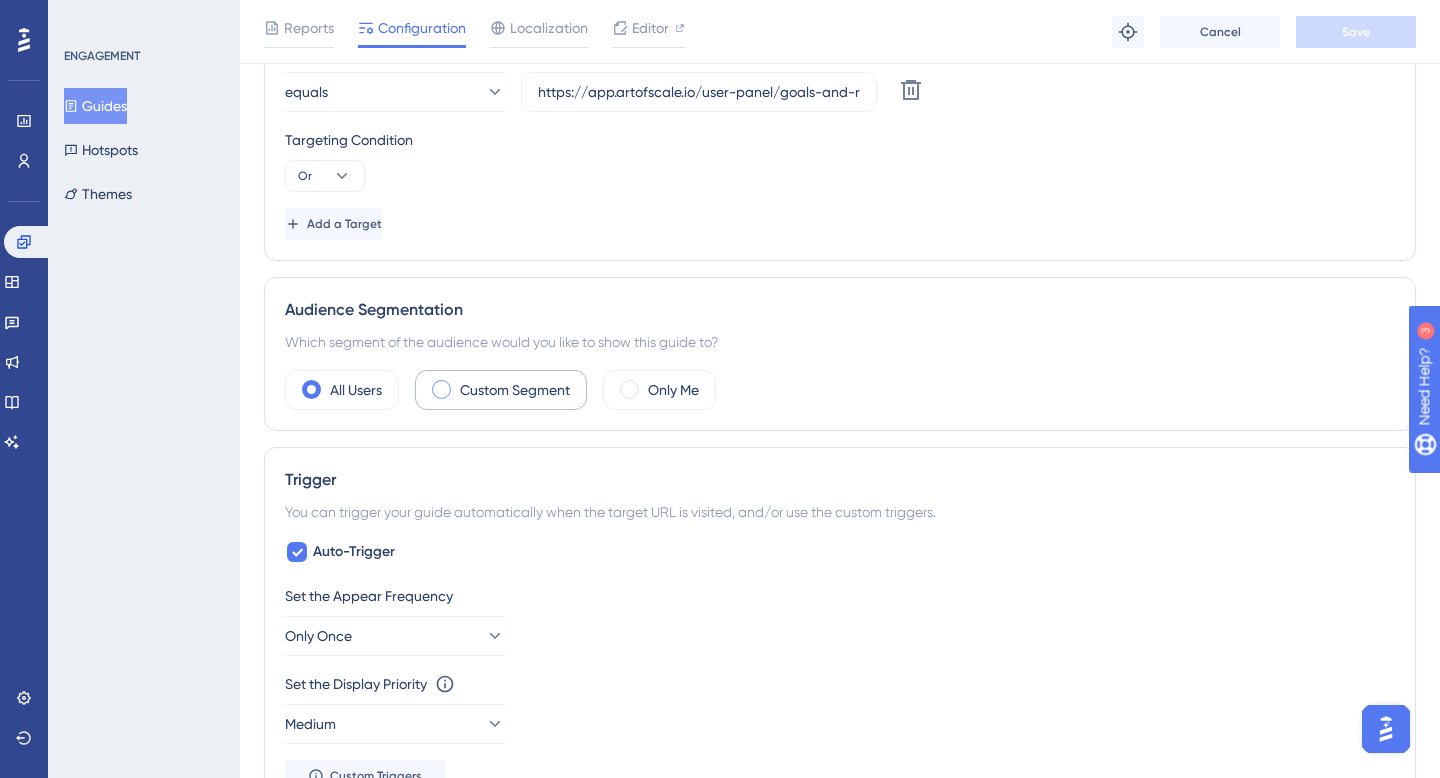 click on "Custom Segment" at bounding box center (515, 390) 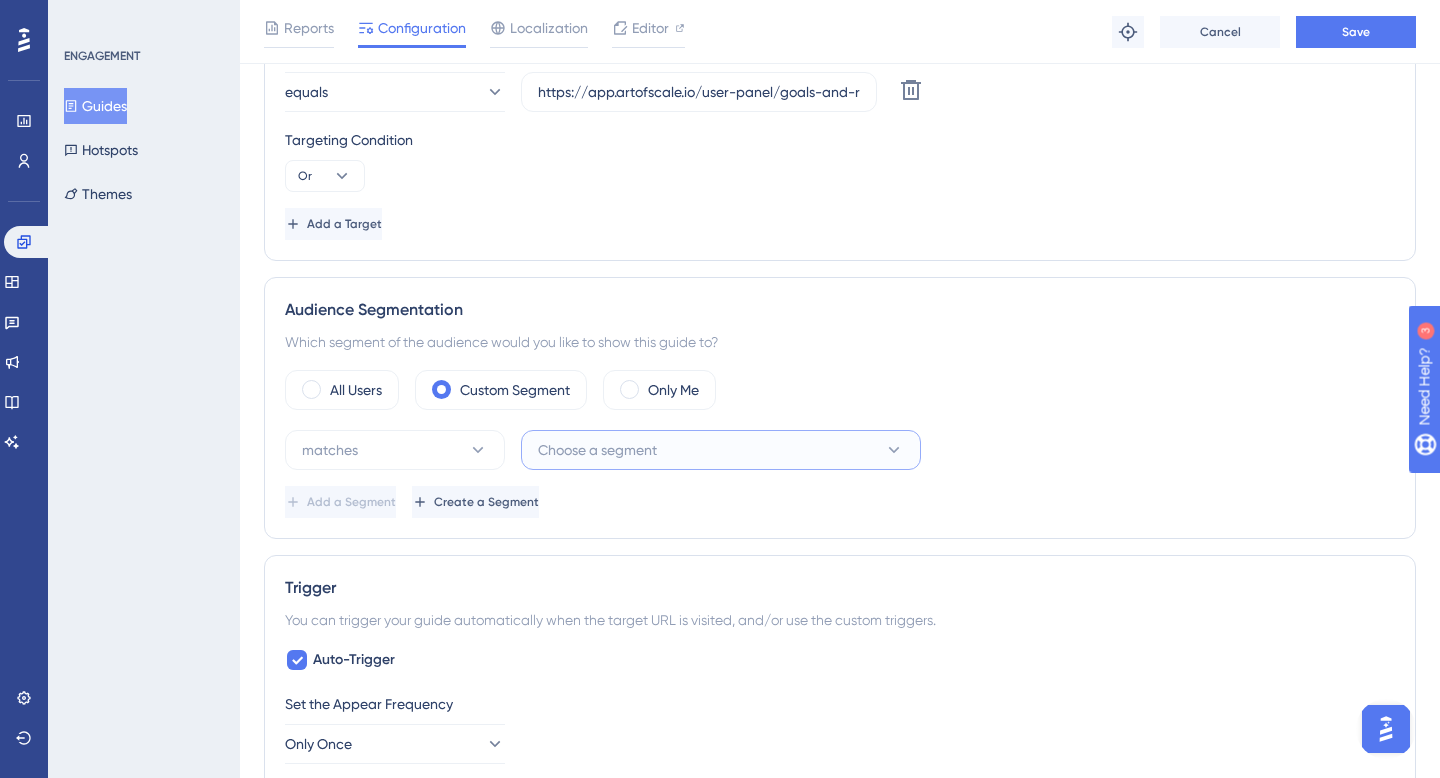 click on "Choose a segment" at bounding box center [597, 450] 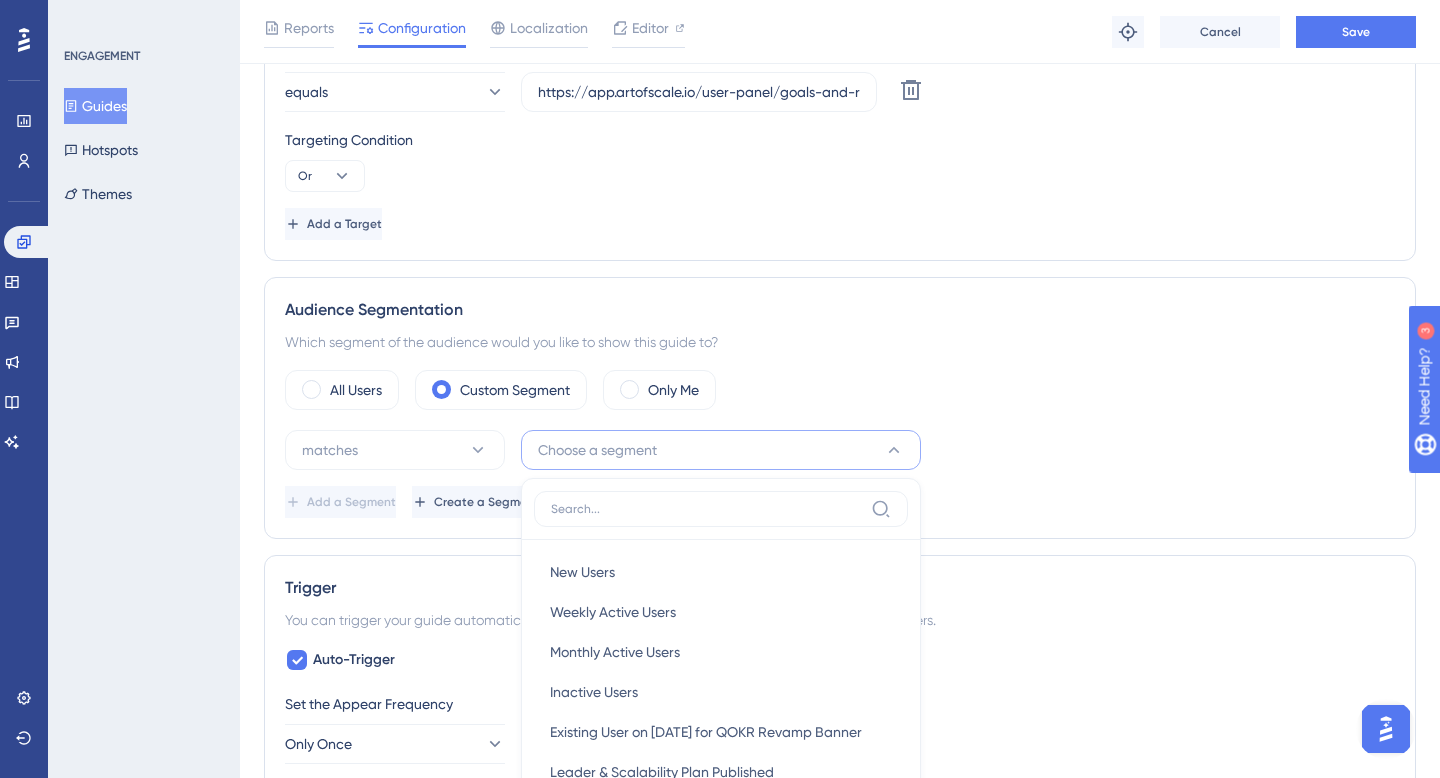 scroll, scrollTop: 981, scrollLeft: 0, axis: vertical 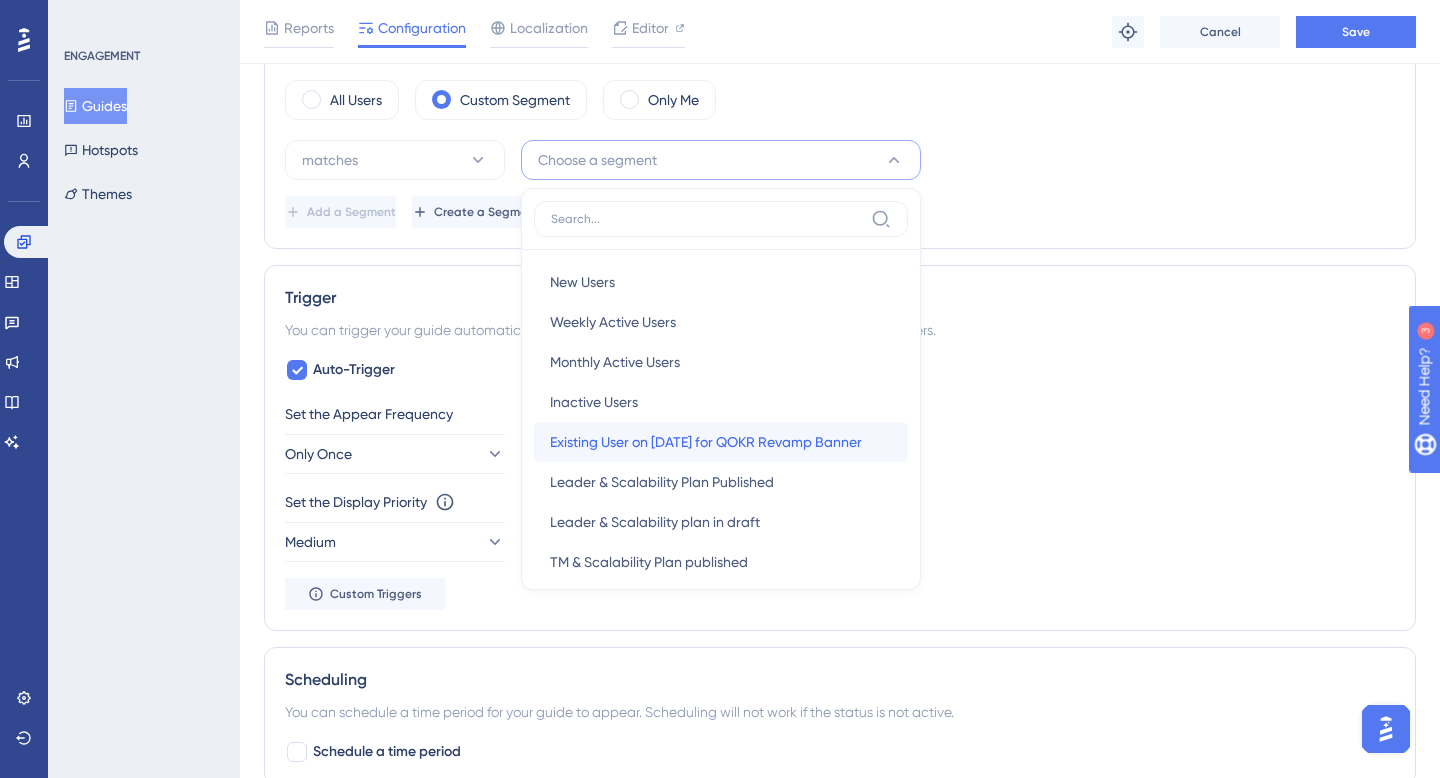 click on "Existing User on [DATE] for QOKR Revamp Banner" at bounding box center (706, 442) 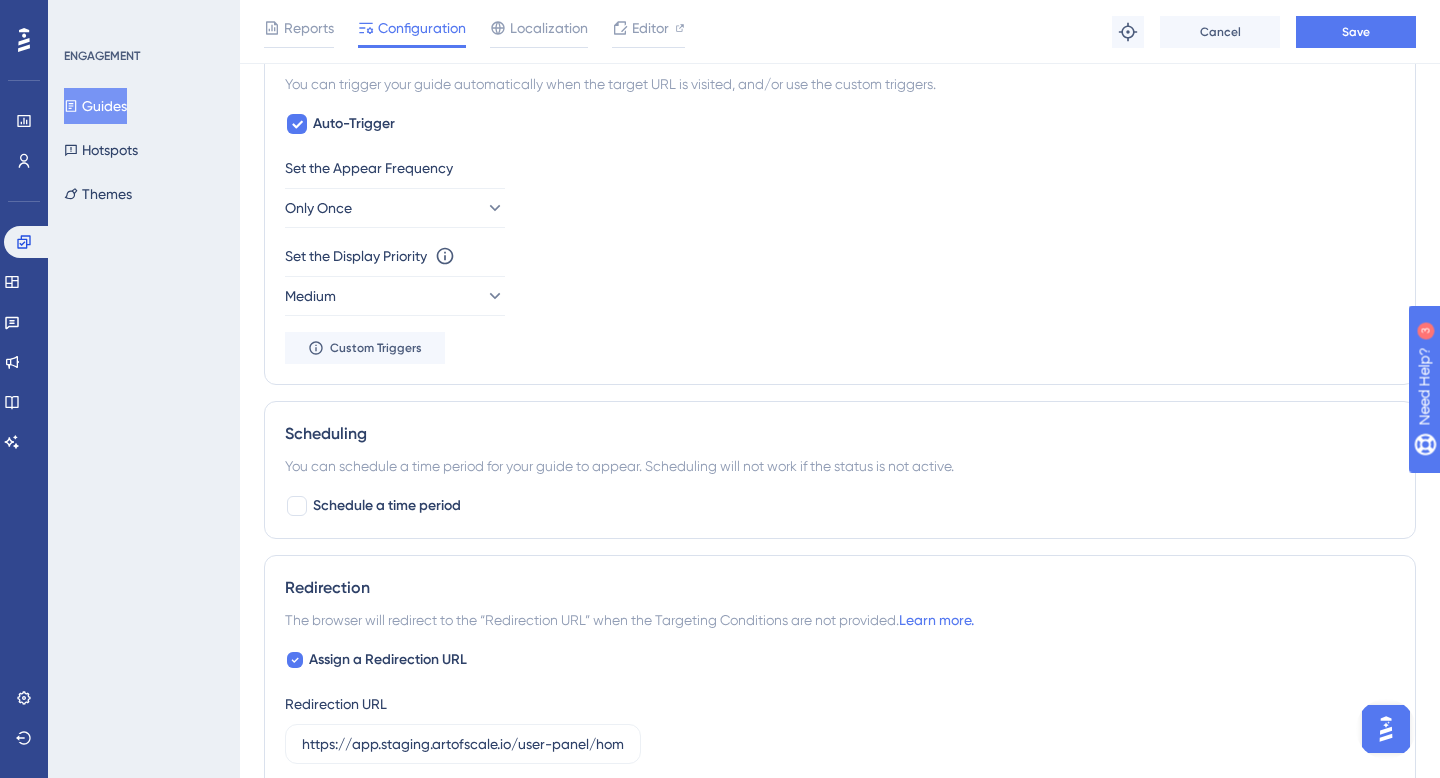 scroll, scrollTop: 1229, scrollLeft: 0, axis: vertical 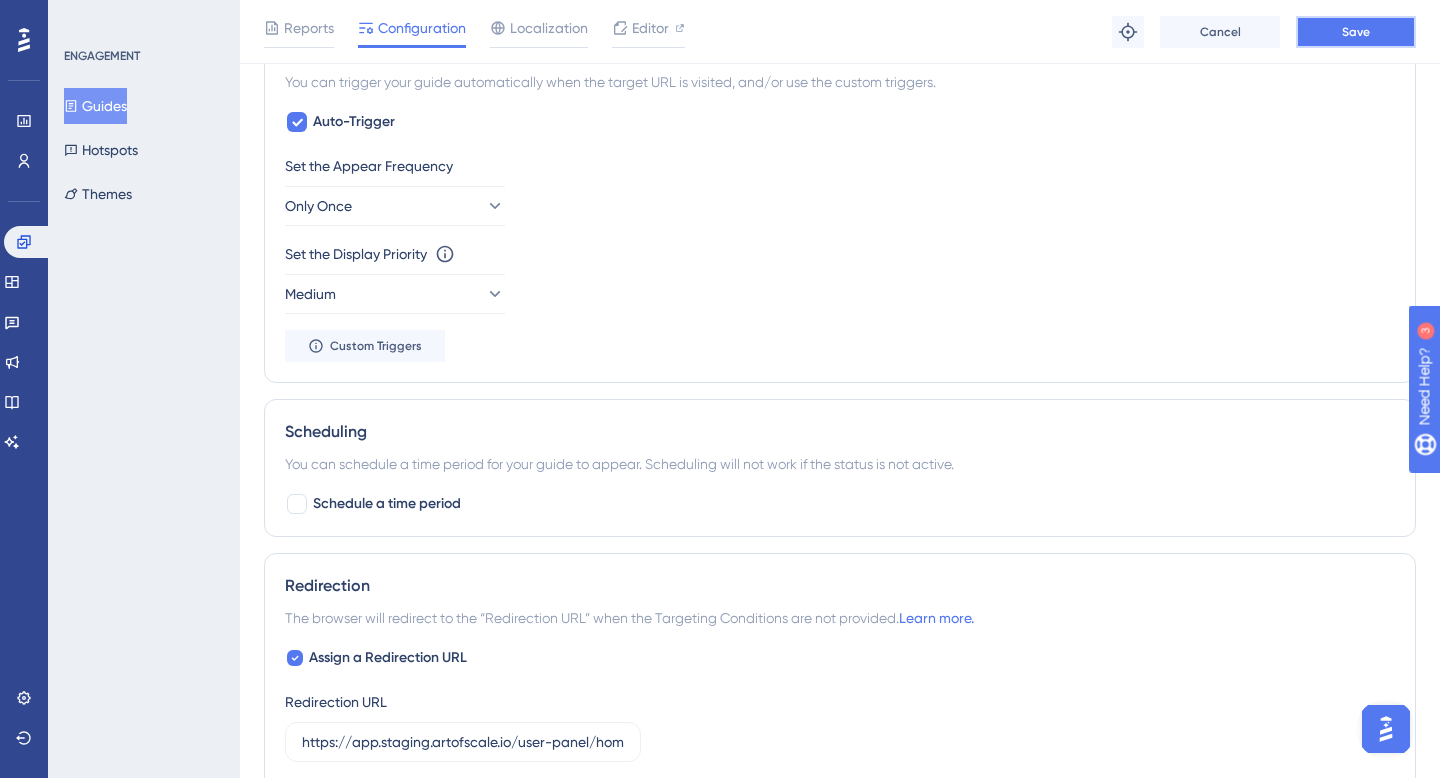 click on "Save" at bounding box center [1356, 32] 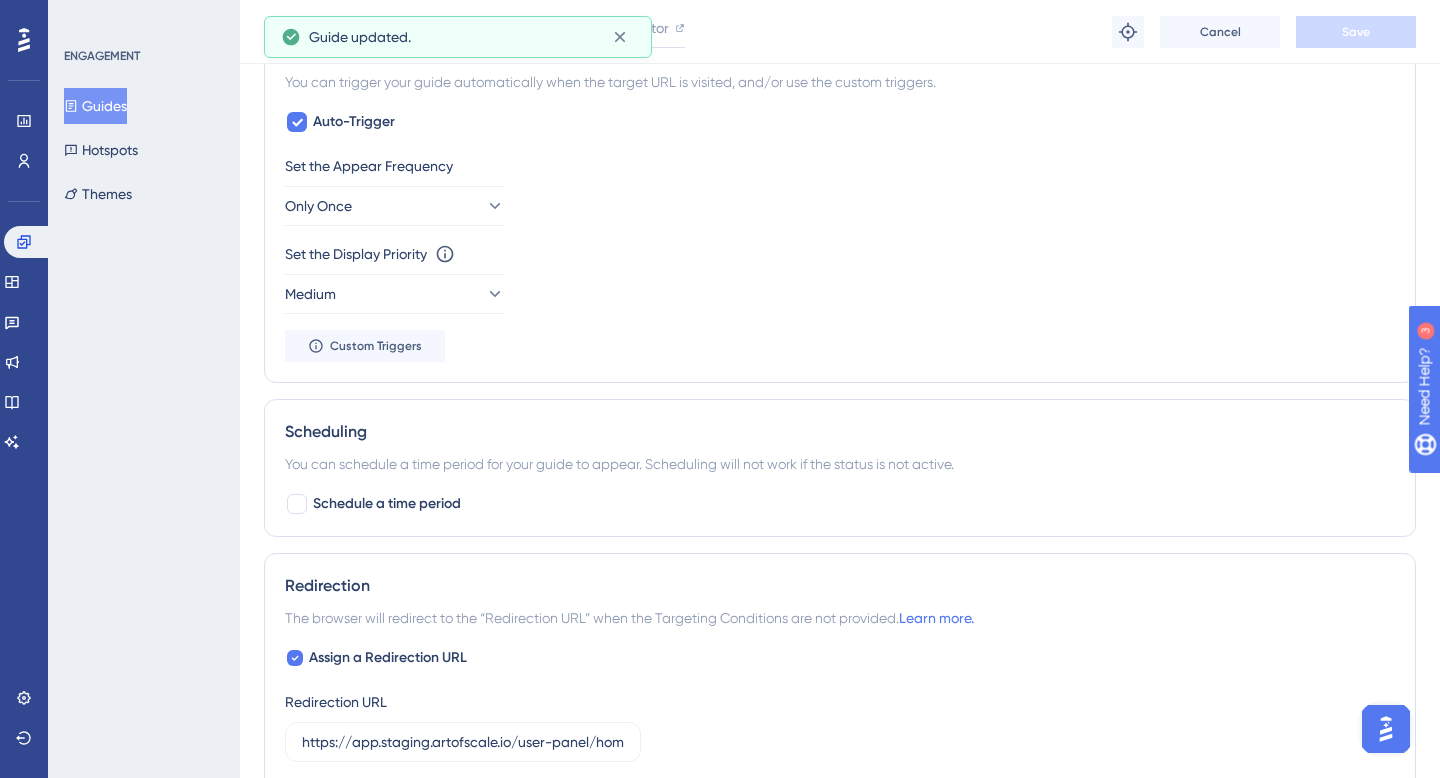 scroll, scrollTop: 0, scrollLeft: 0, axis: both 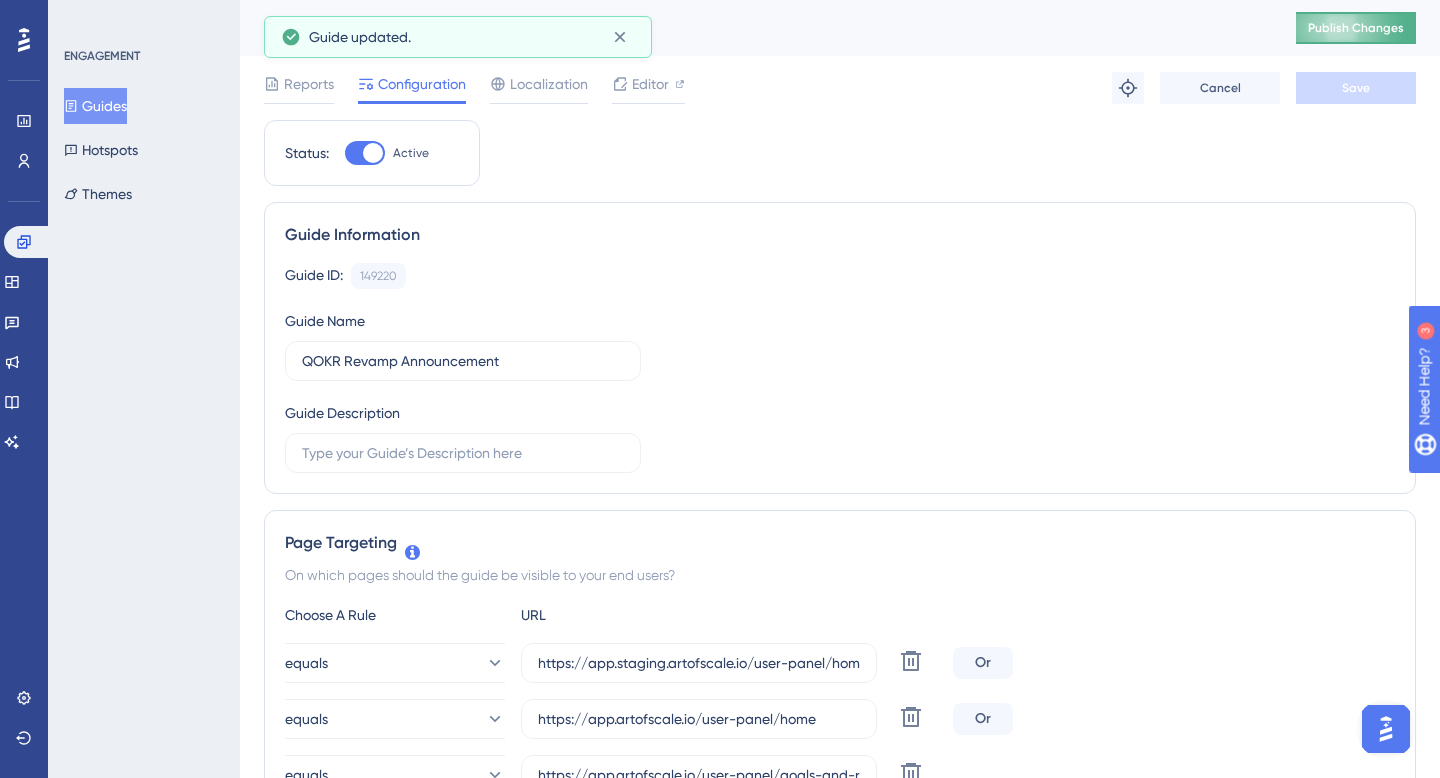 click on "Publish Changes" at bounding box center [1356, 28] 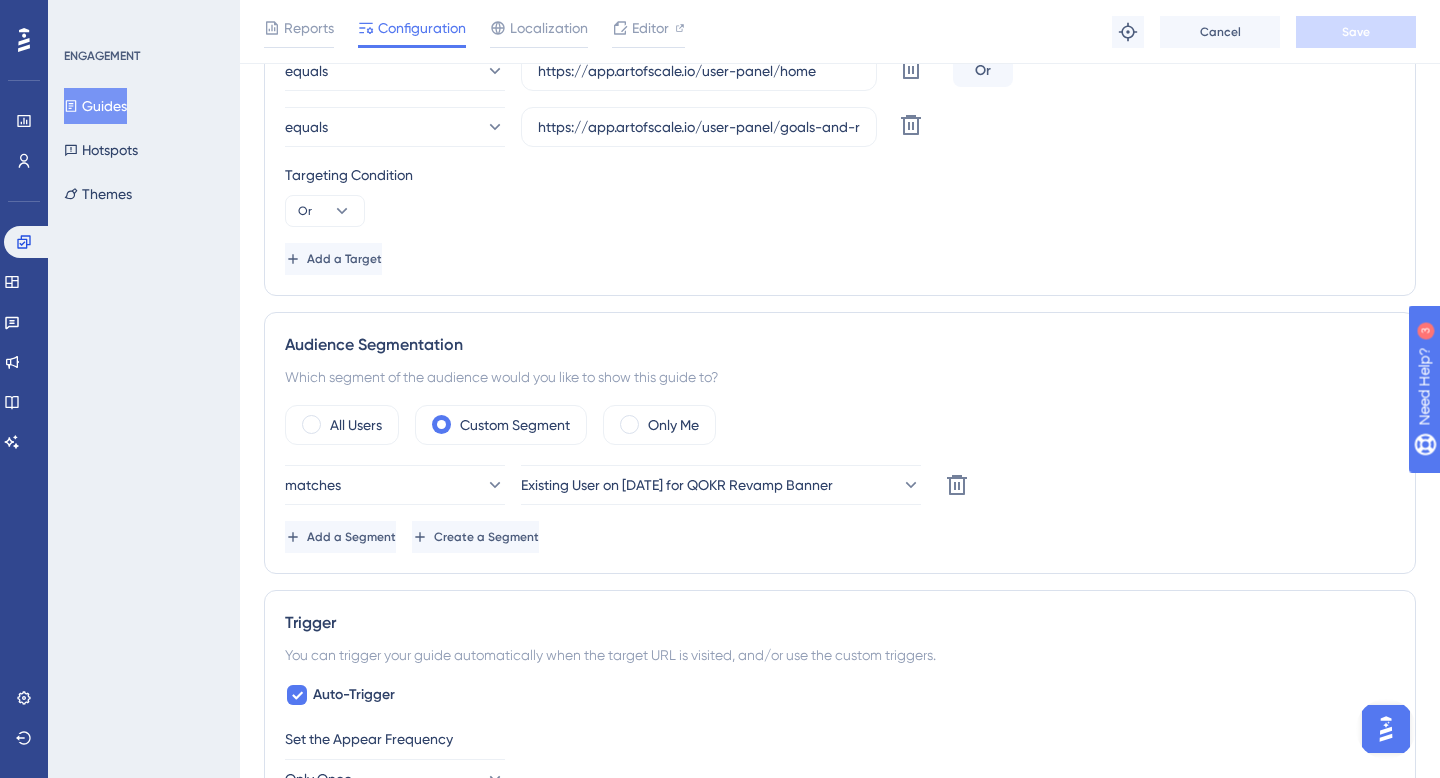 scroll, scrollTop: 659, scrollLeft: 0, axis: vertical 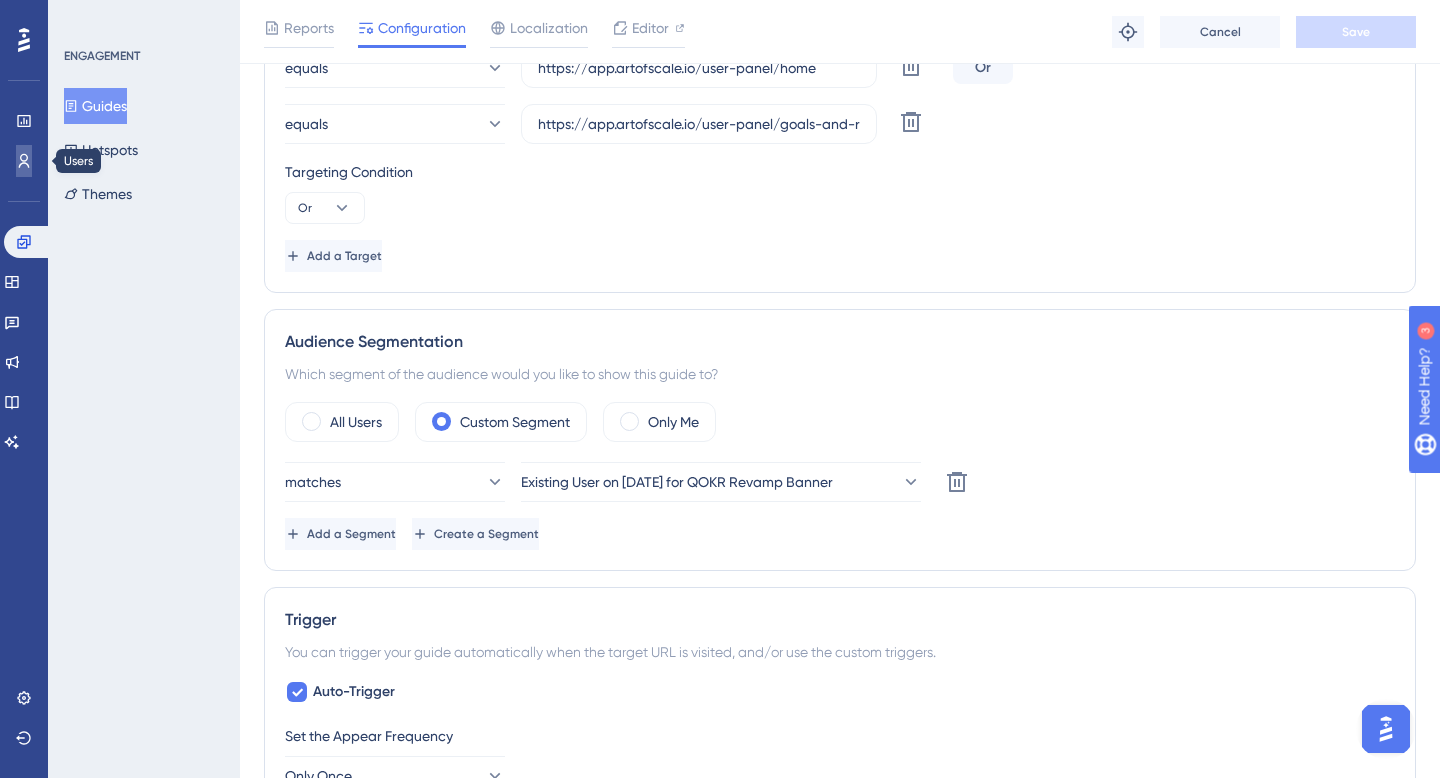 click 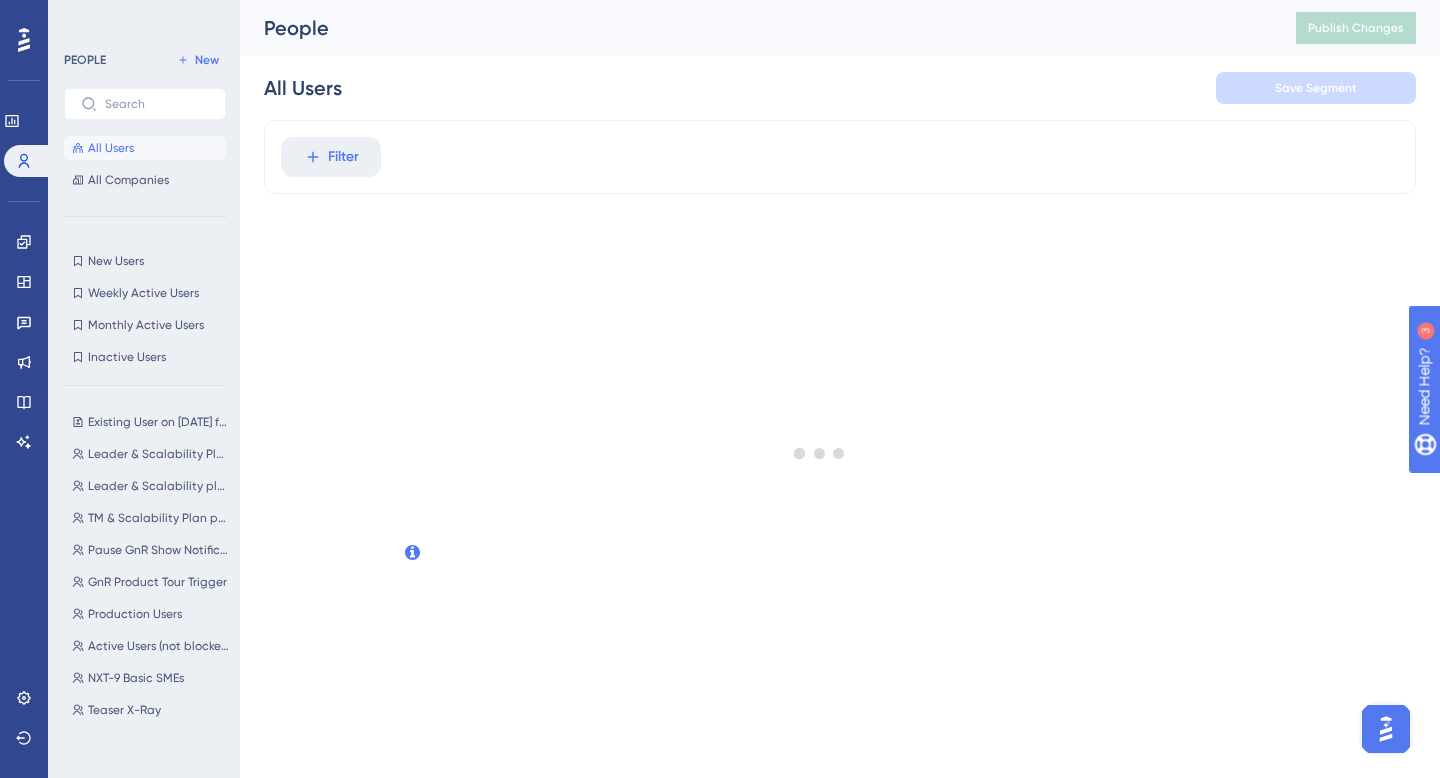 scroll, scrollTop: 0, scrollLeft: 0, axis: both 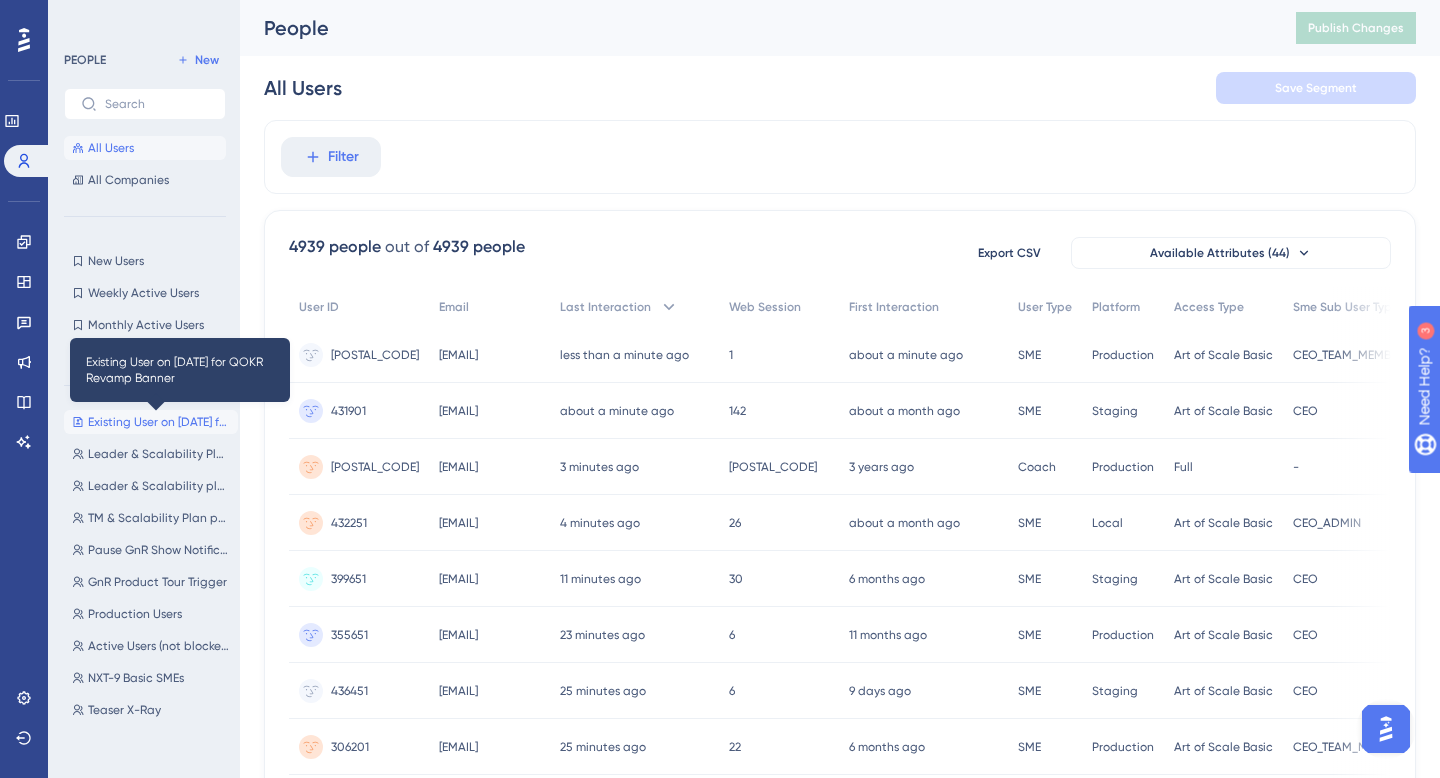 click on "Existing User on [DATE] for QOKR Revamp Banner" at bounding box center (159, 422) 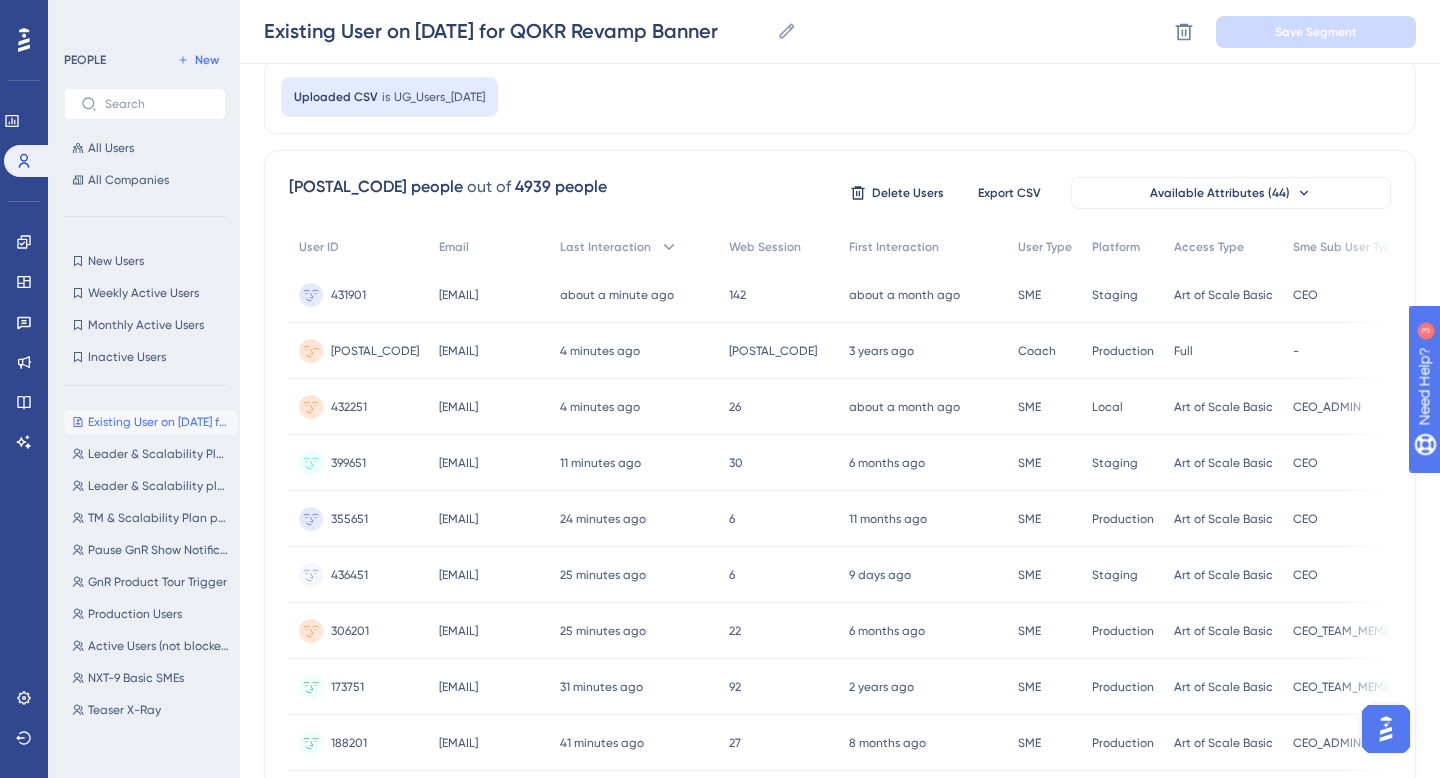 scroll, scrollTop: 0, scrollLeft: 0, axis: both 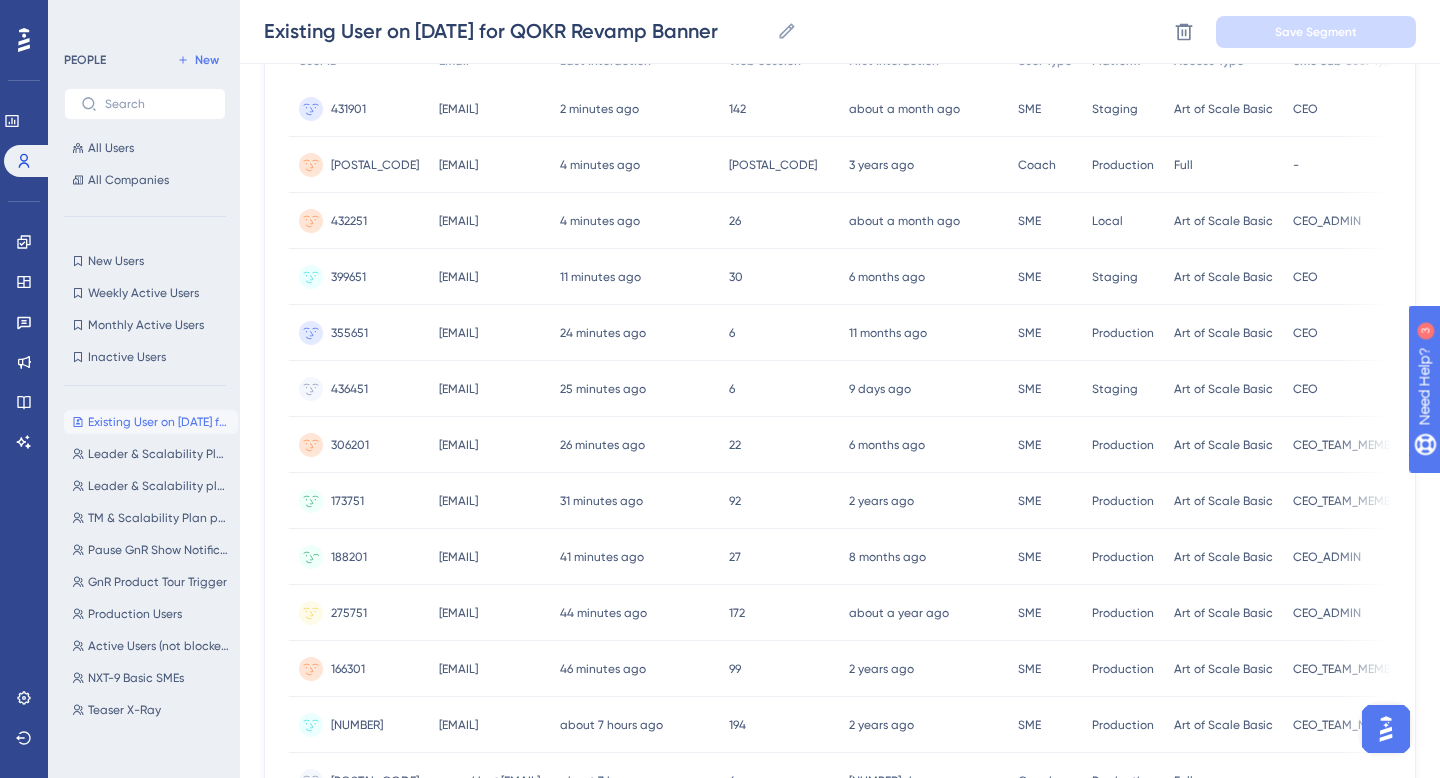 drag, startPoint x: 604, startPoint y: 559, endPoint x: 390, endPoint y: 561, distance: 214.00934 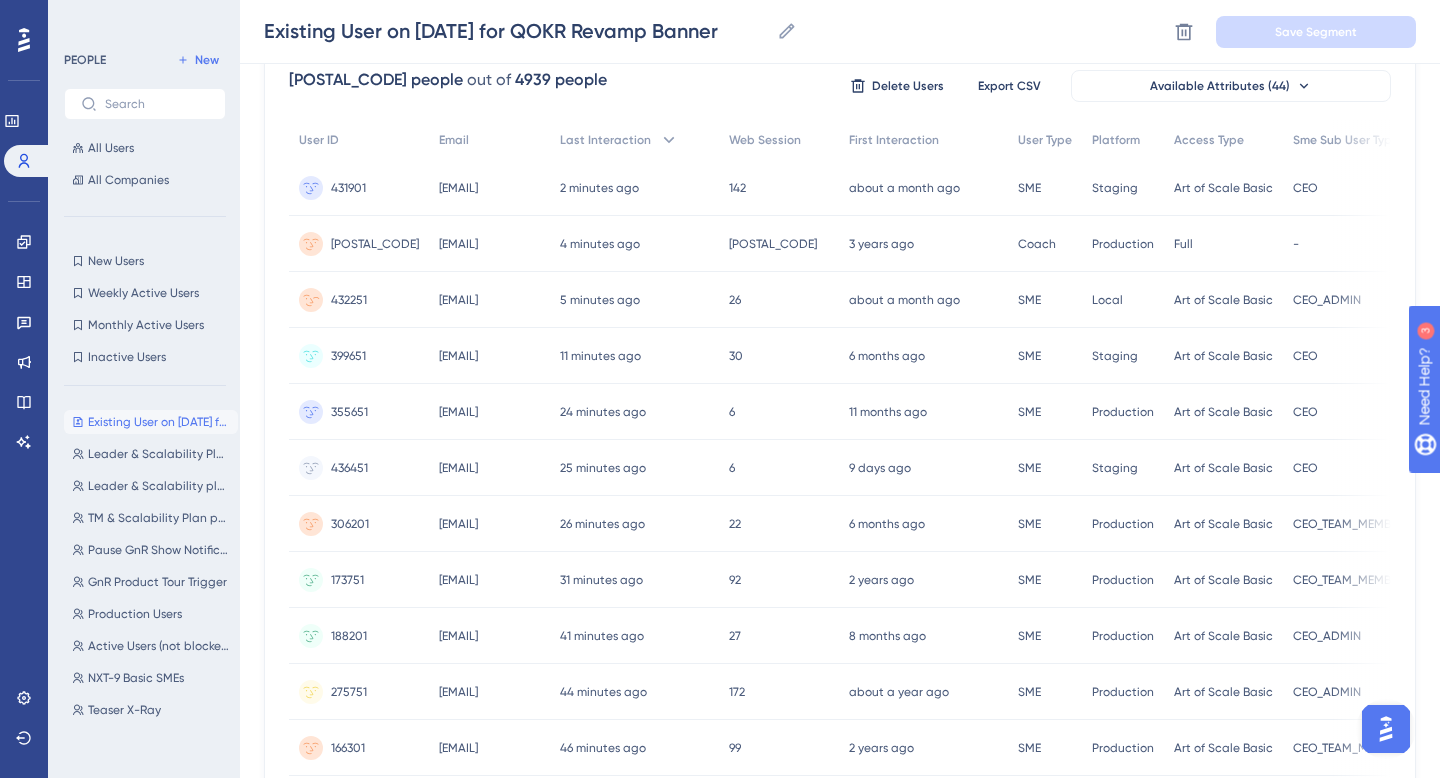 scroll, scrollTop: 0, scrollLeft: 0, axis: both 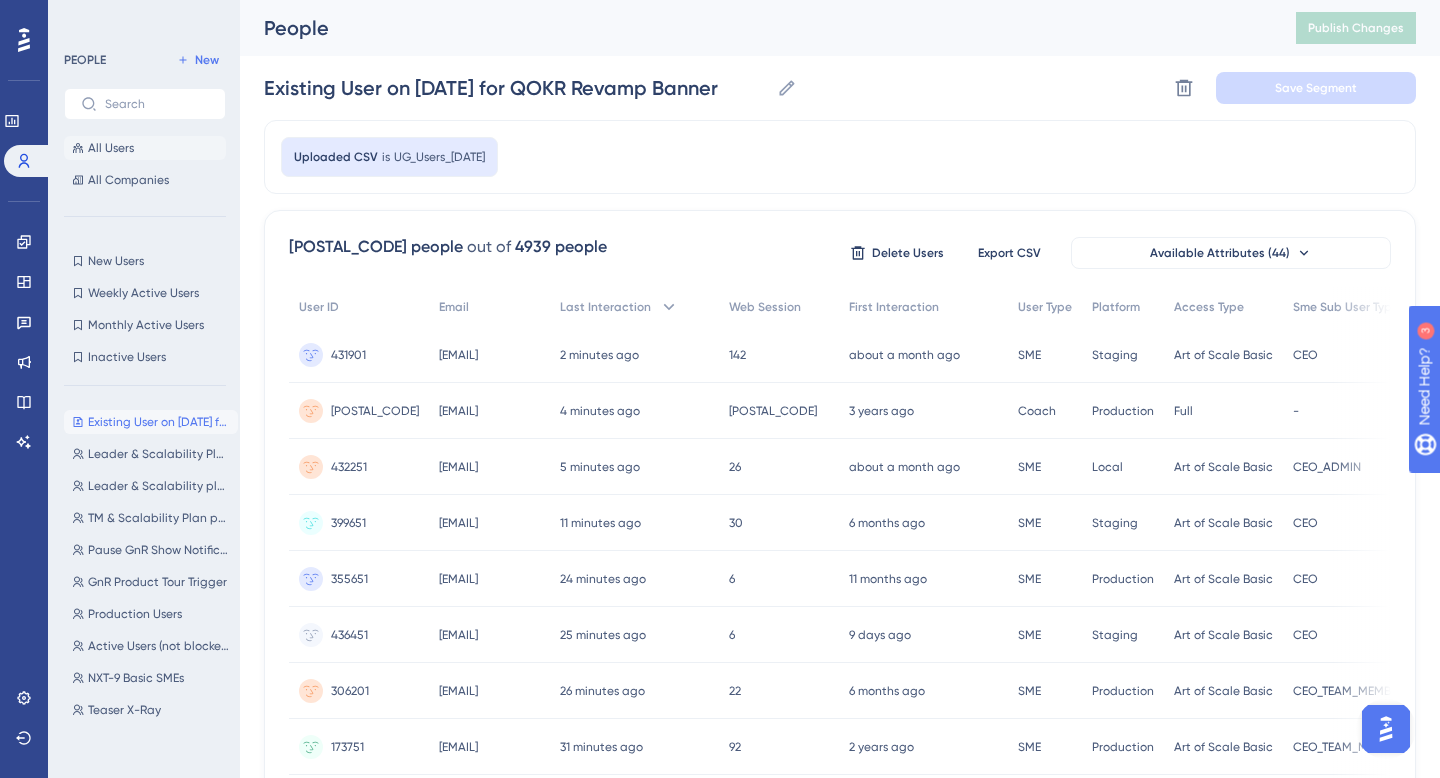 click on "All Users" at bounding box center (111, 148) 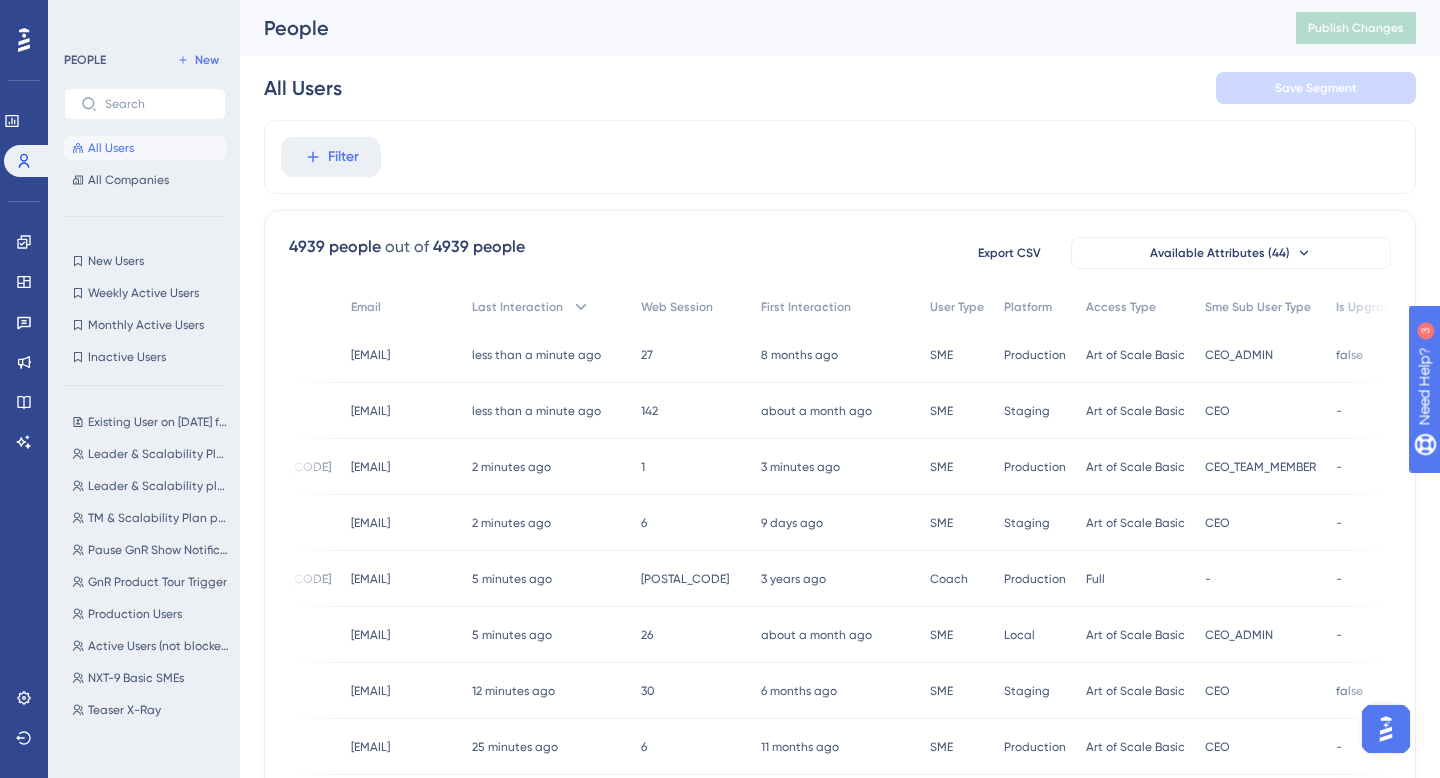 scroll, scrollTop: 0, scrollLeft: 107, axis: horizontal 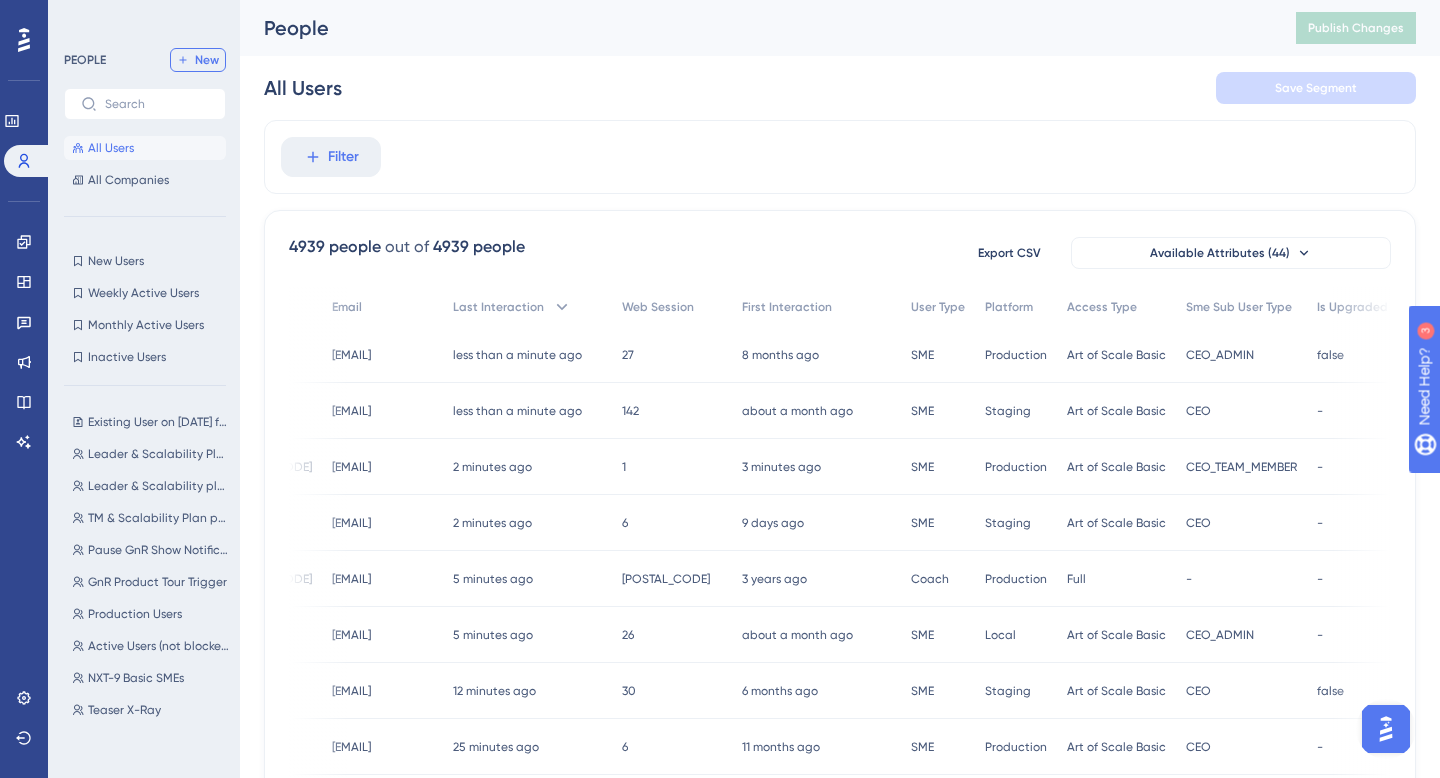 click on "New" at bounding box center (207, 60) 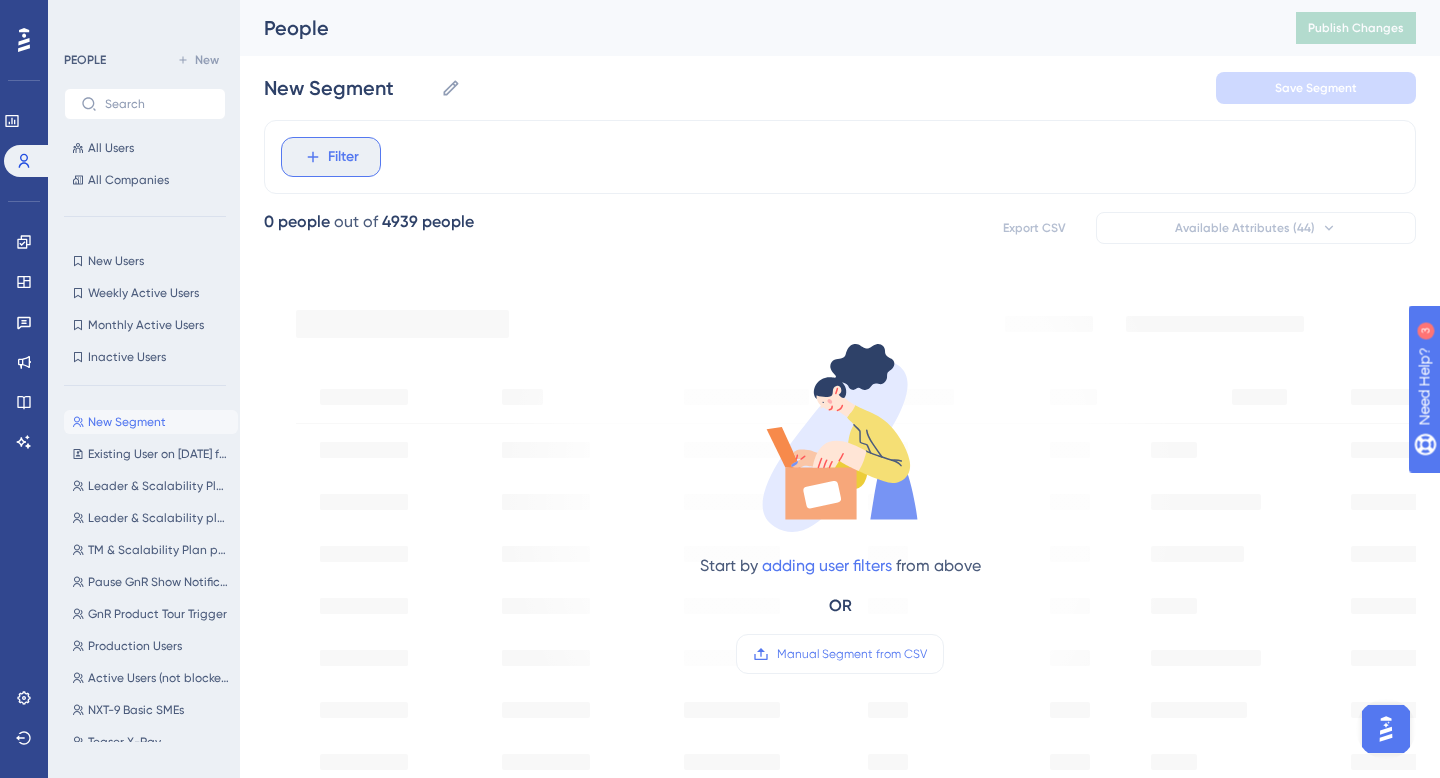 click on "Filter" at bounding box center (343, 157) 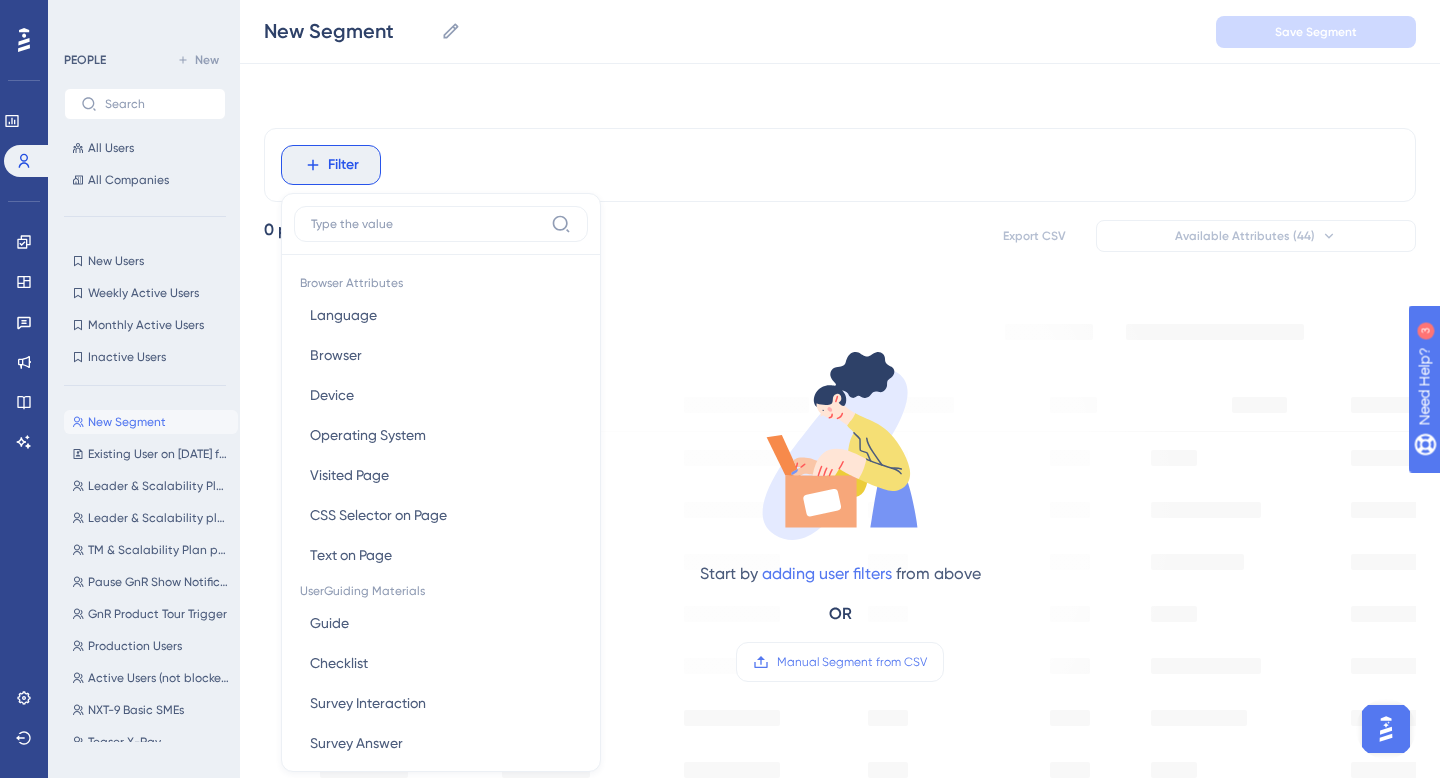scroll, scrollTop: 86, scrollLeft: 0, axis: vertical 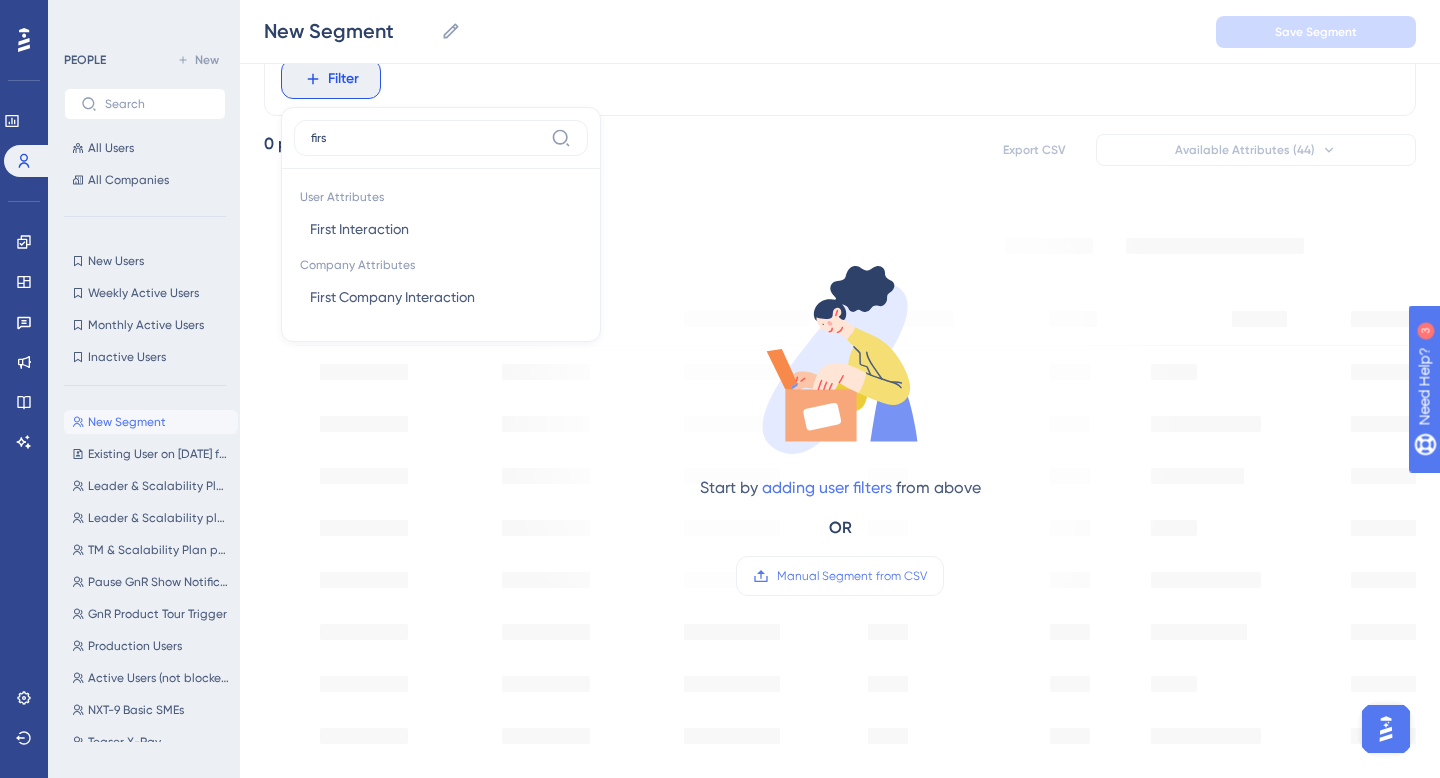 type on "first" 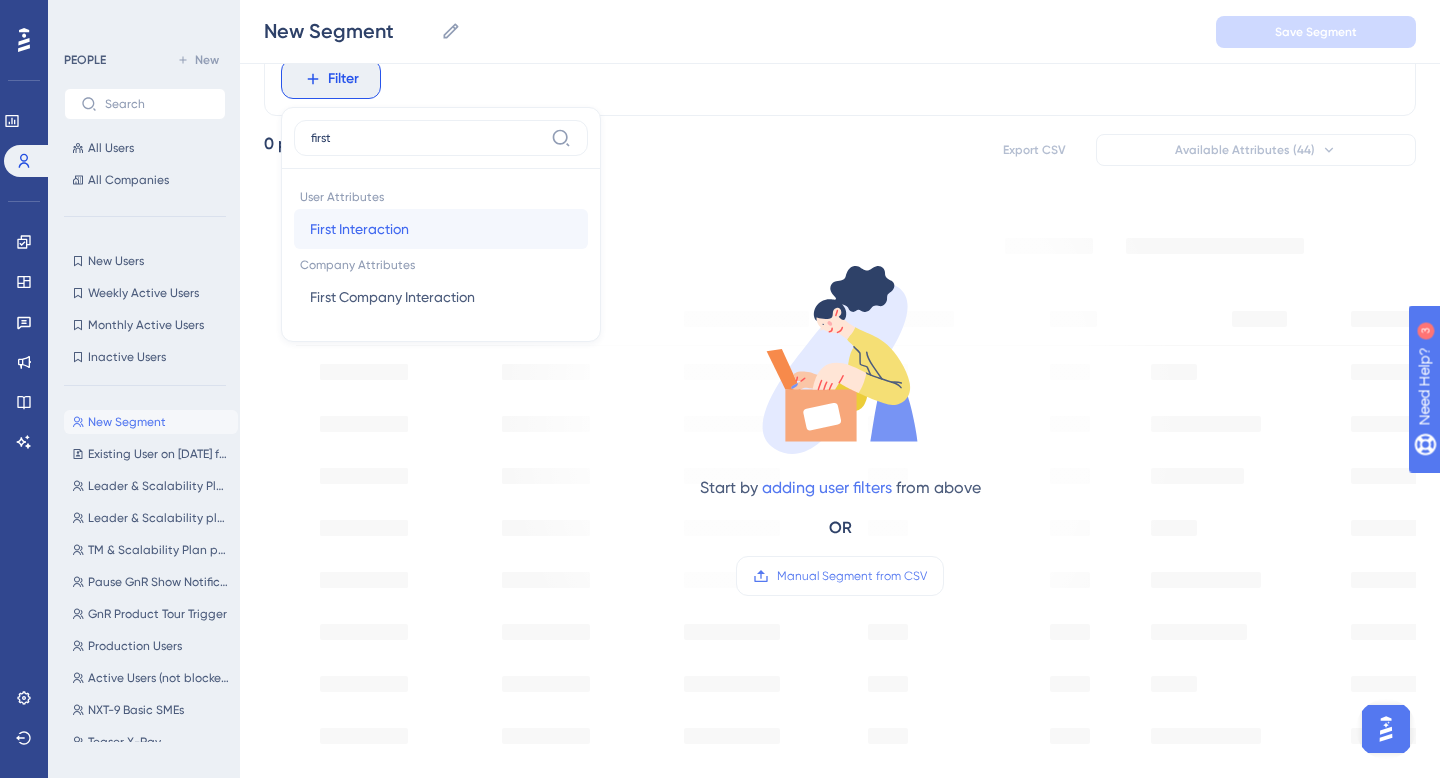 click on "First Interaction First Interaction" at bounding box center [441, 229] 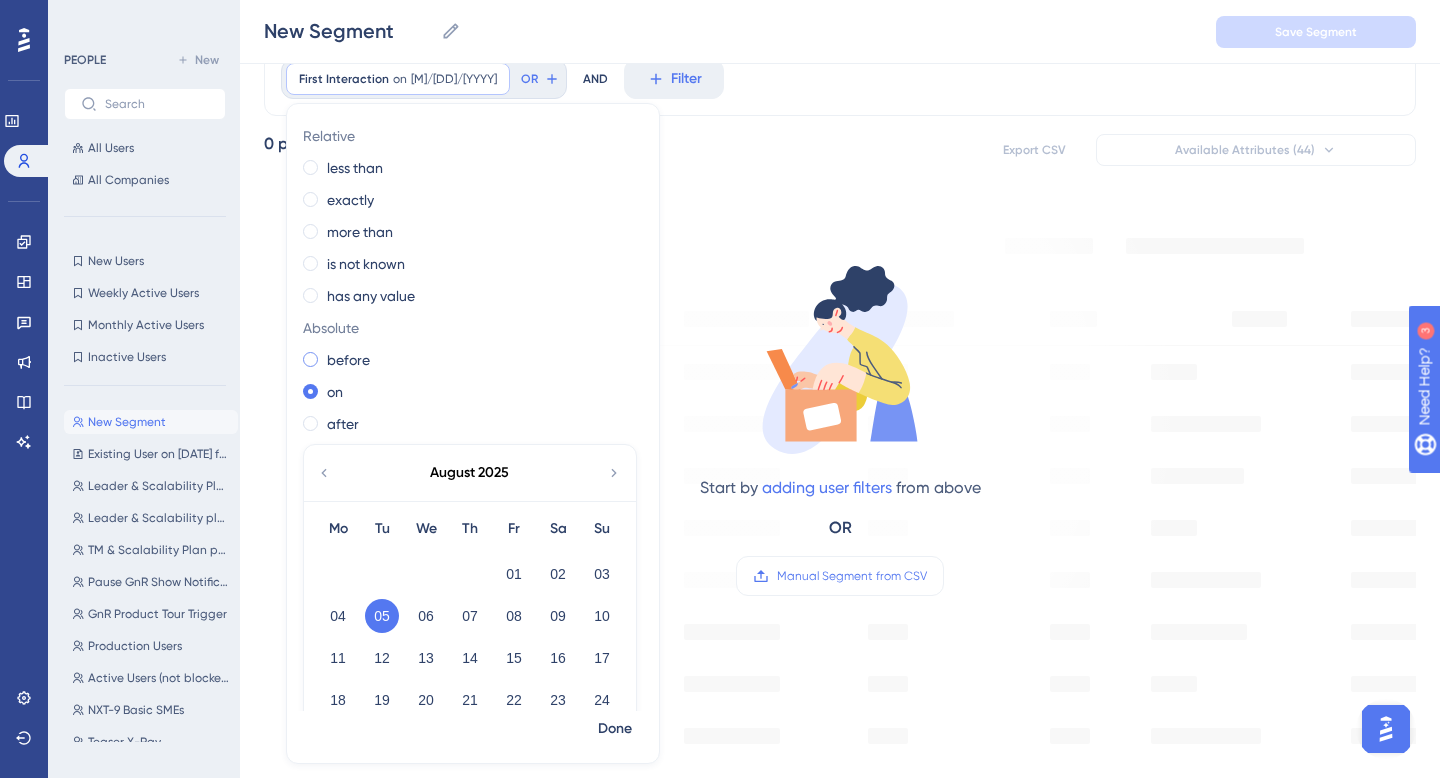 click on "before" at bounding box center (348, 360) 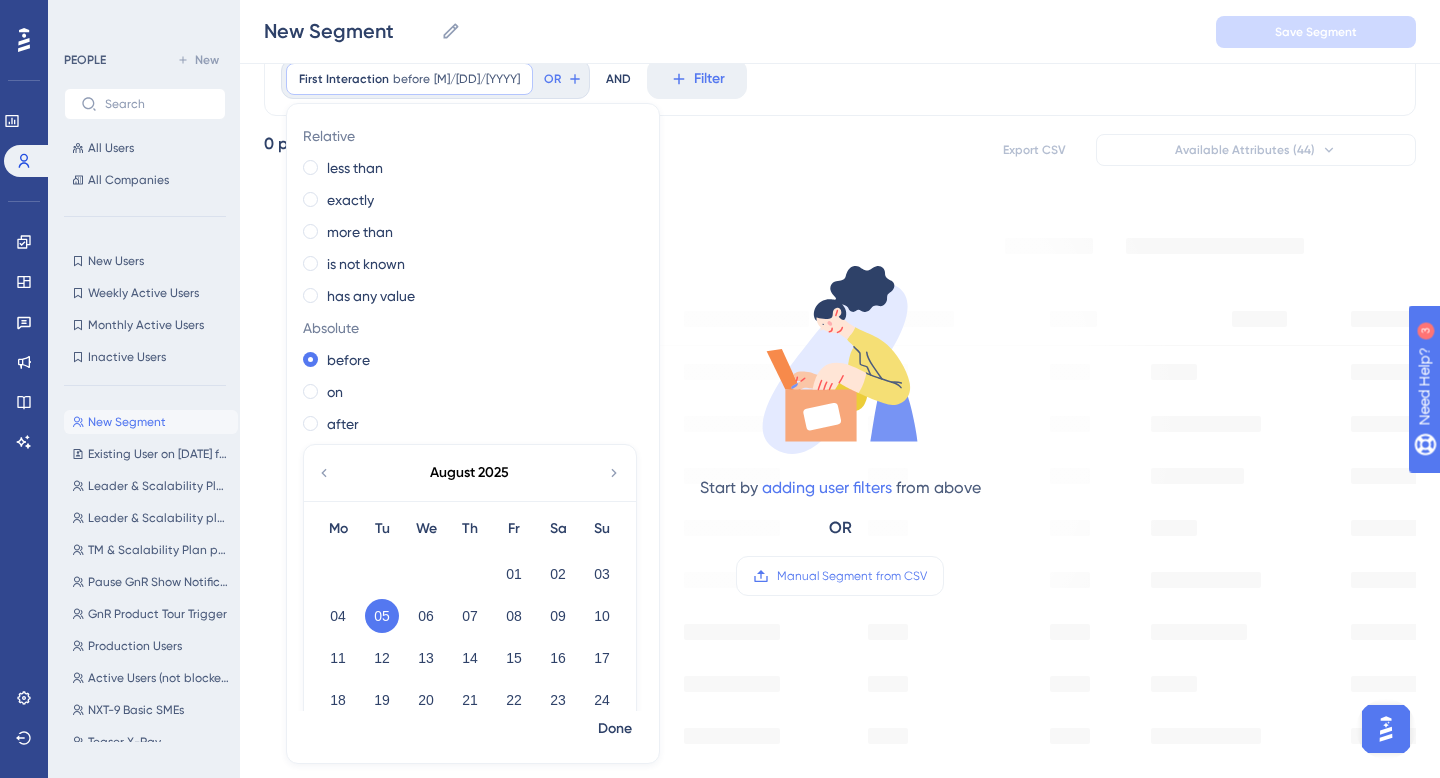 click on "05" at bounding box center [382, 616] 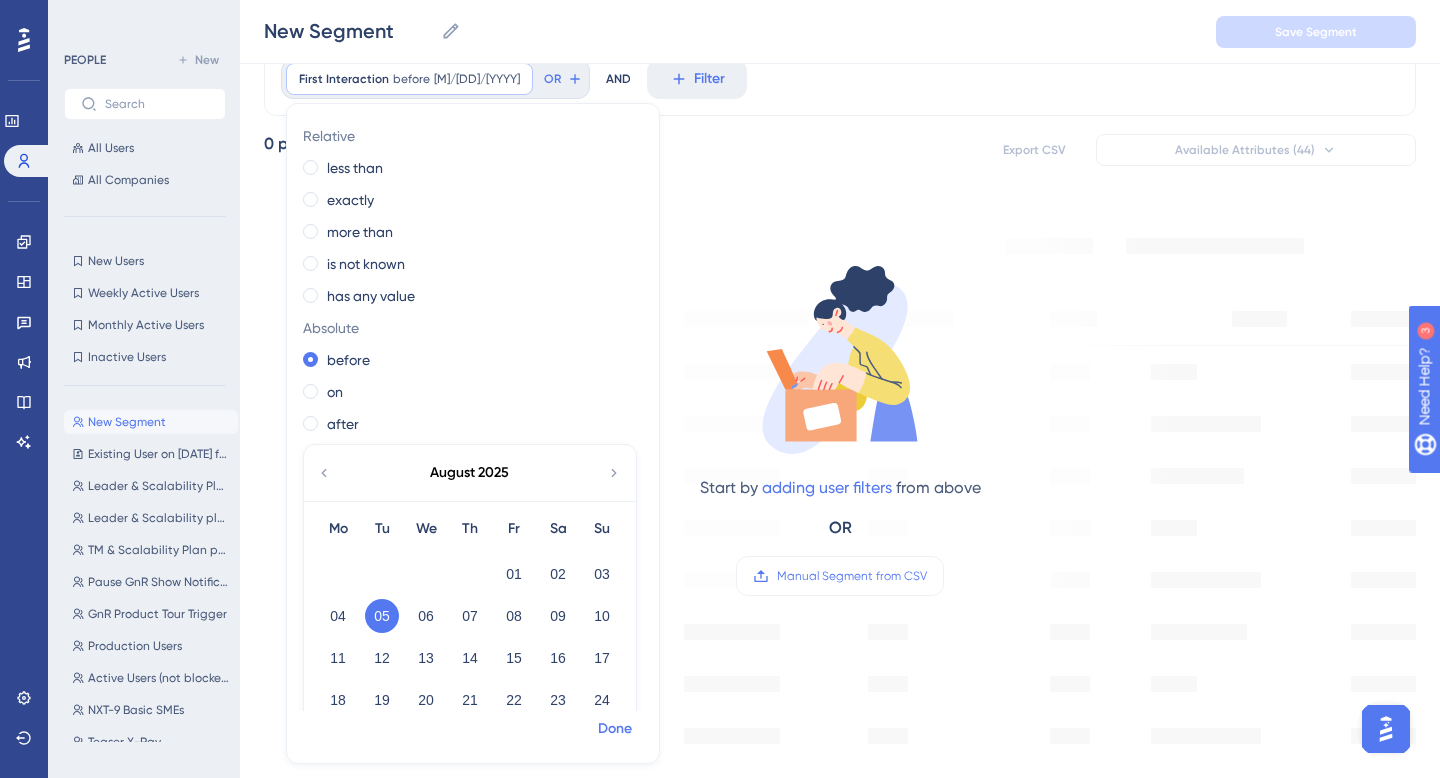 click on "Done" at bounding box center [615, 729] 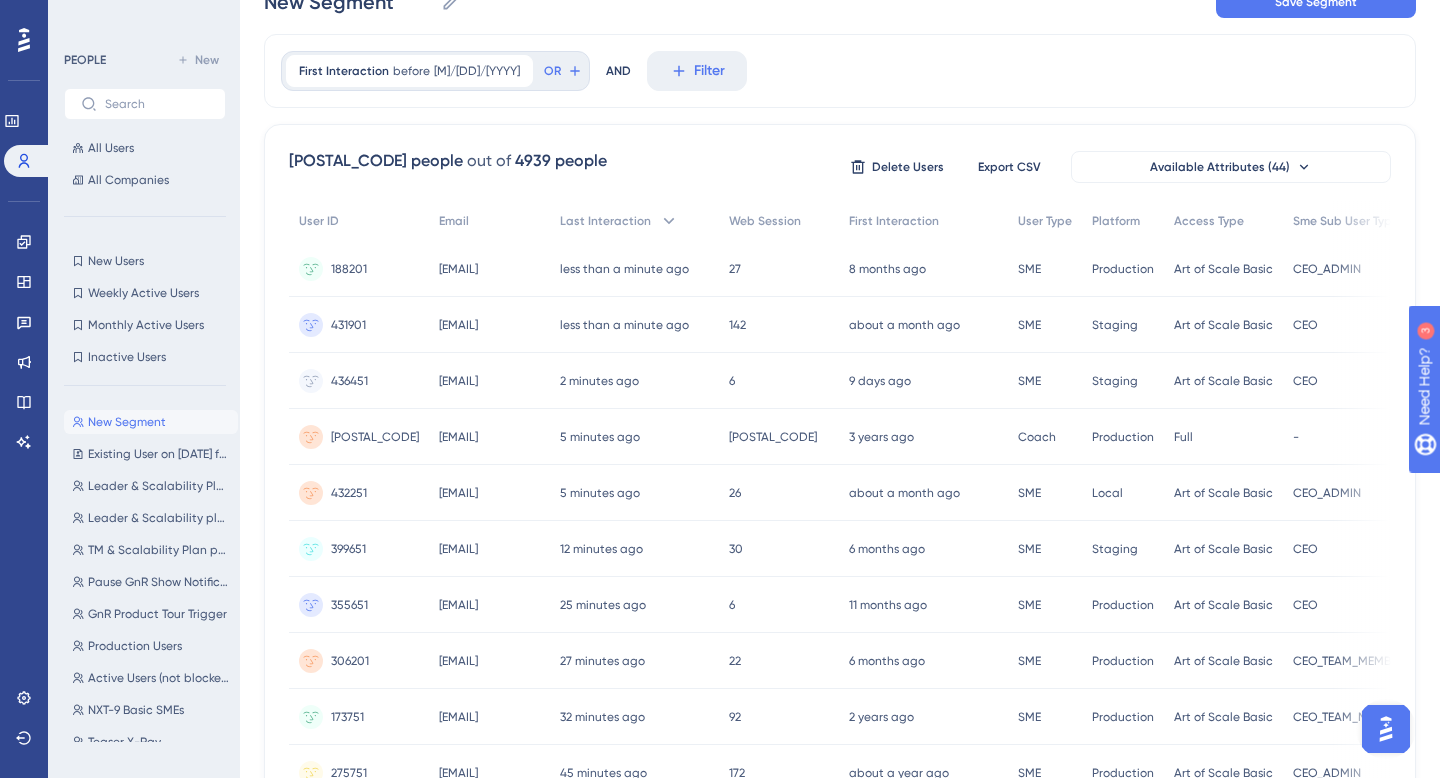 scroll, scrollTop: 0, scrollLeft: 0, axis: both 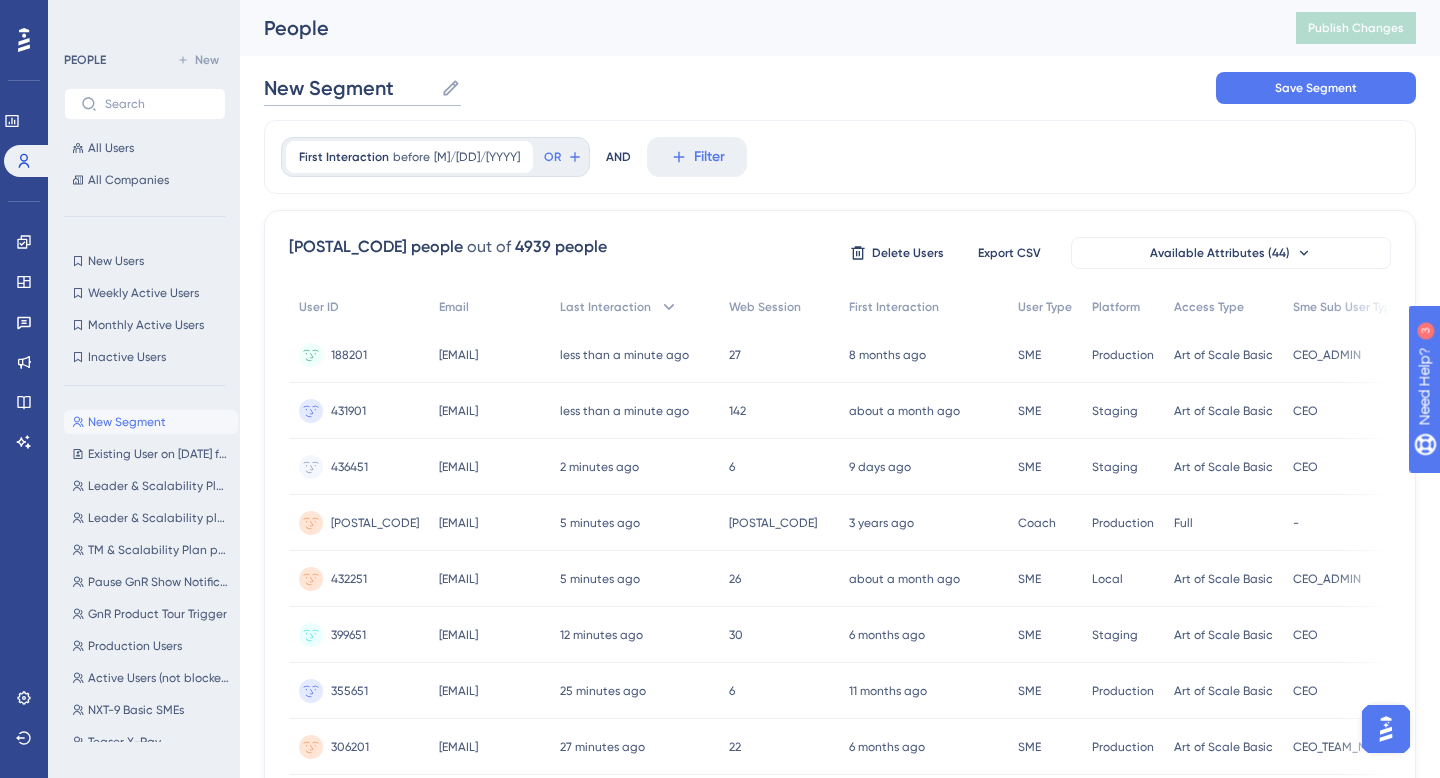 click on "New Segment" at bounding box center (348, 88) 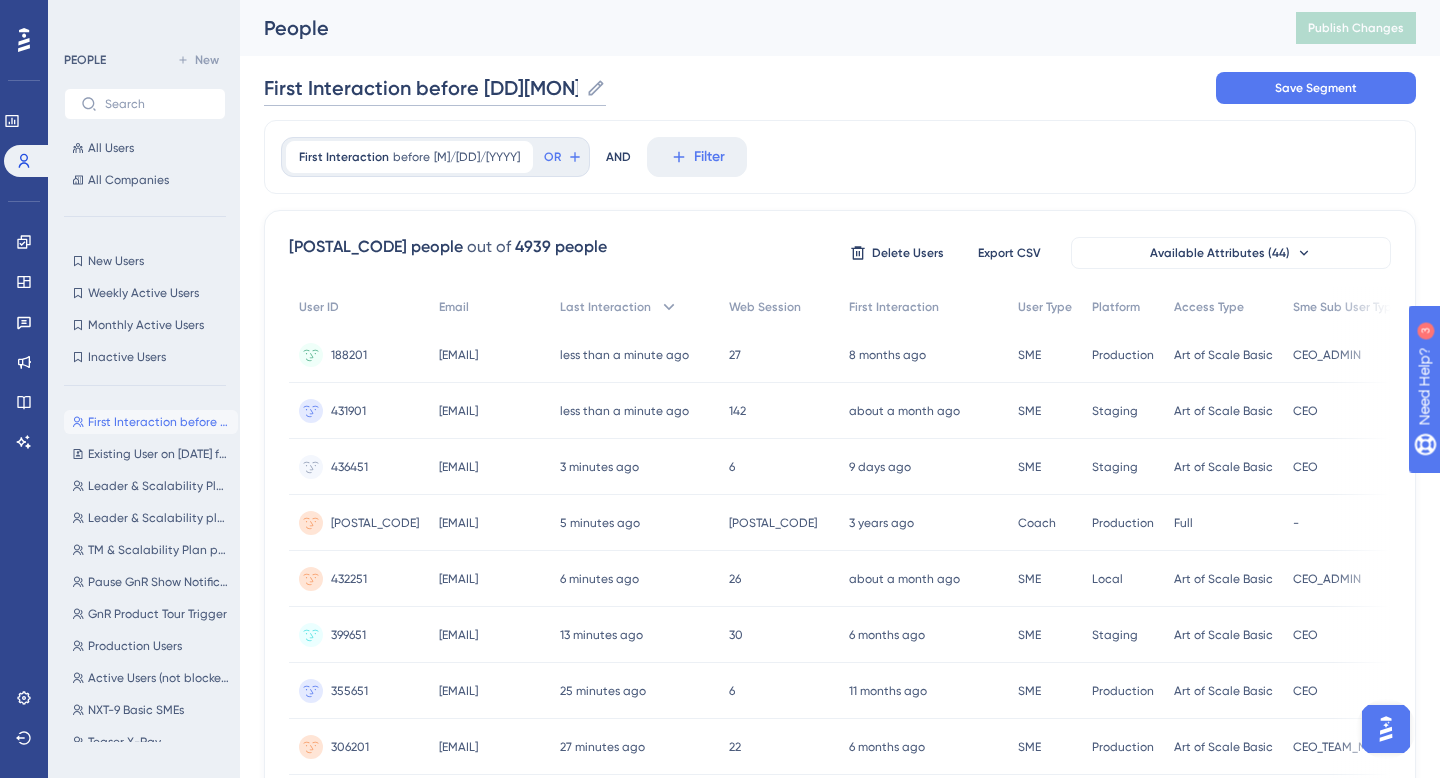 type on "First Interaction before [DD][MON]" 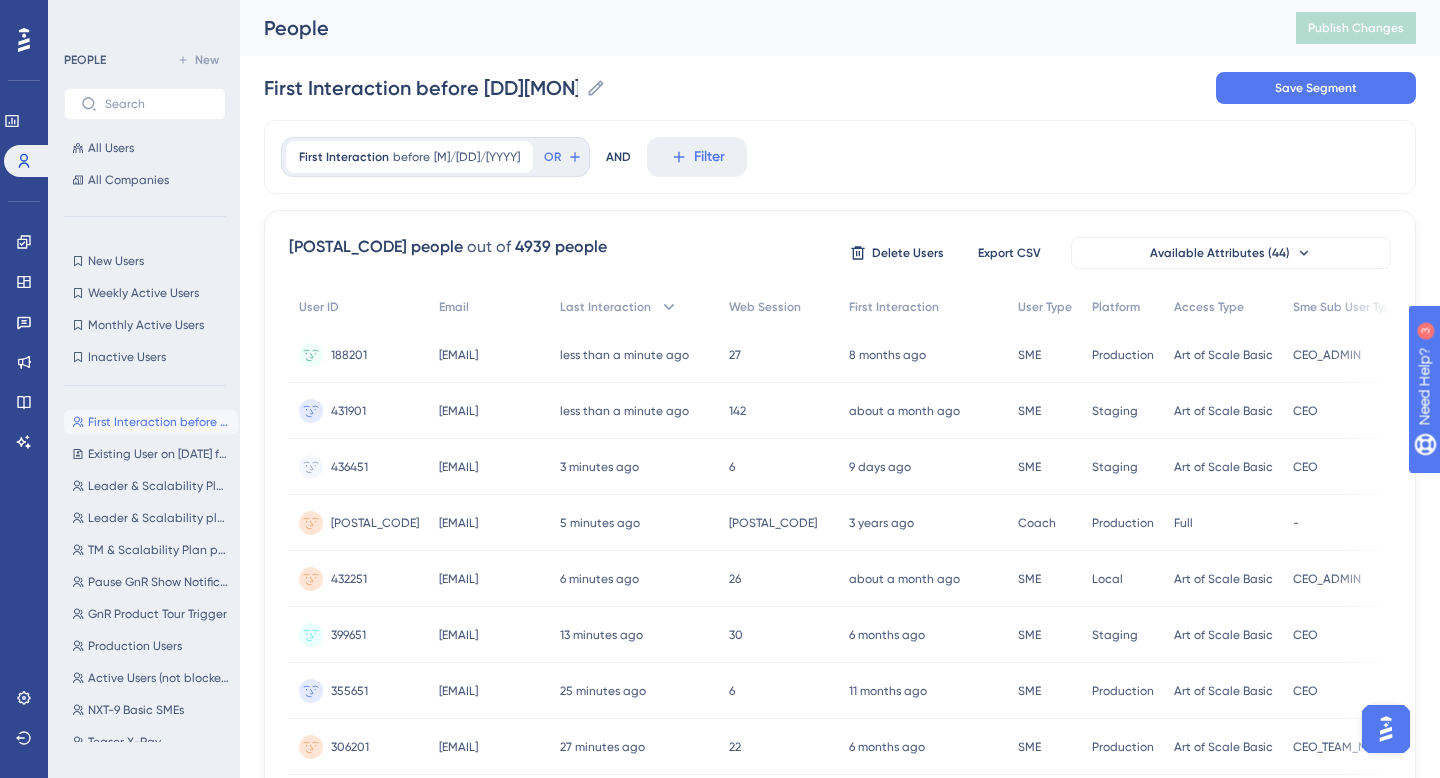 click on "First Interaction before [DATE] First Interaction before [DATE] Save Segment" at bounding box center [840, 88] 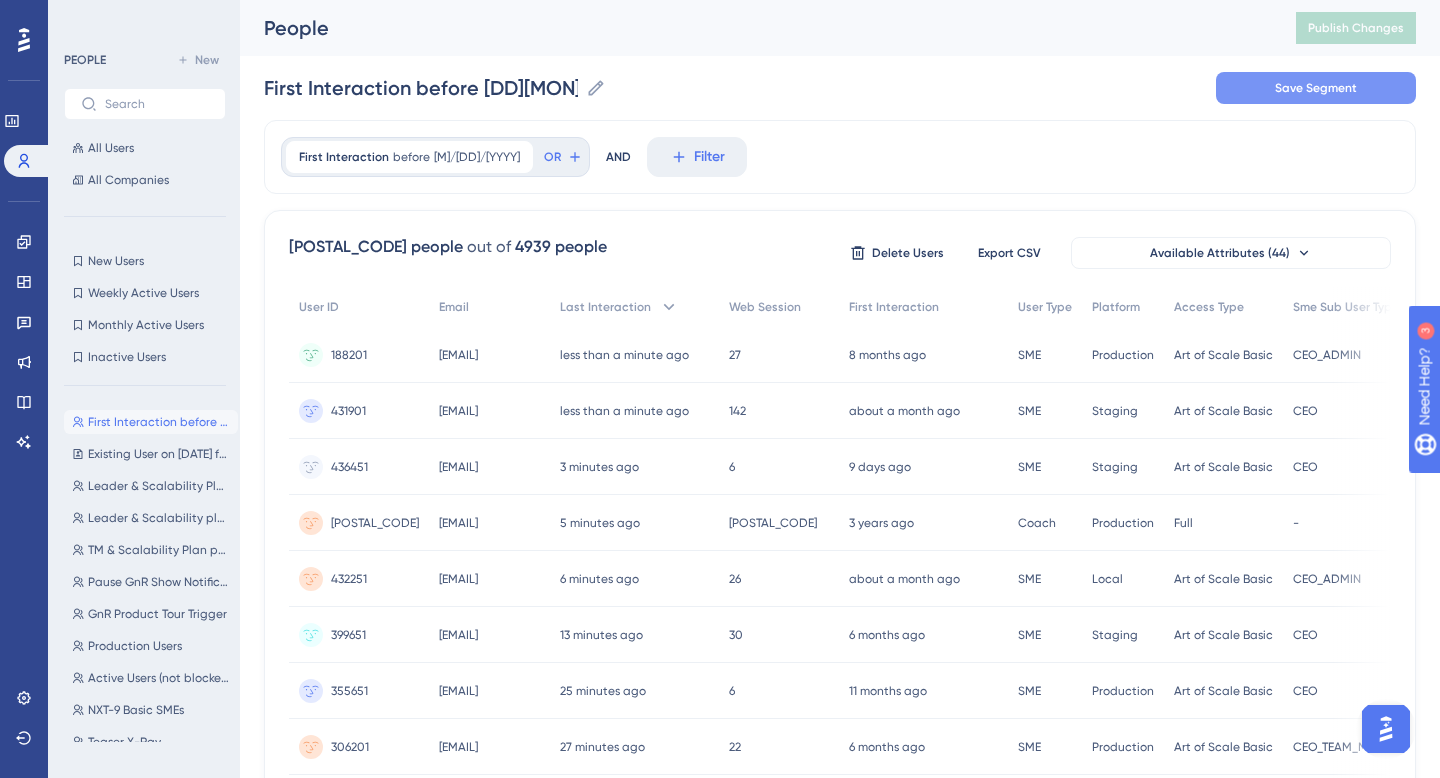 click on "Save Segment" at bounding box center [1316, 88] 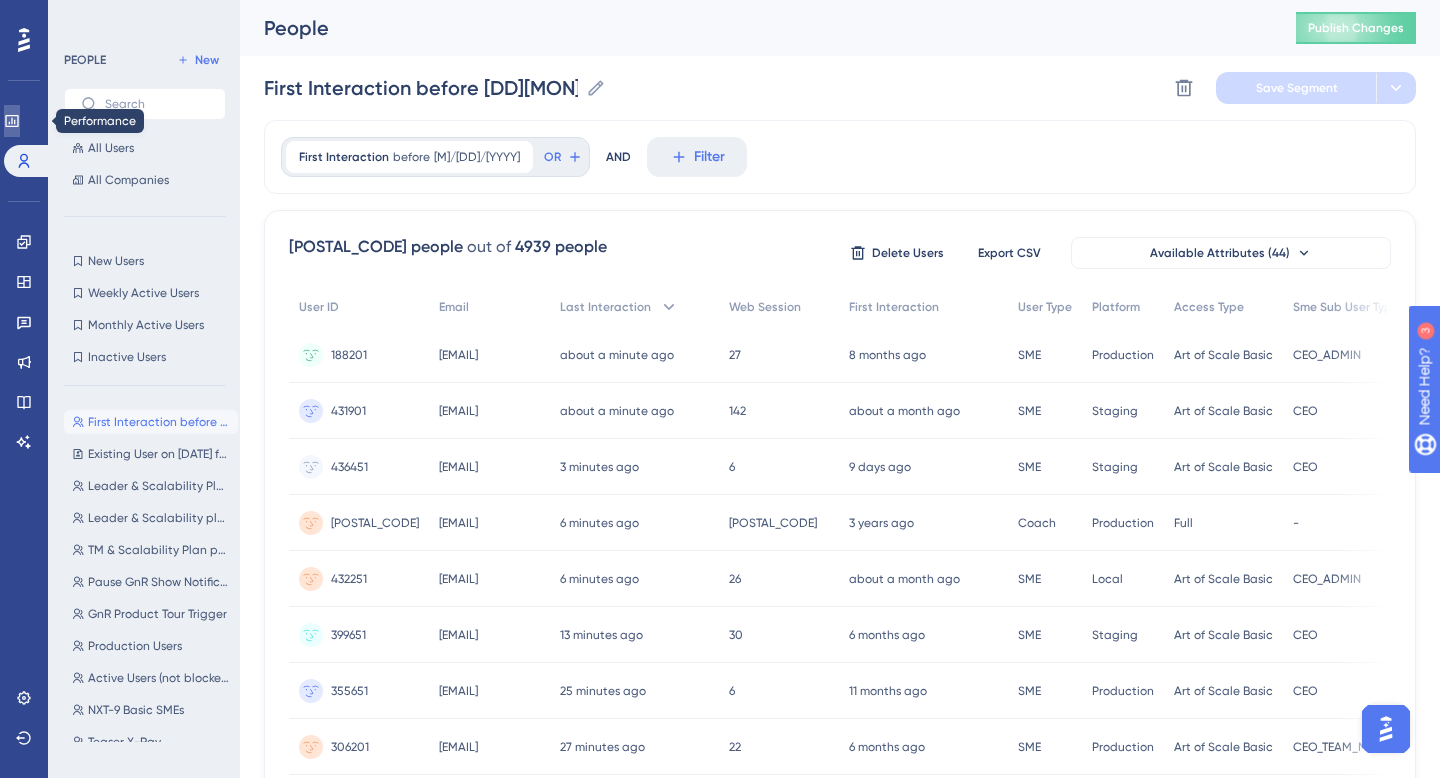 click 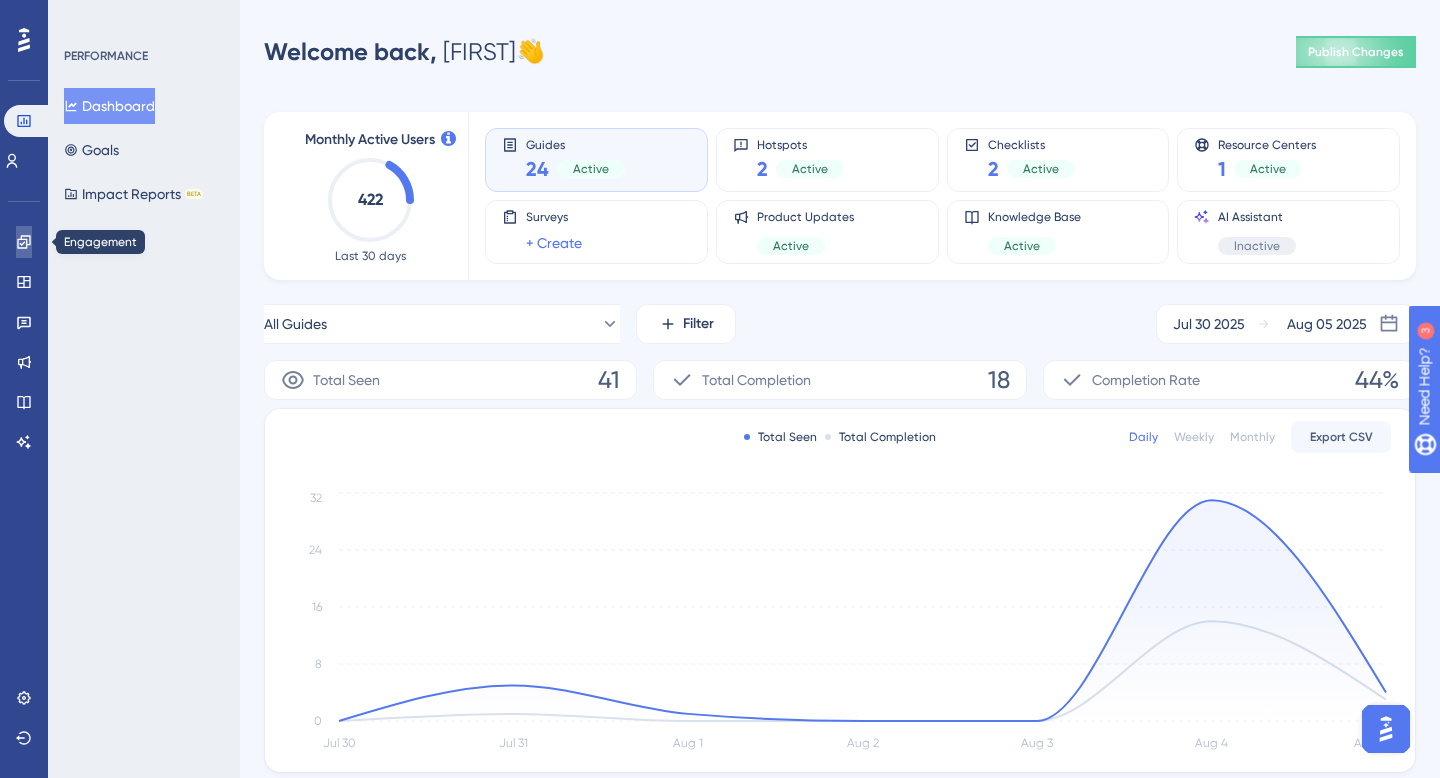 click 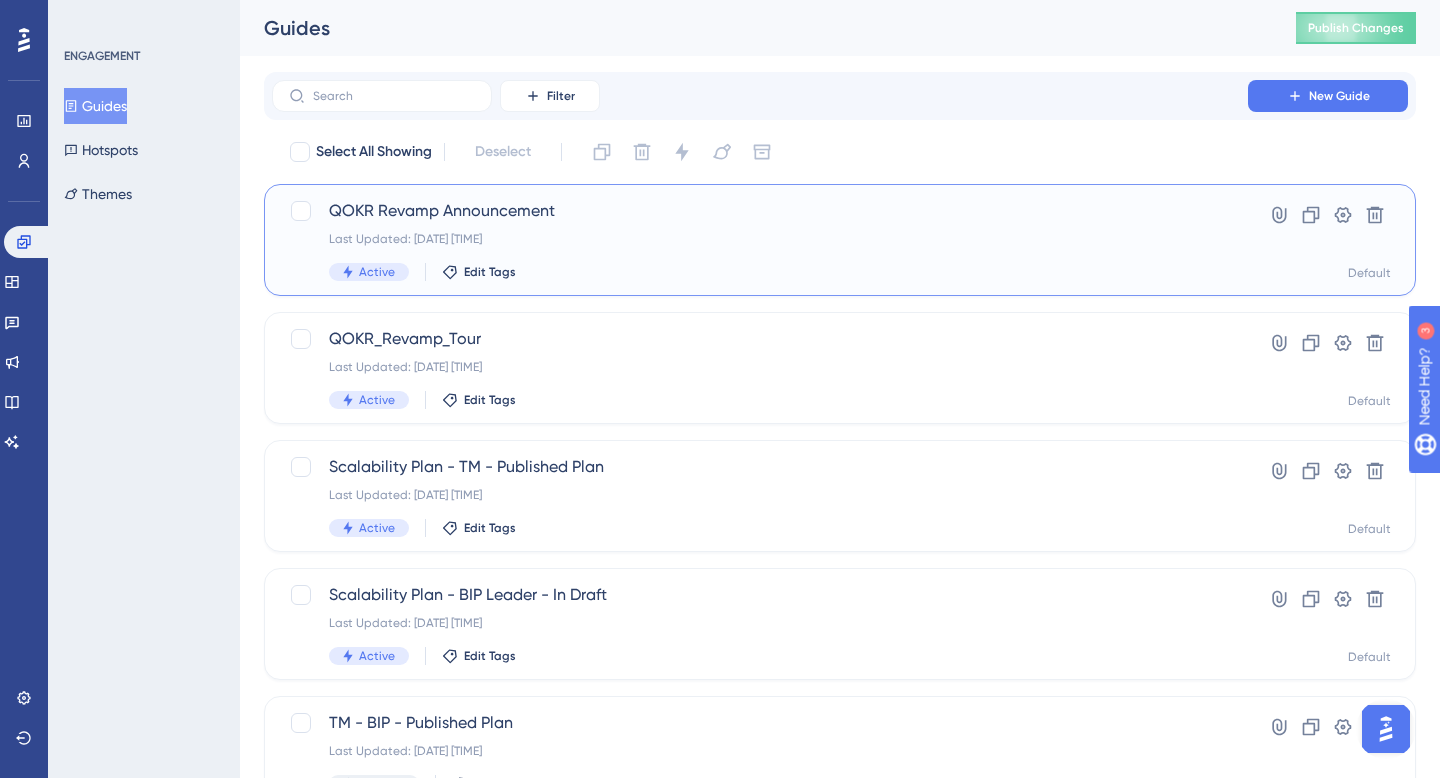 click on "Last Updated: [DATE] [TIME]" at bounding box center (760, 239) 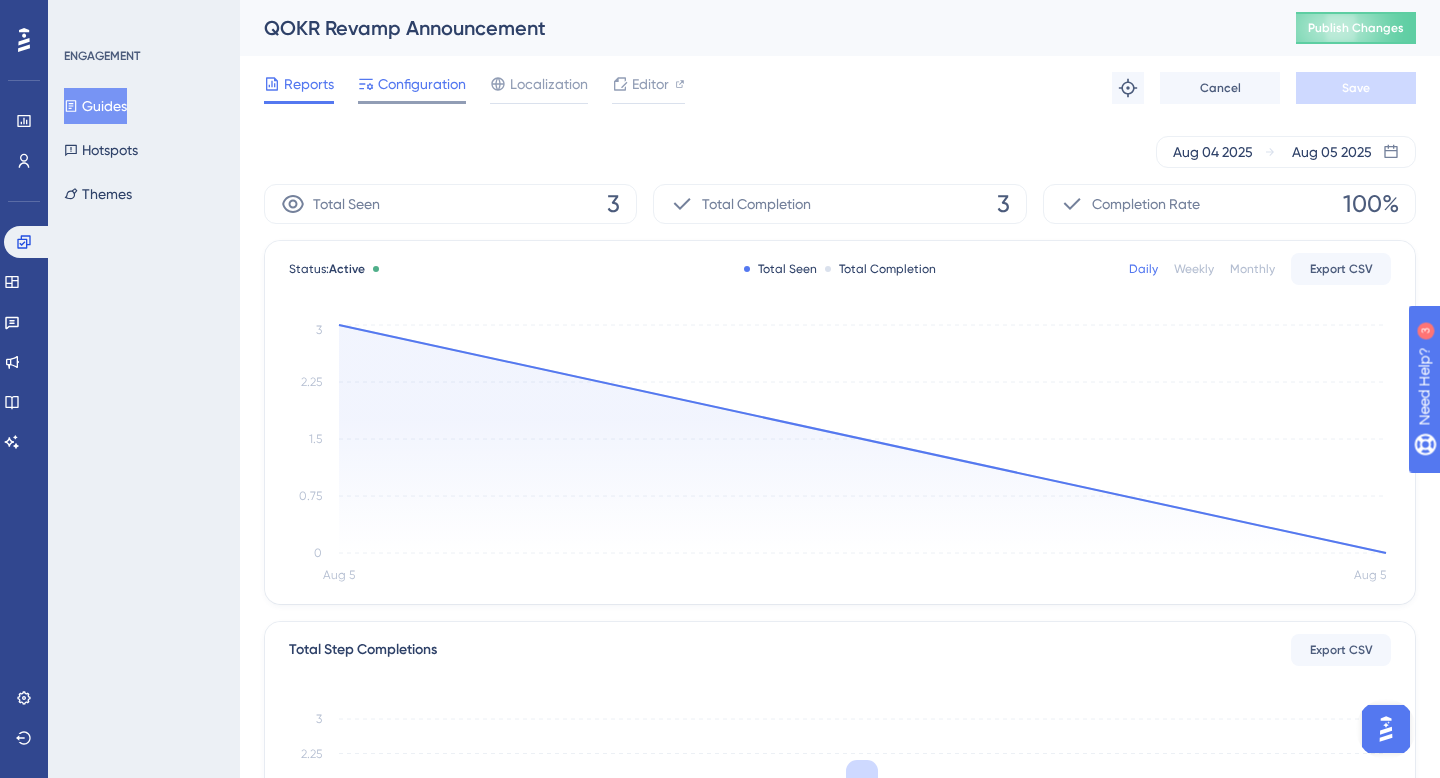 click on "Configuration" at bounding box center (422, 84) 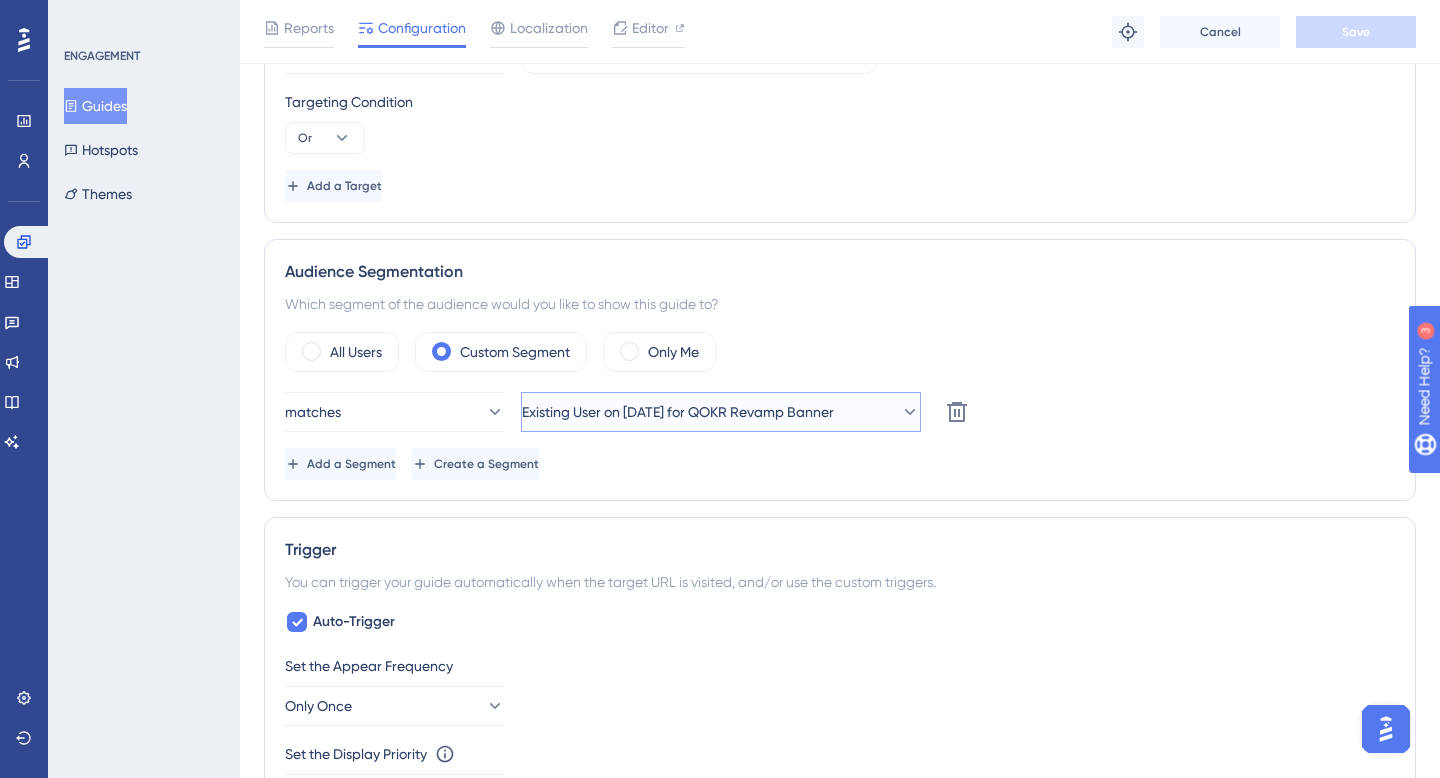 click on "Existing User on [DATE] for QOKR Revamp Banner" at bounding box center (721, 412) 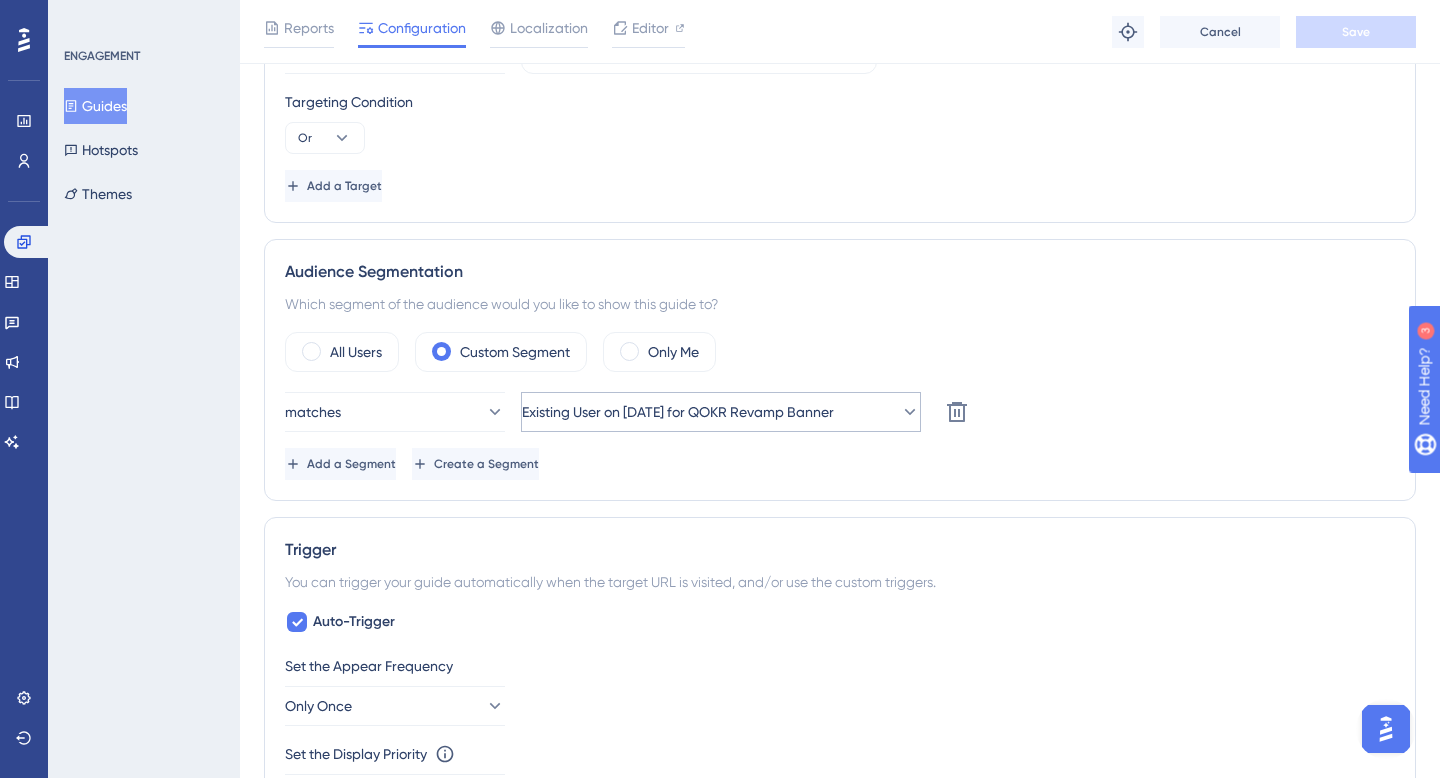 scroll, scrollTop: 978, scrollLeft: 0, axis: vertical 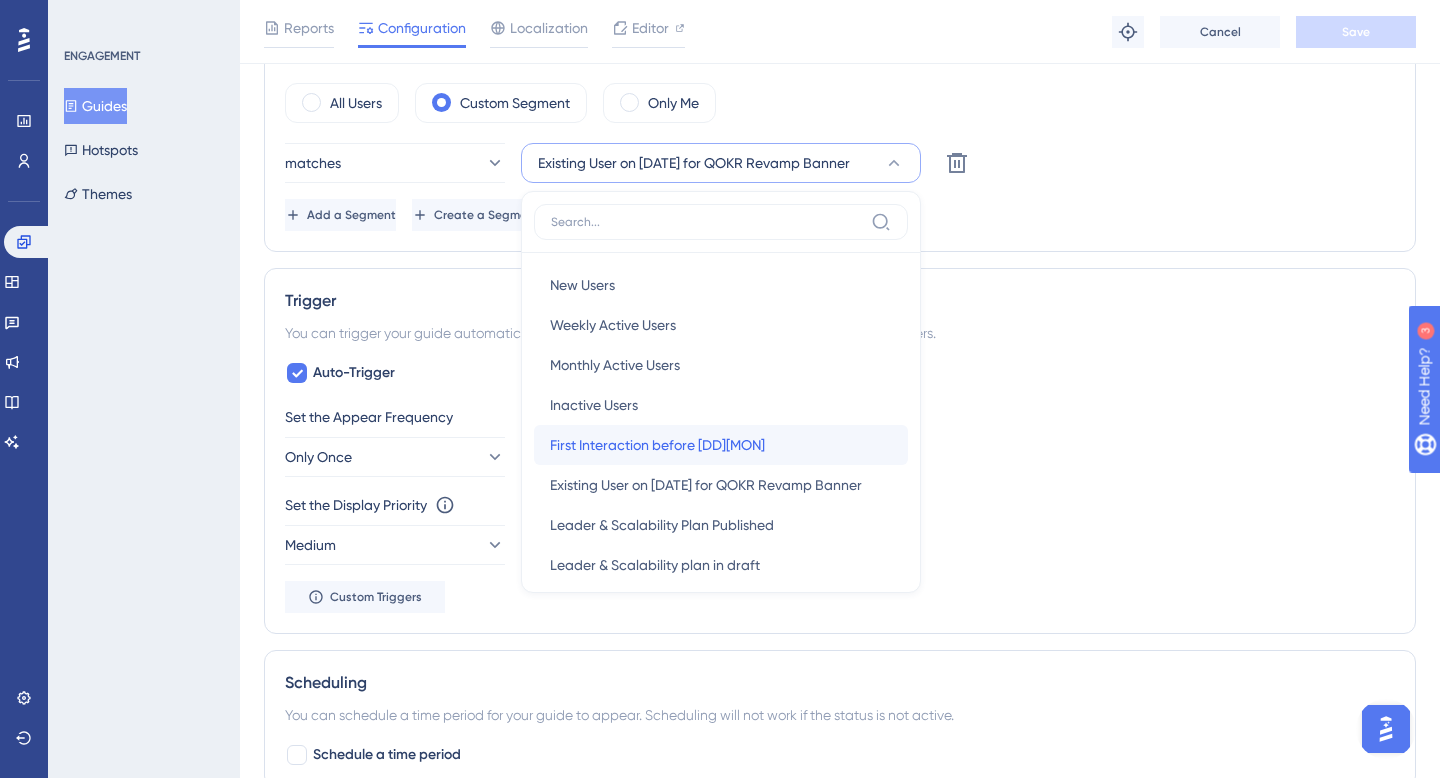 click on "First Interaction before [DD][MON]" at bounding box center (657, 445) 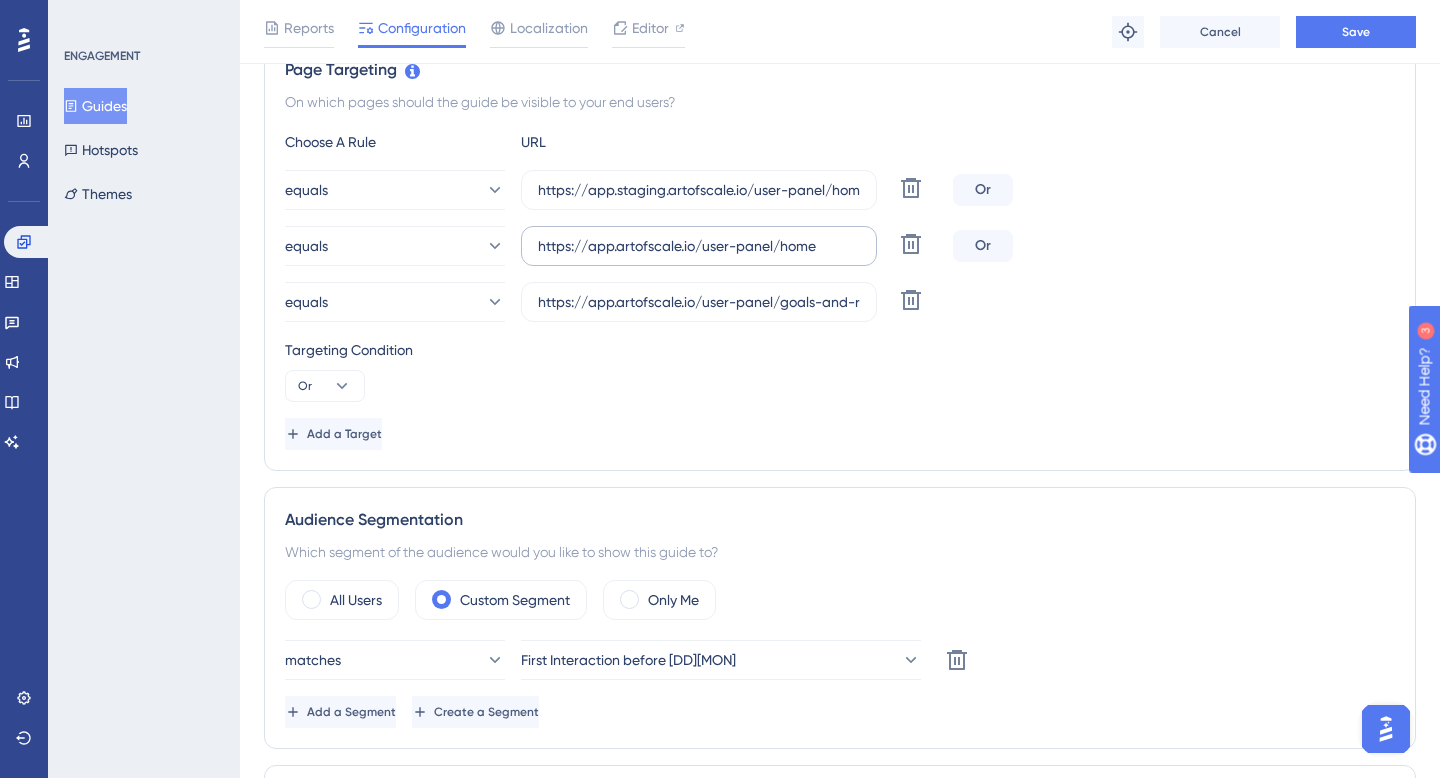 scroll, scrollTop: 395, scrollLeft: 0, axis: vertical 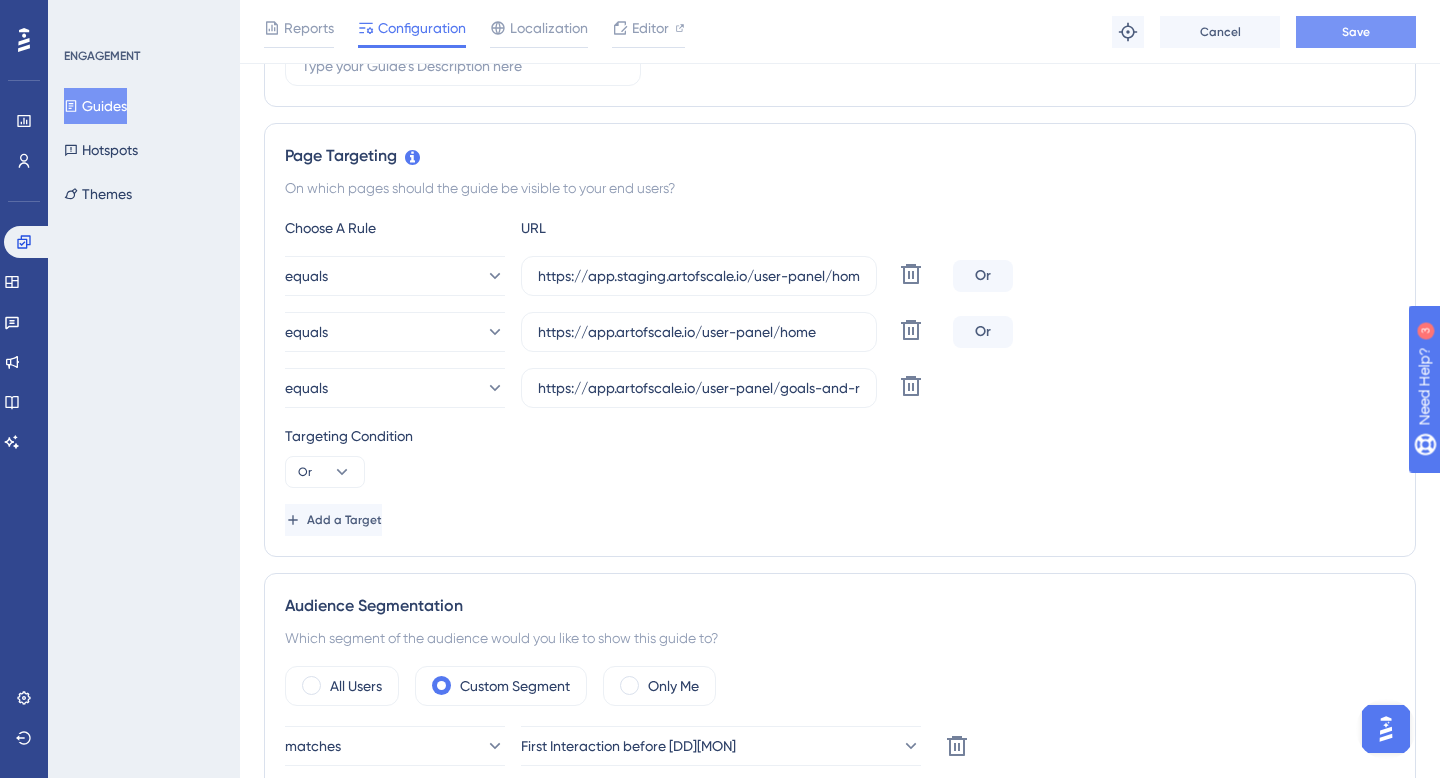 click on "Save" at bounding box center (1356, 32) 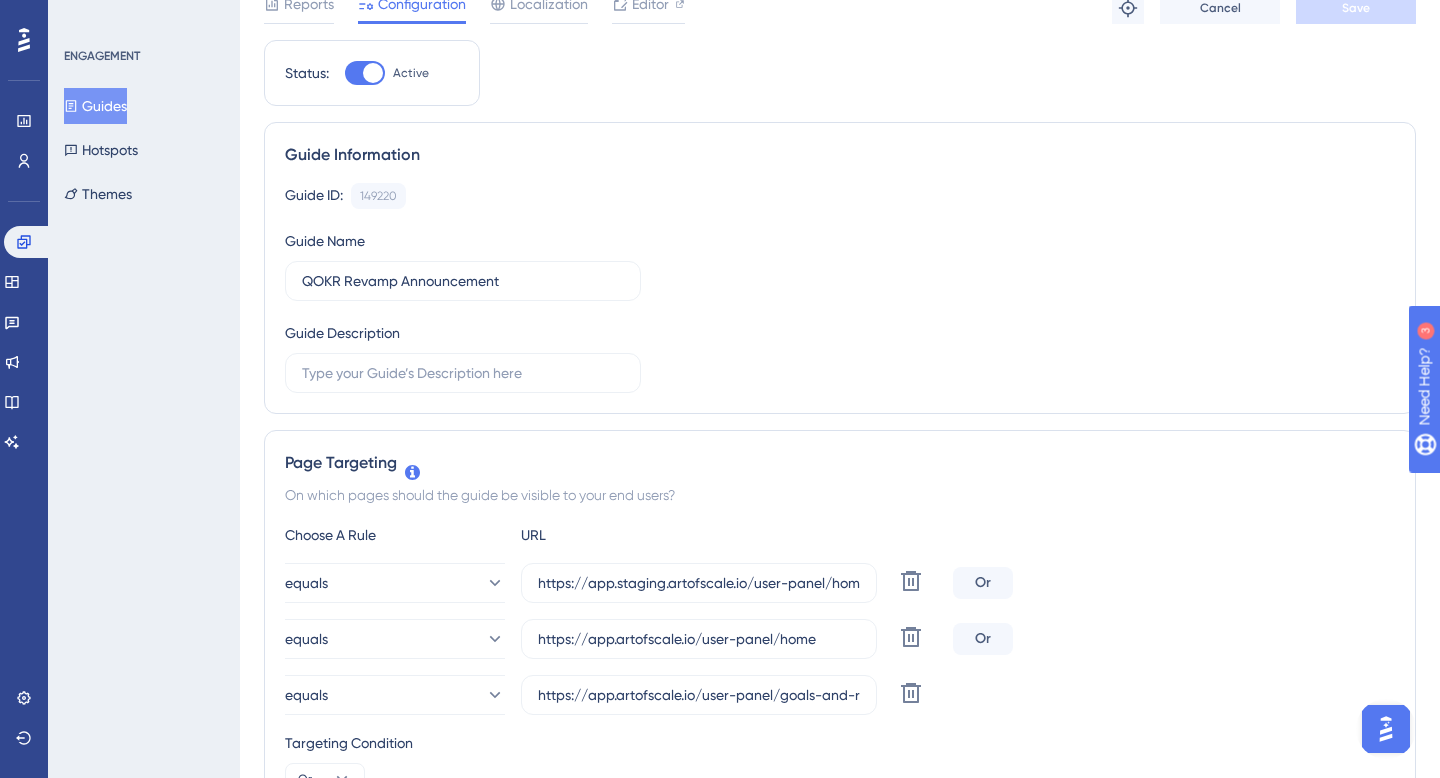 scroll, scrollTop: 0, scrollLeft: 0, axis: both 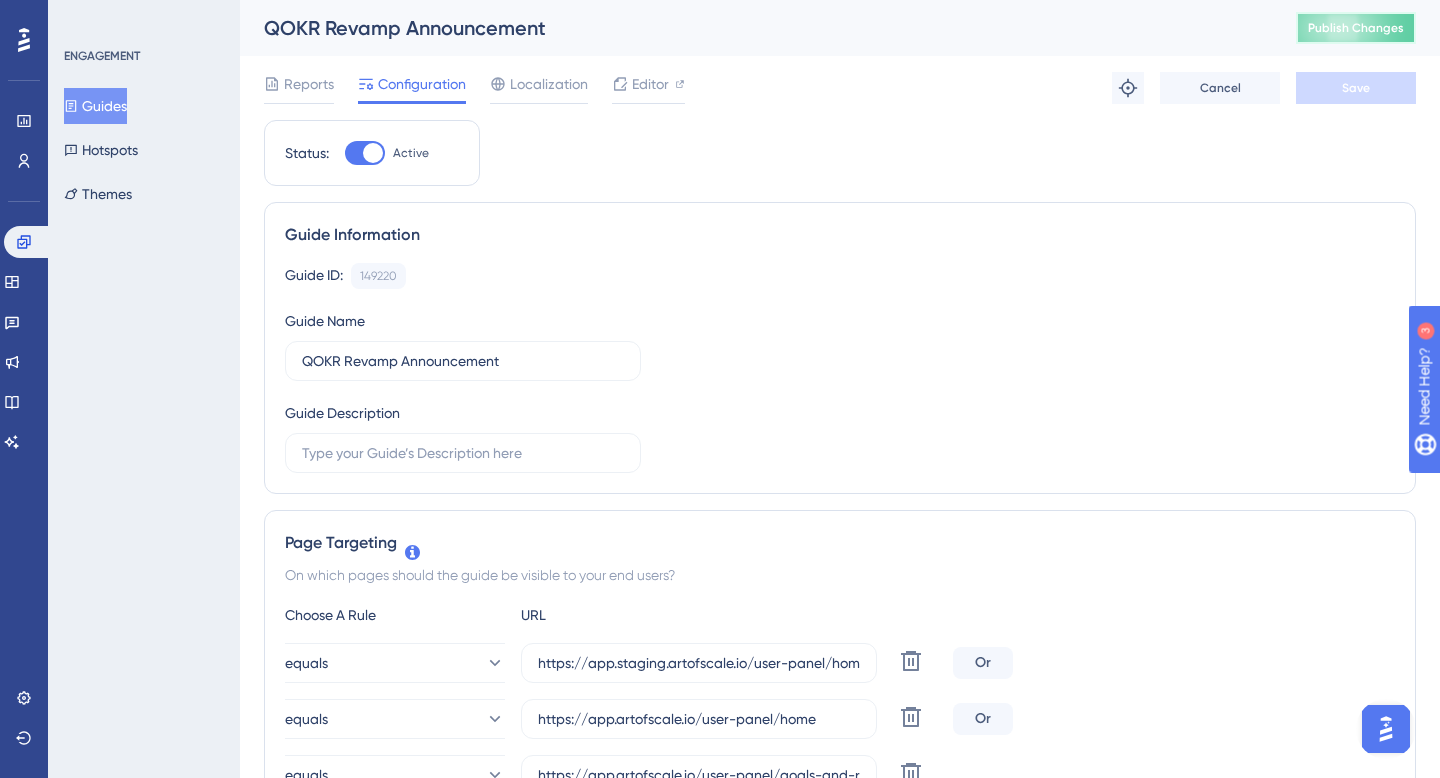 click on "Publish Changes" at bounding box center [1356, 28] 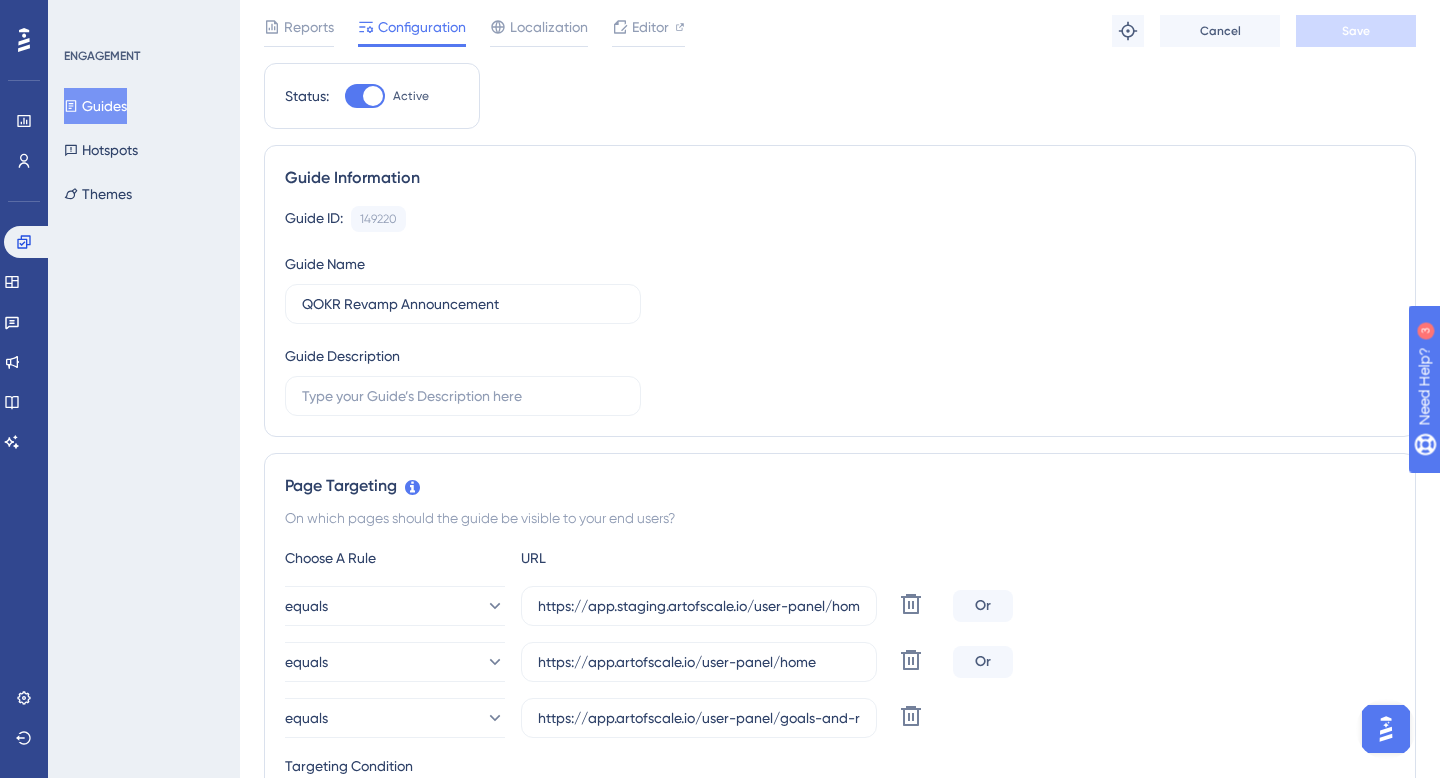 scroll, scrollTop: 58, scrollLeft: 0, axis: vertical 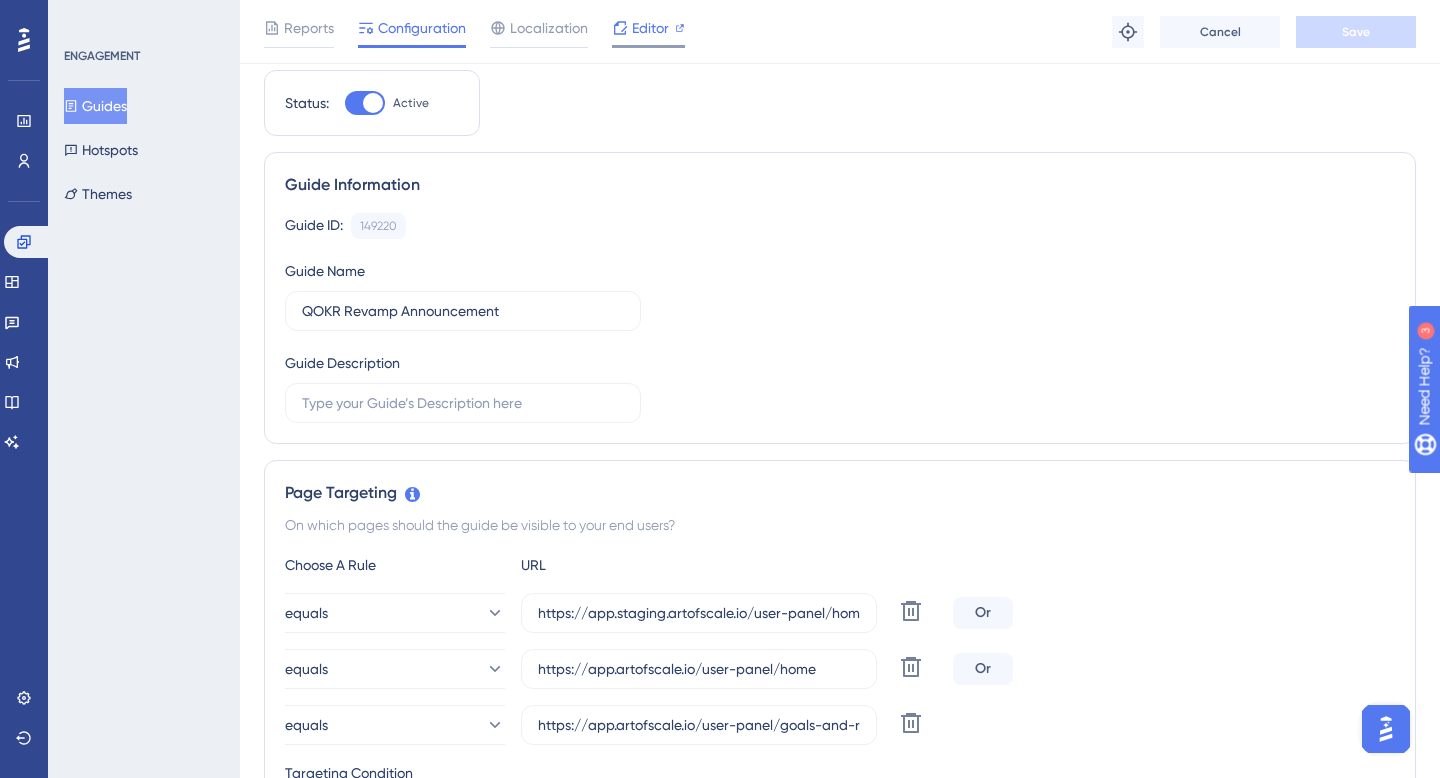 click on "Editor" at bounding box center (648, 32) 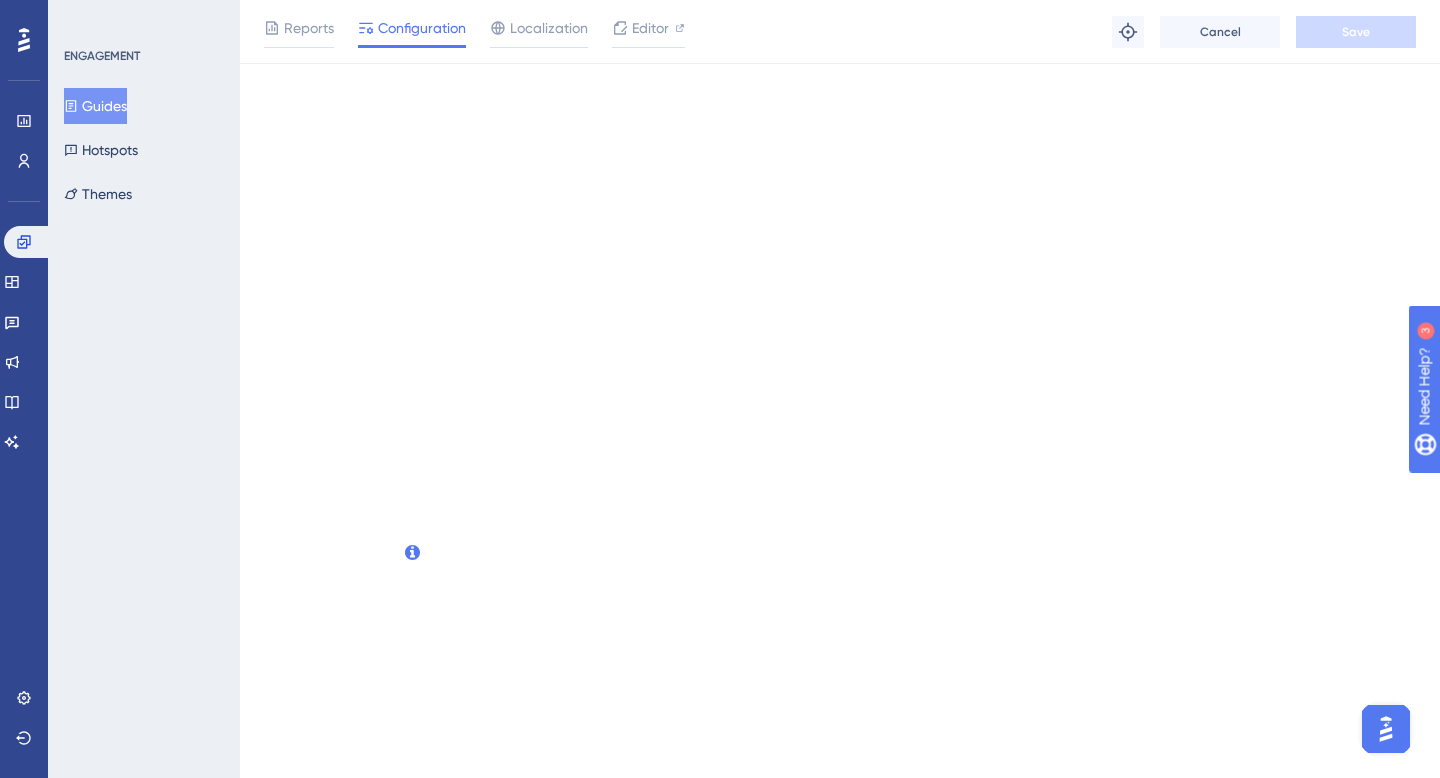 scroll, scrollTop: 0, scrollLeft: 0, axis: both 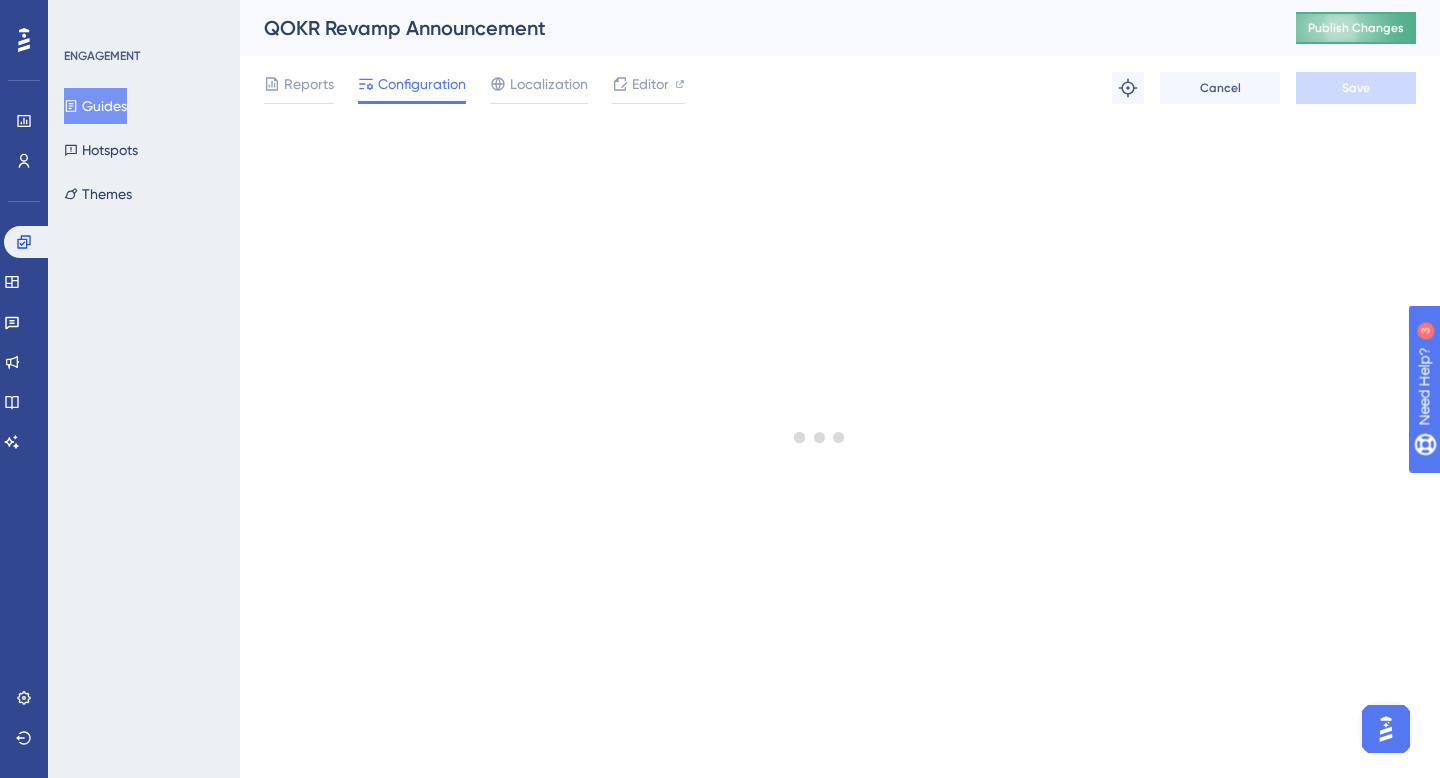 click on "Publish Changes" at bounding box center (1356, 28) 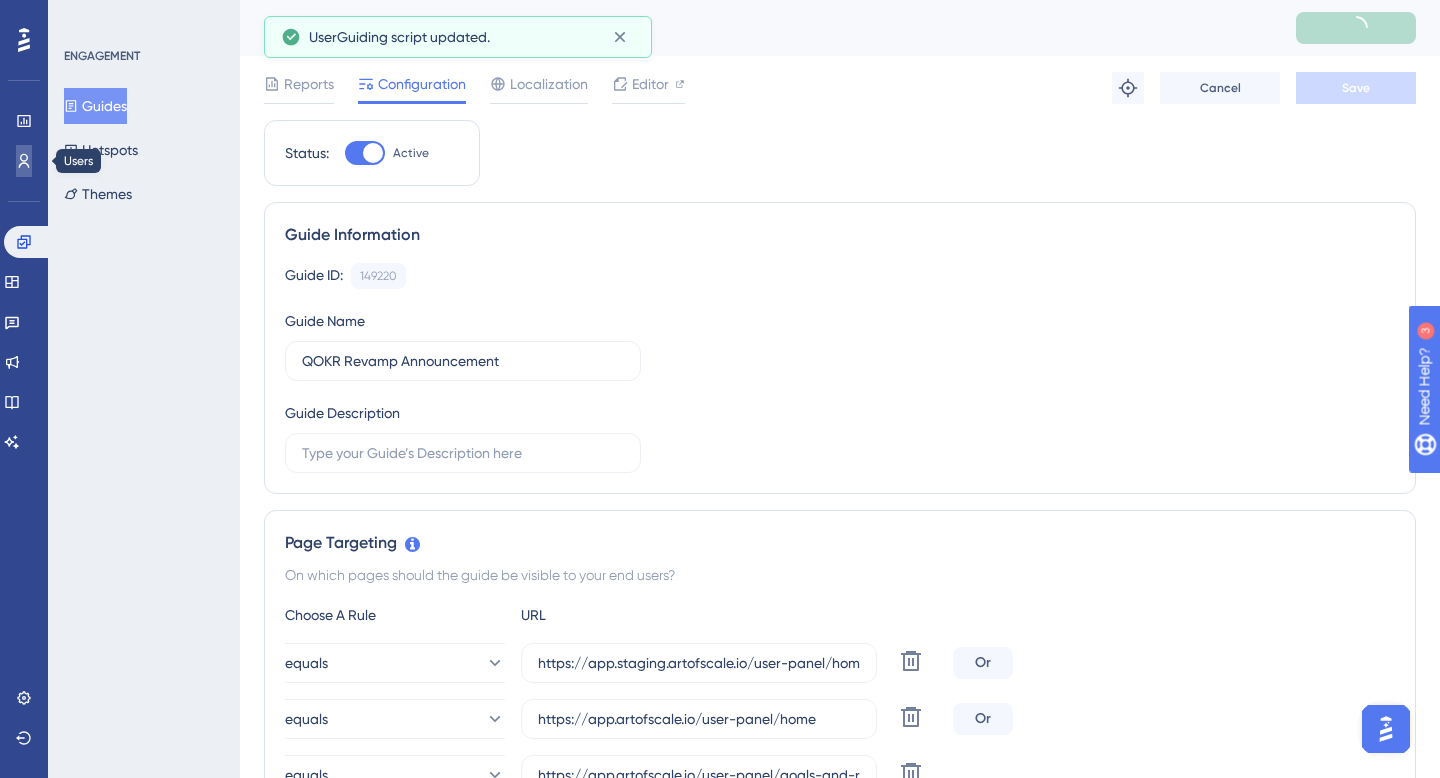 click 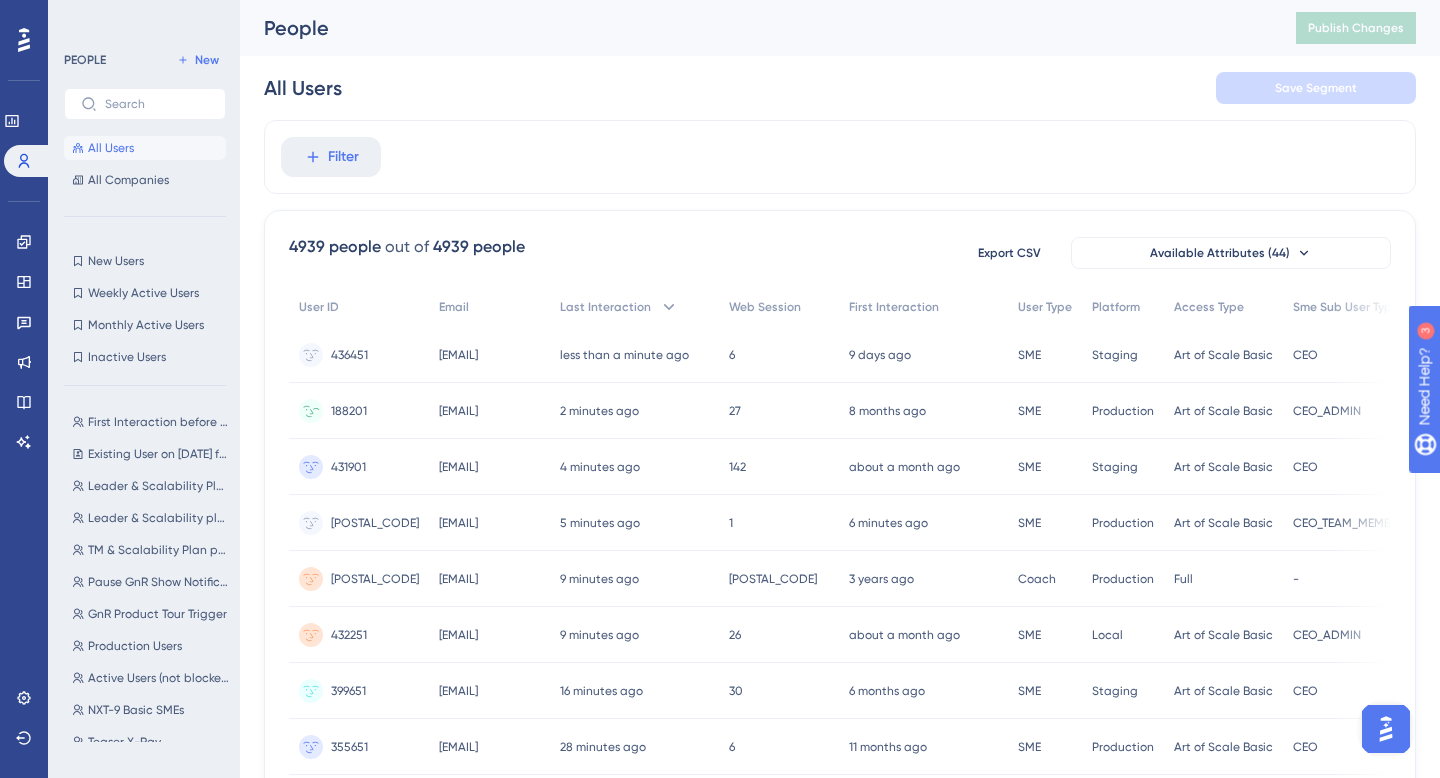 click on "[EMAIL]" at bounding box center (458, 411) 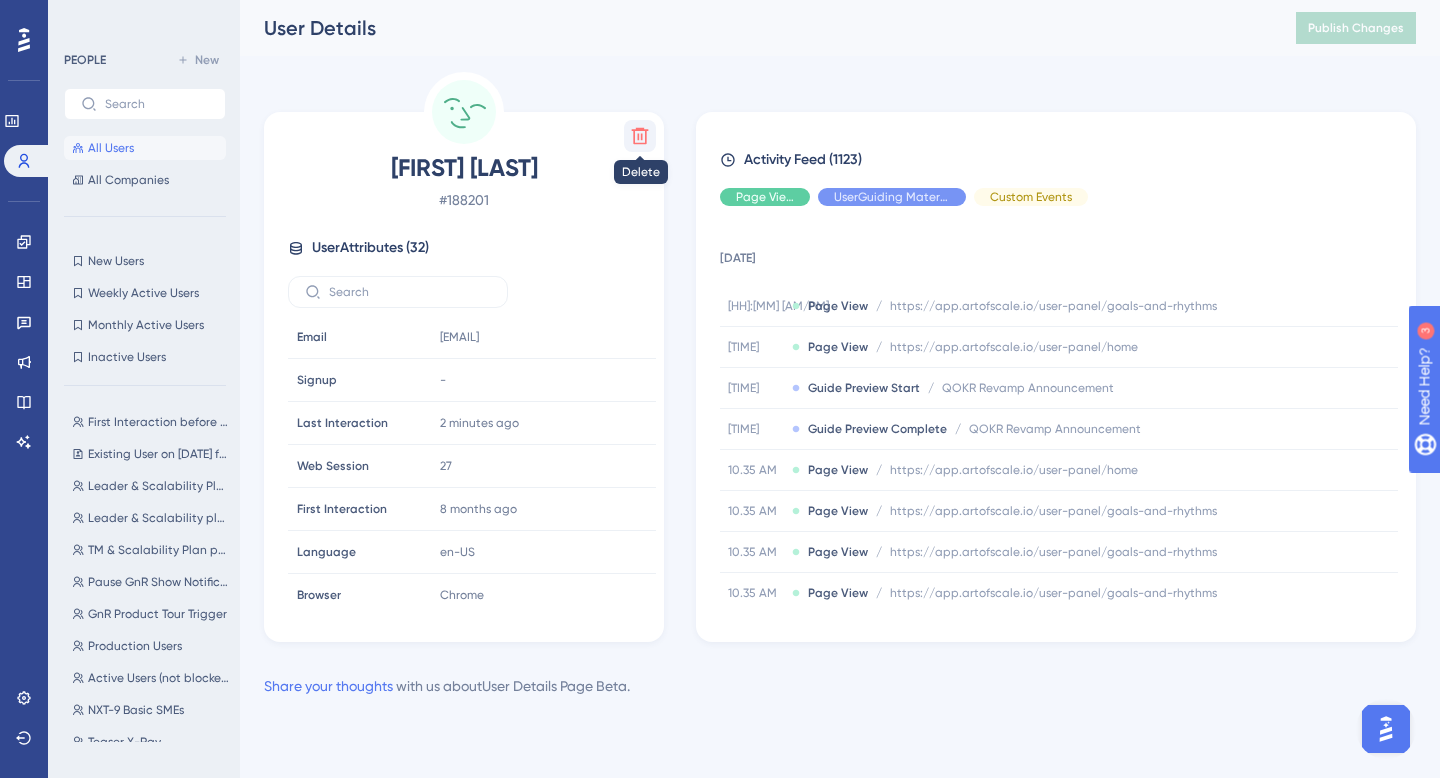 click 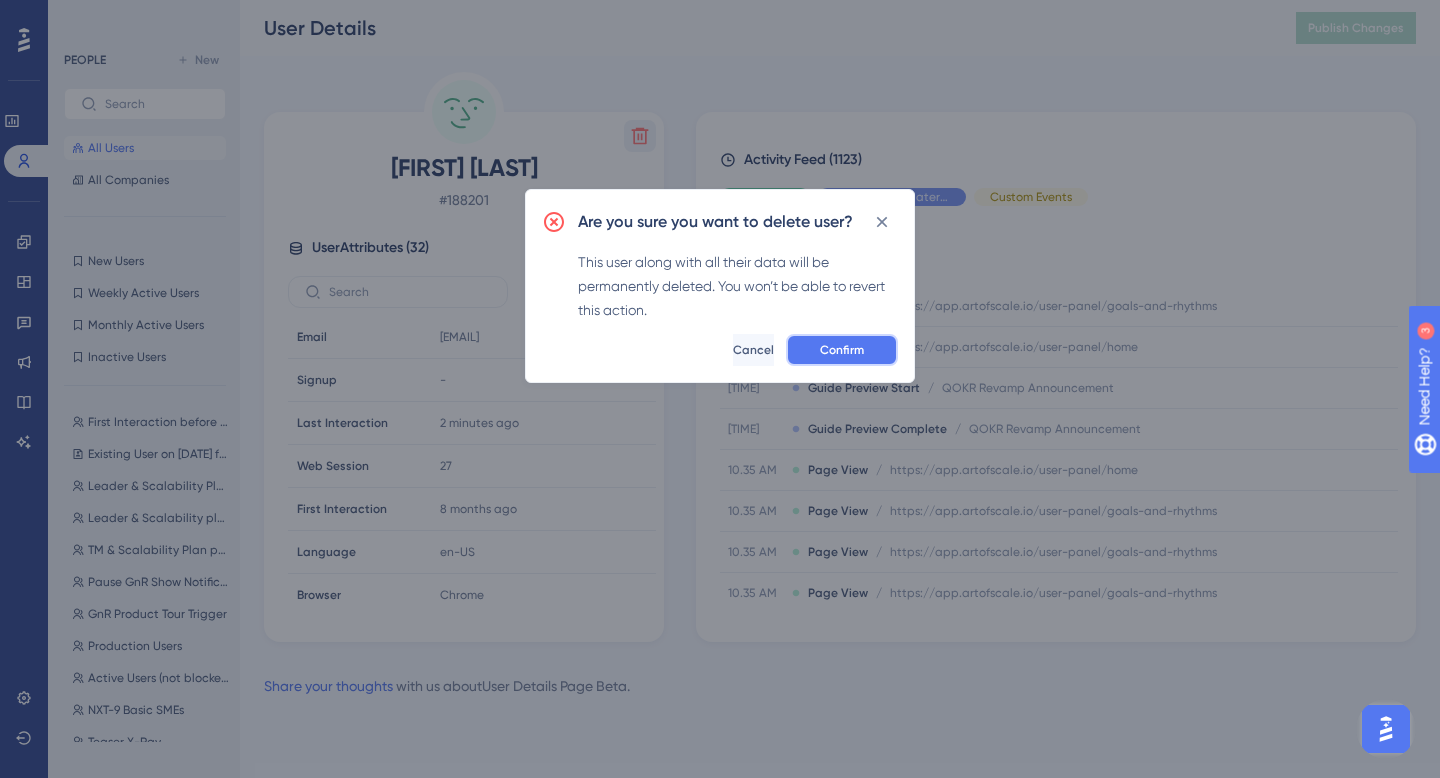 click on "Confirm" at bounding box center (842, 350) 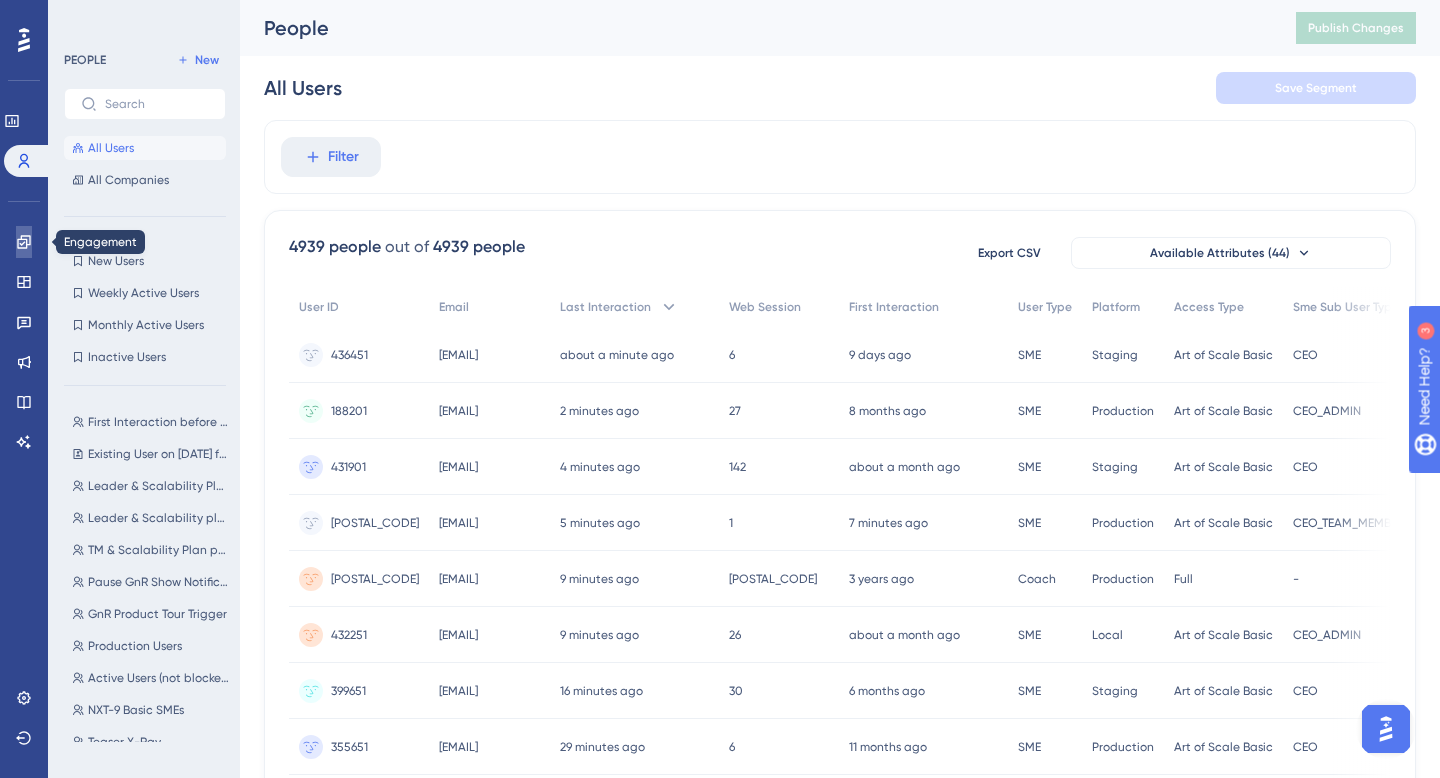 click 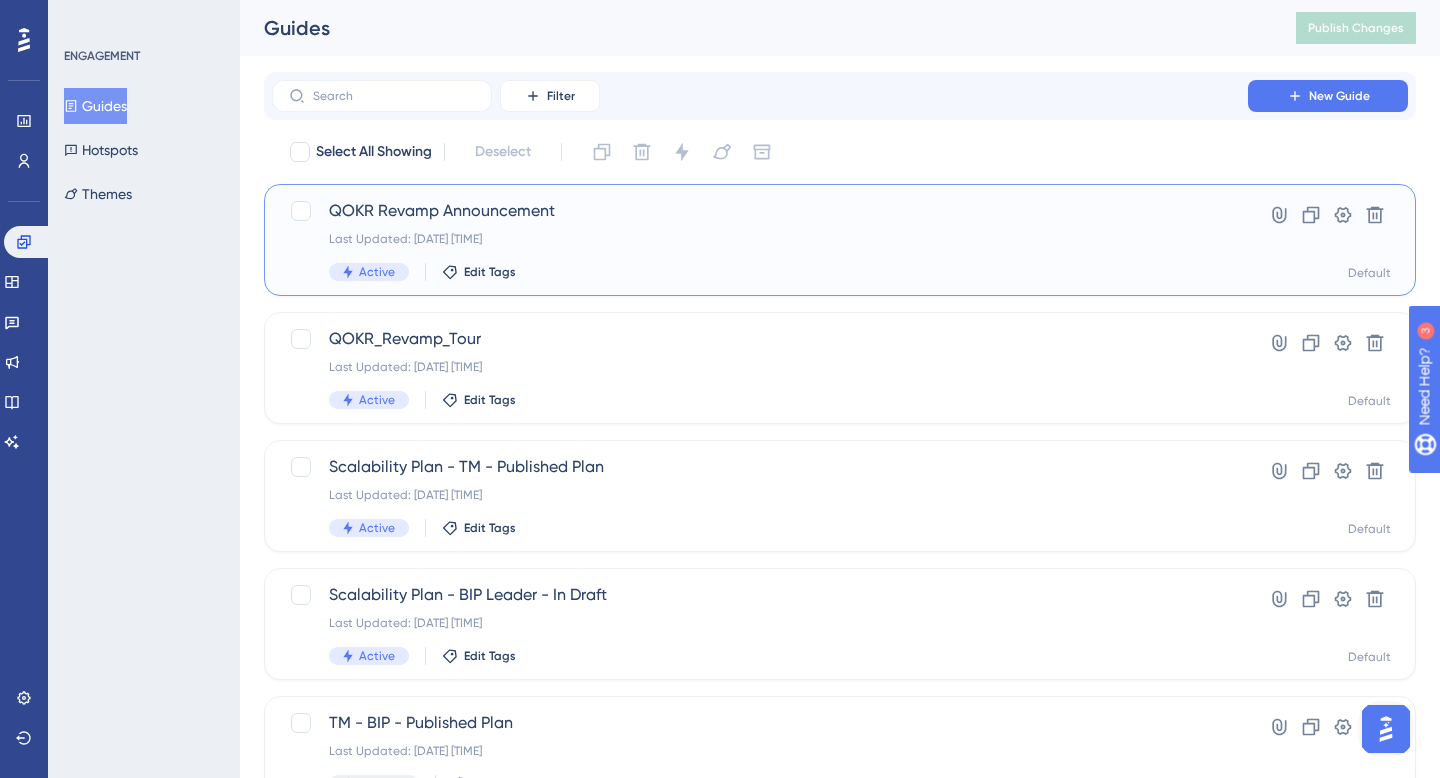 click on "QOKR Revamp Announcement" at bounding box center [760, 211] 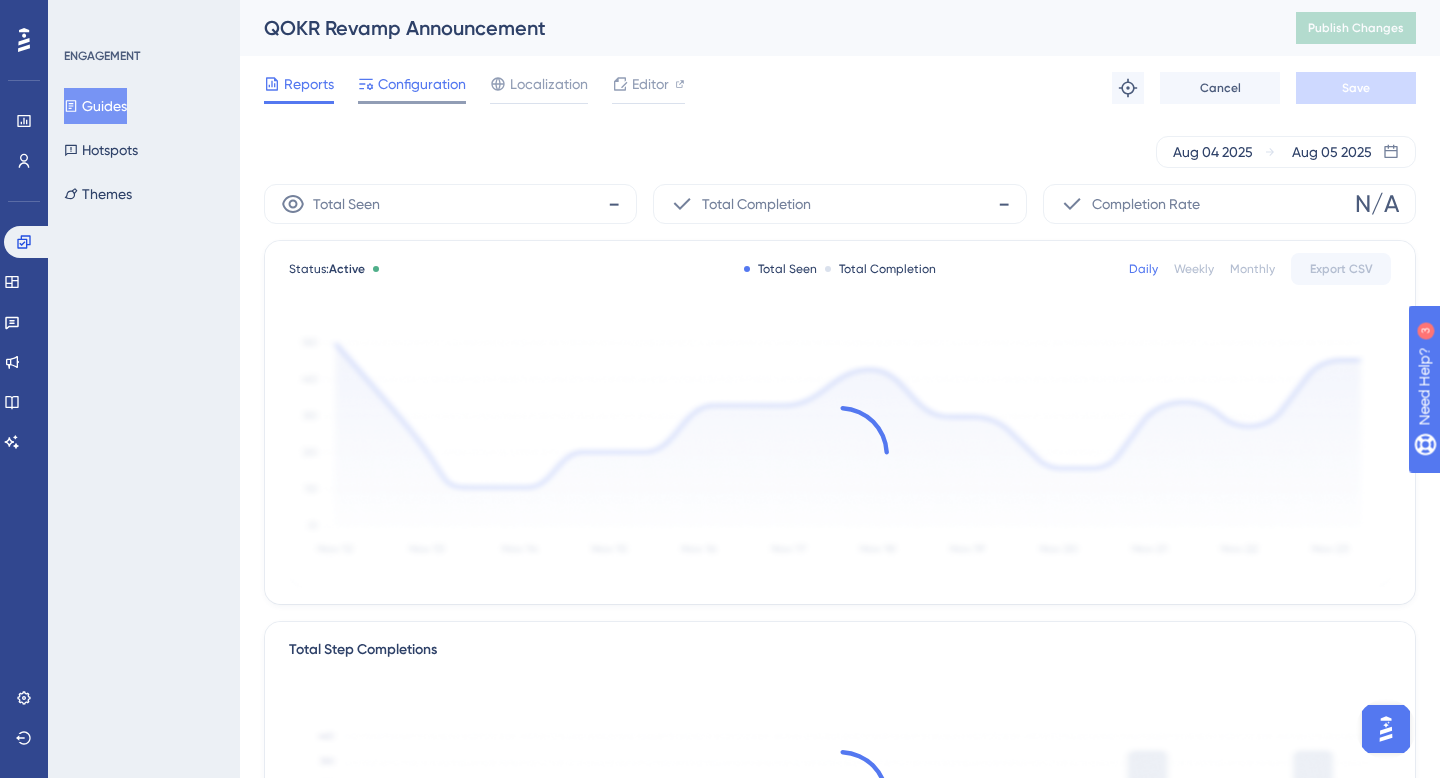 click on "Configuration" at bounding box center (422, 84) 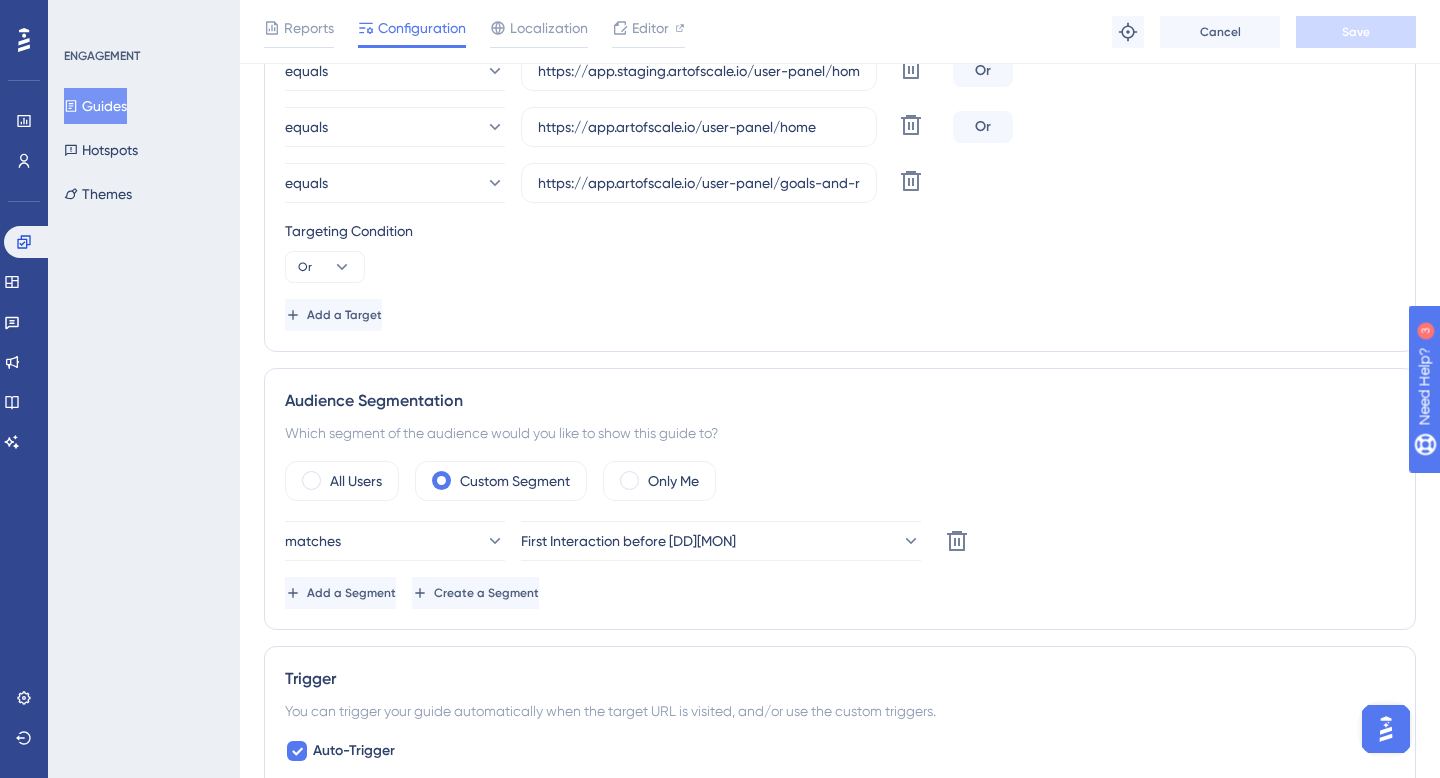 scroll, scrollTop: 0, scrollLeft: 0, axis: both 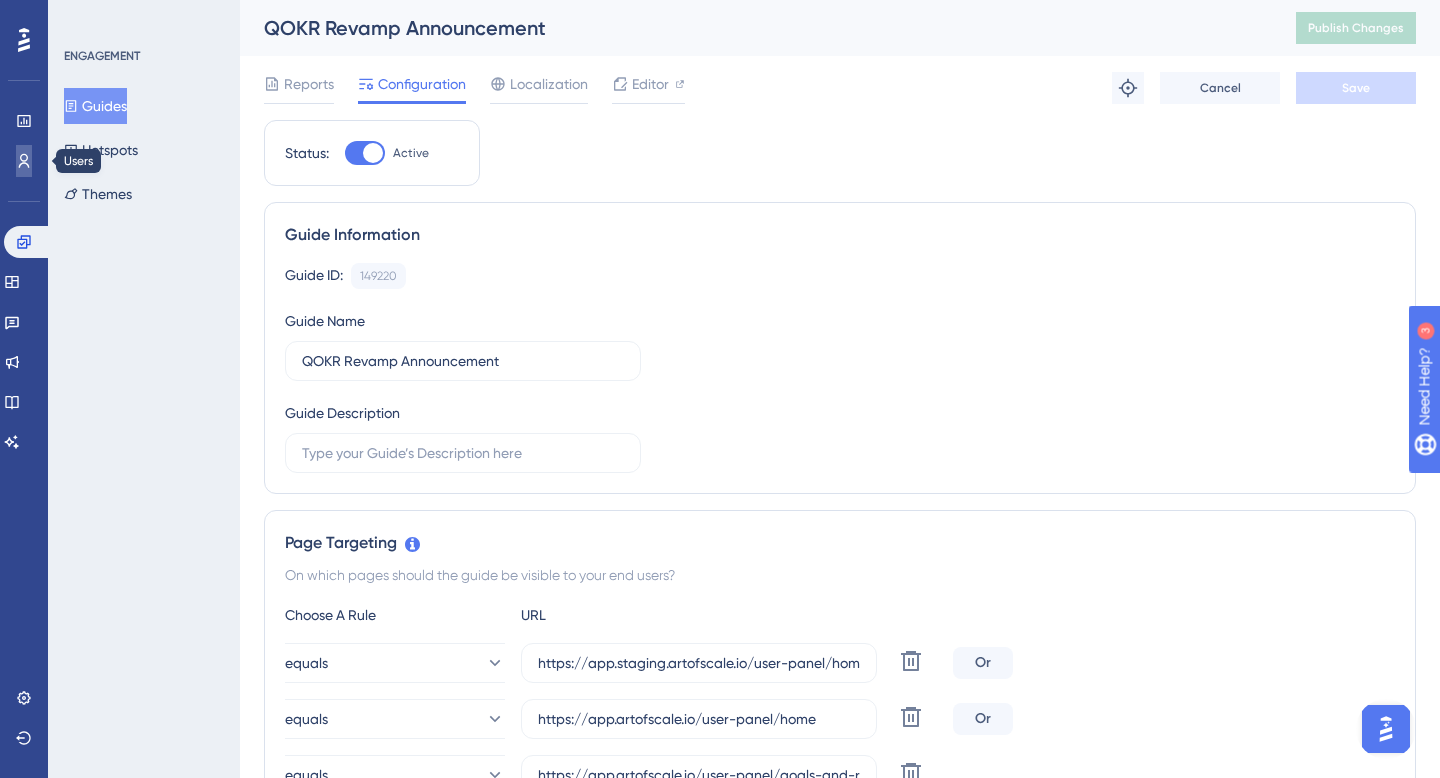 click at bounding box center (24, 161) 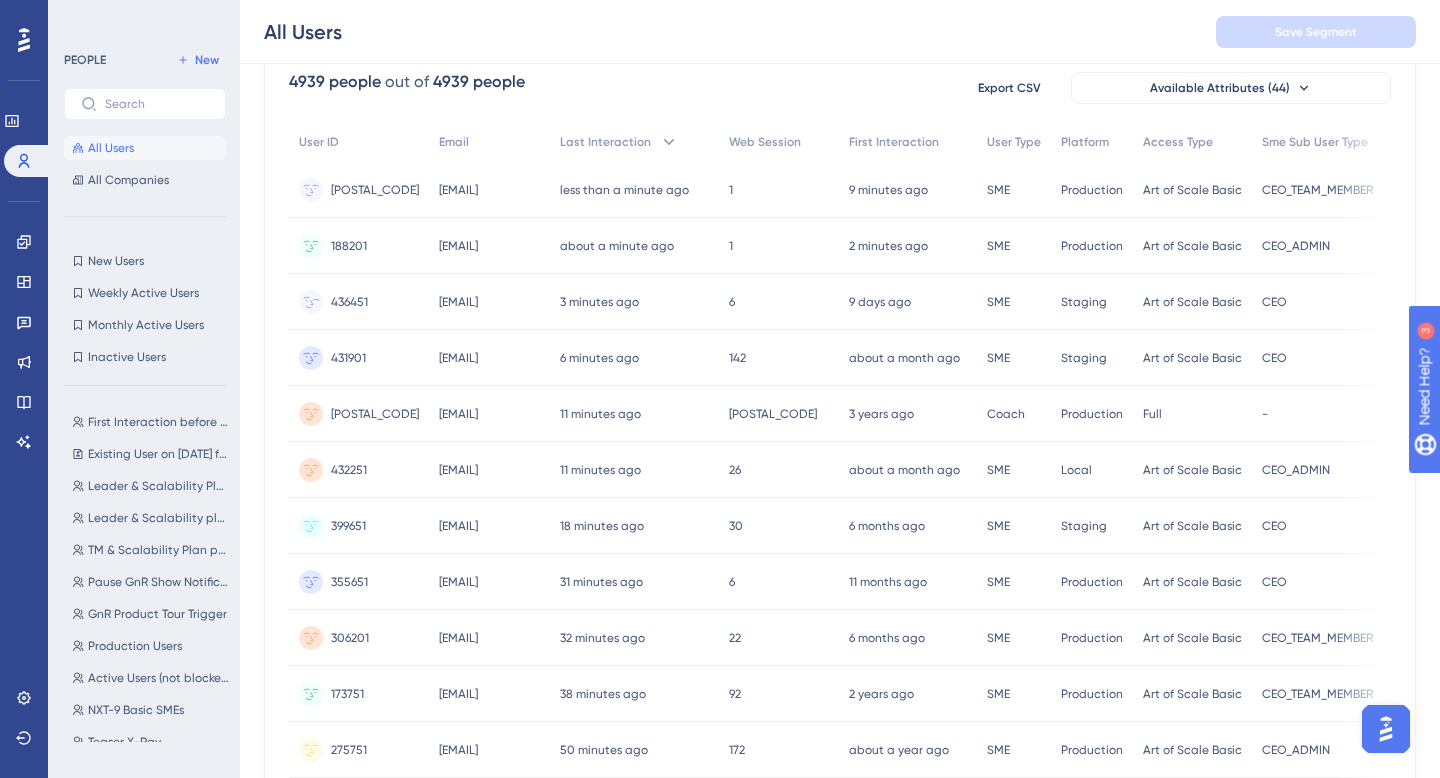 scroll, scrollTop: 174, scrollLeft: 0, axis: vertical 